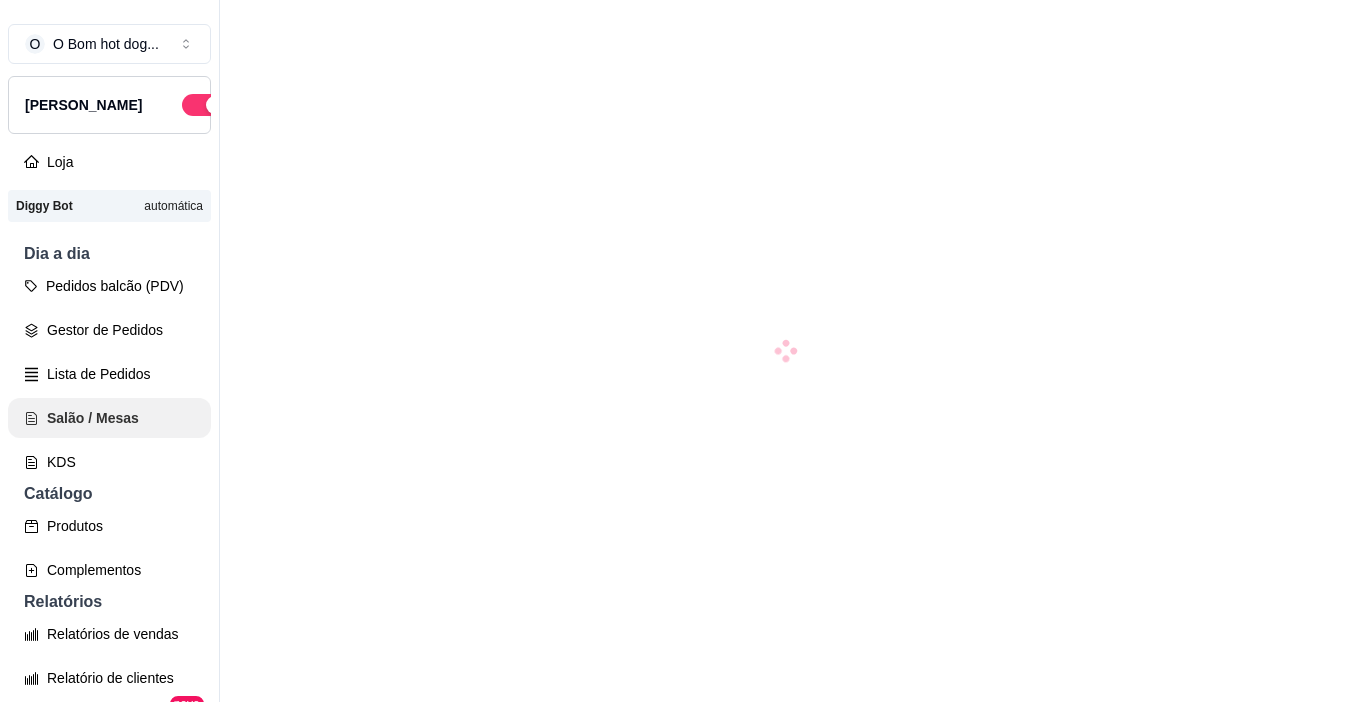 scroll, scrollTop: 0, scrollLeft: 0, axis: both 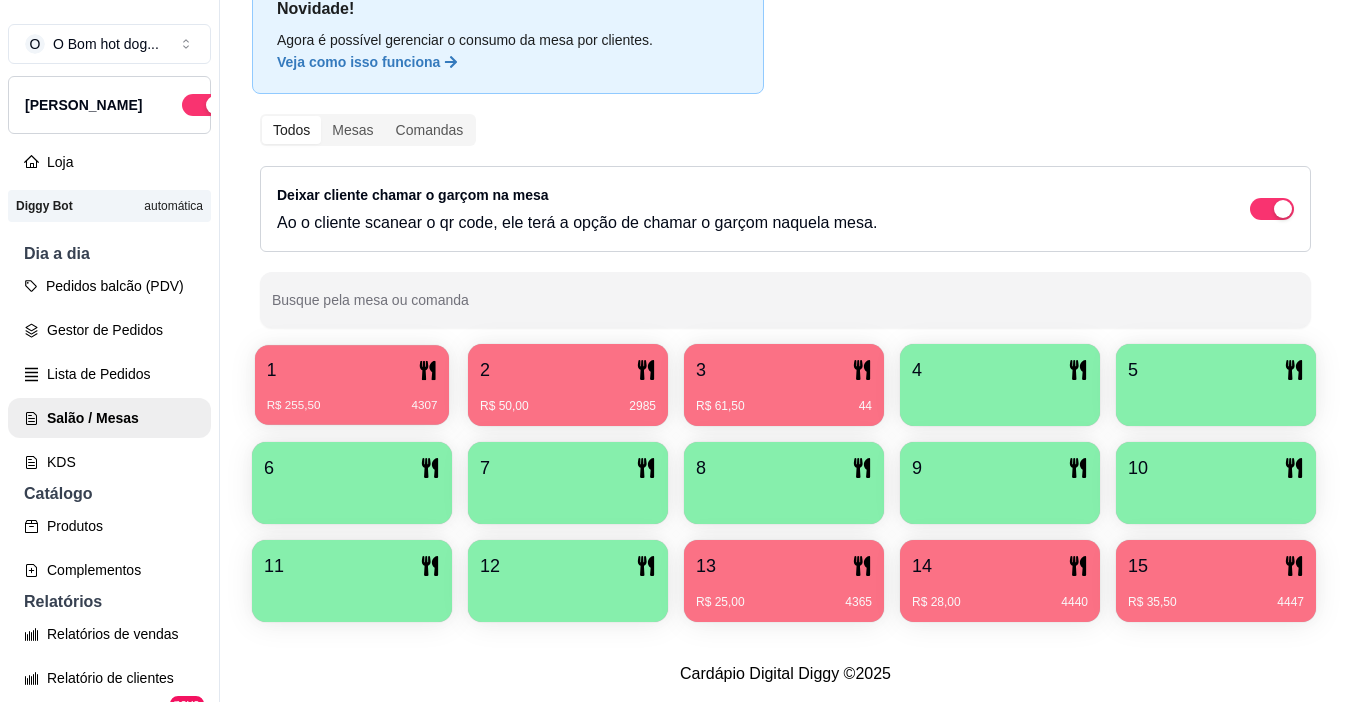 click on "R$ 255,50 4307" at bounding box center (352, 398) 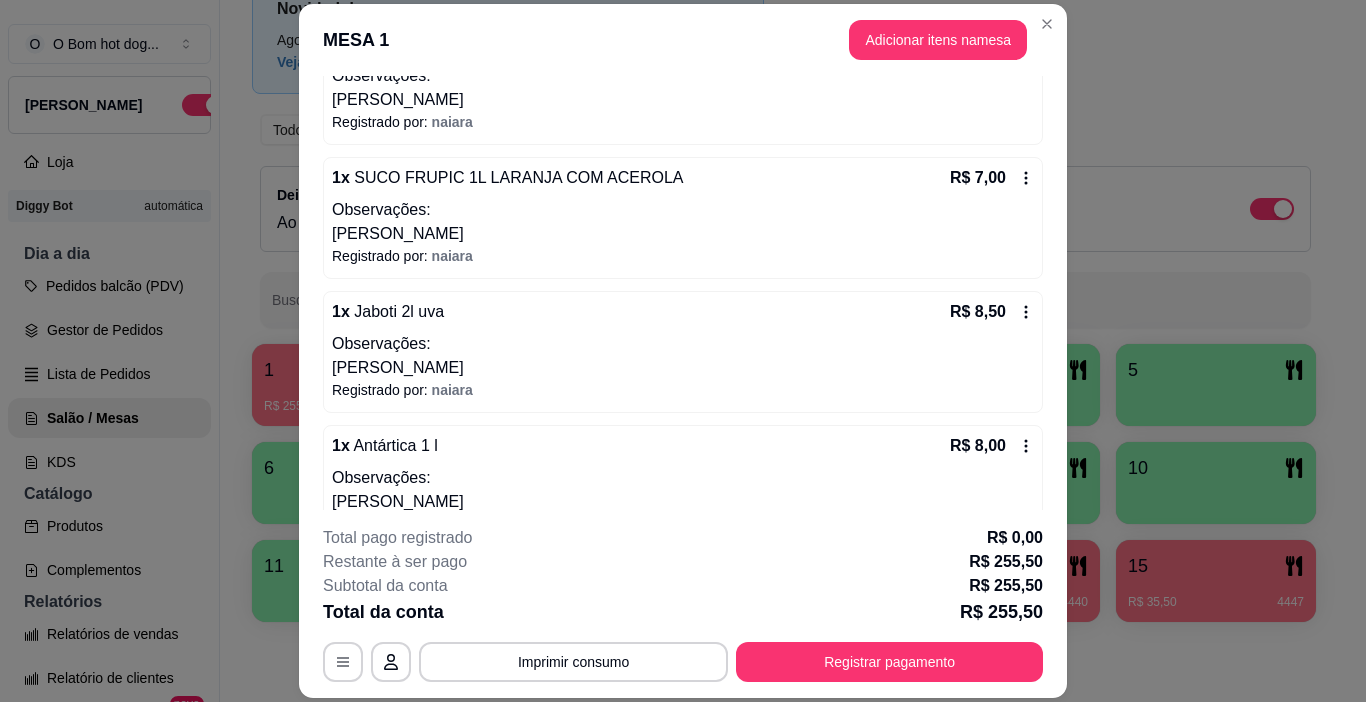 scroll, scrollTop: 1596, scrollLeft: 0, axis: vertical 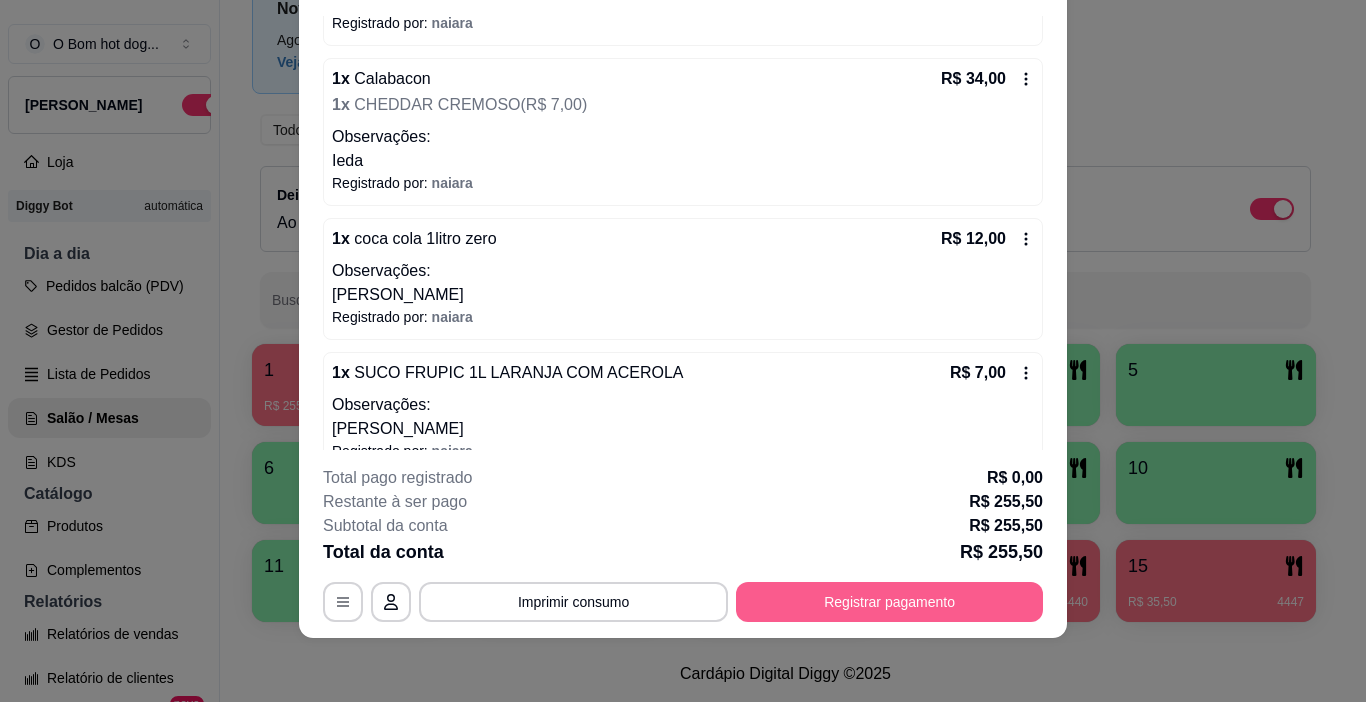 click on "Registrar pagamento" at bounding box center (889, 602) 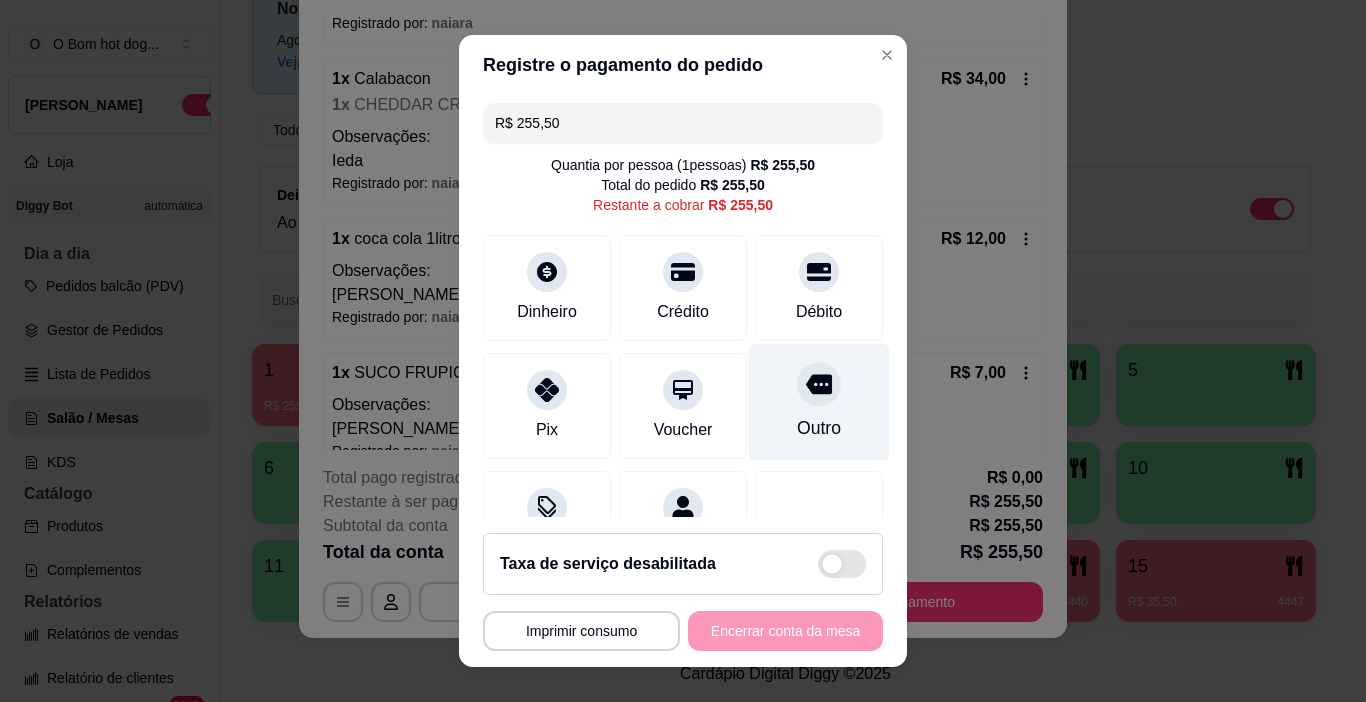 drag, startPoint x: 802, startPoint y: 421, endPoint x: 808, endPoint y: 431, distance: 11.661903 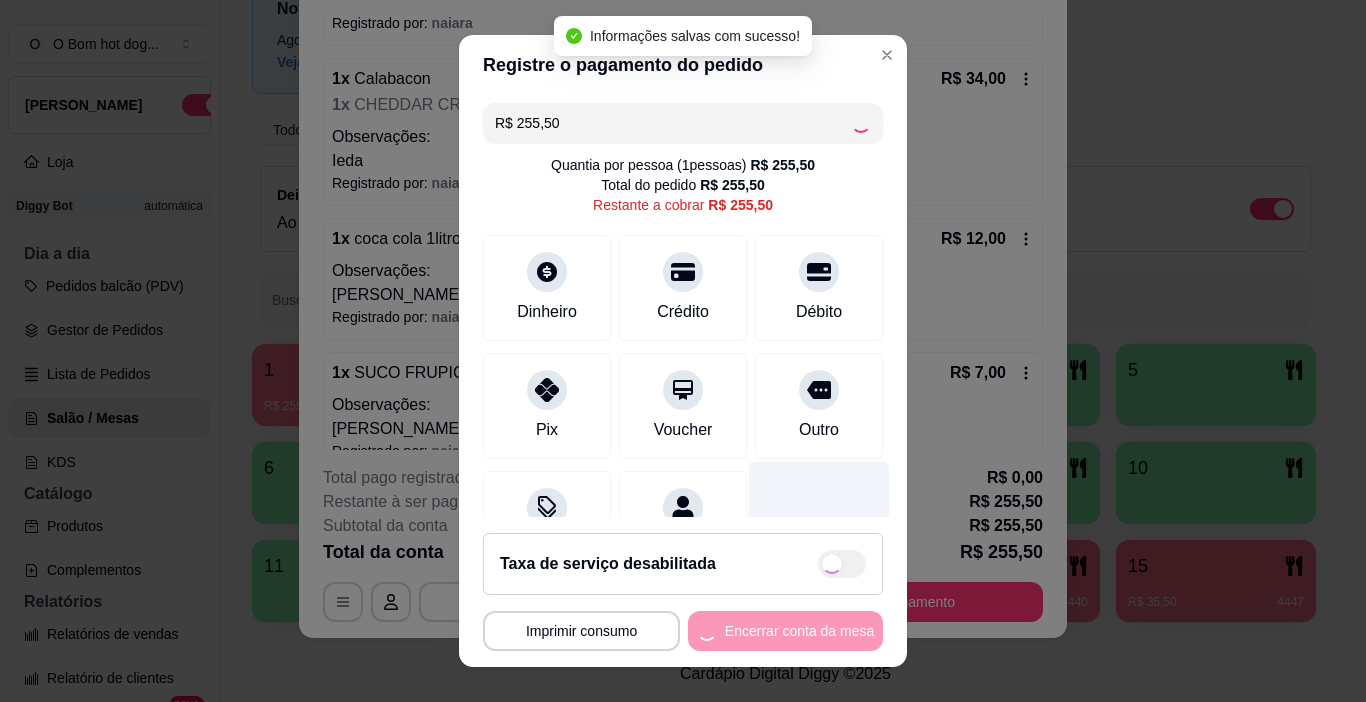 type on "R$ 0,00" 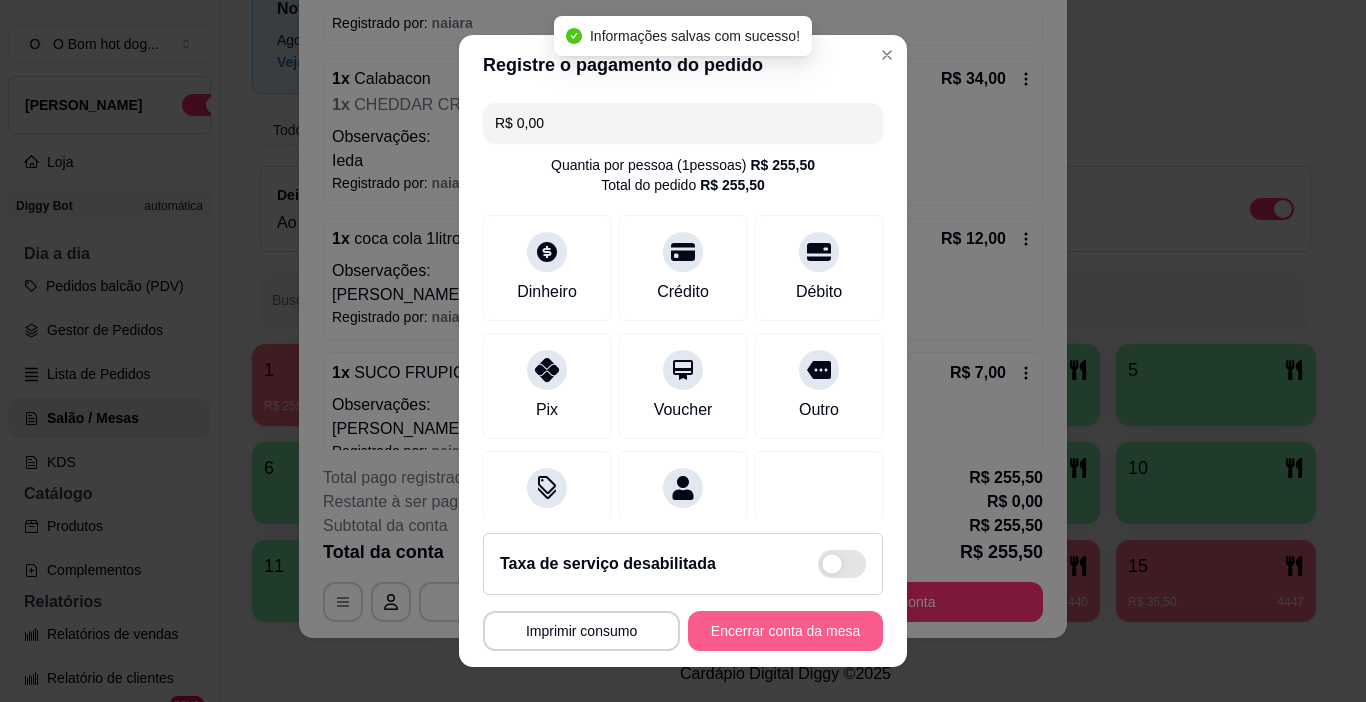 click on "Encerrar conta da mesa" at bounding box center (785, 631) 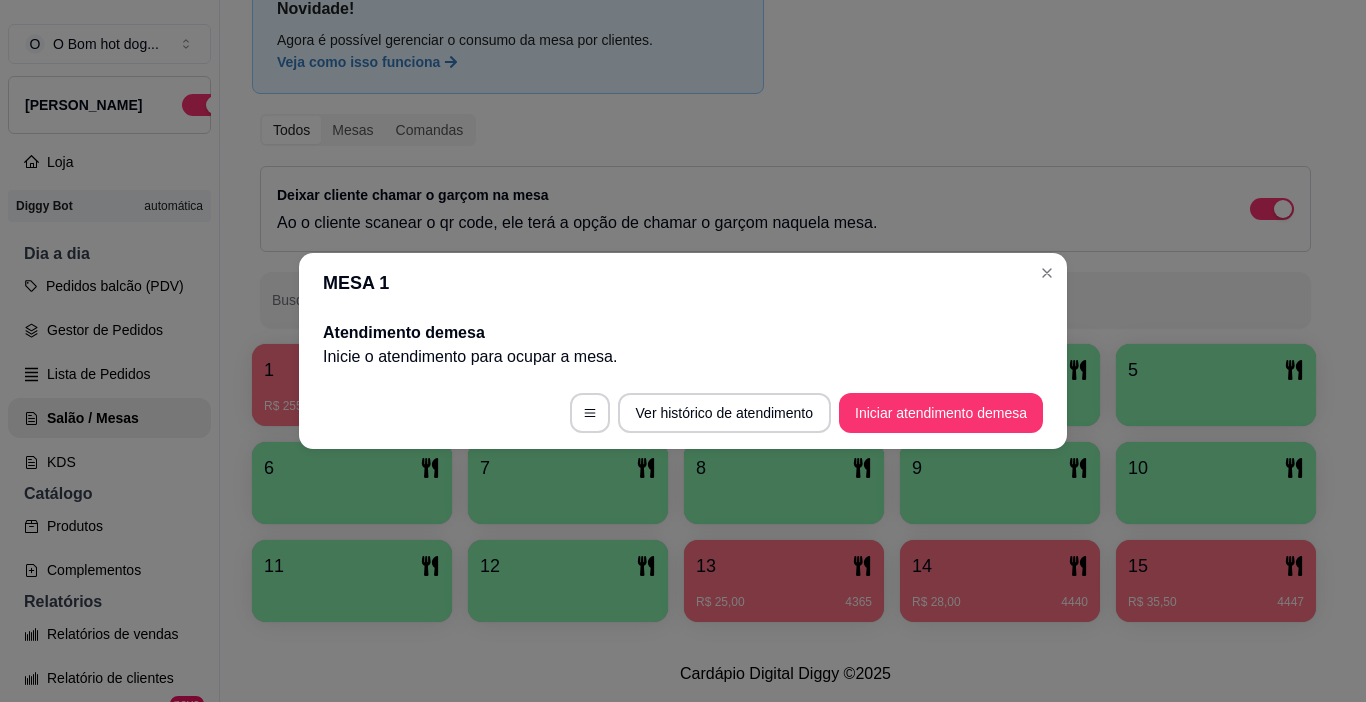 scroll, scrollTop: 0, scrollLeft: 0, axis: both 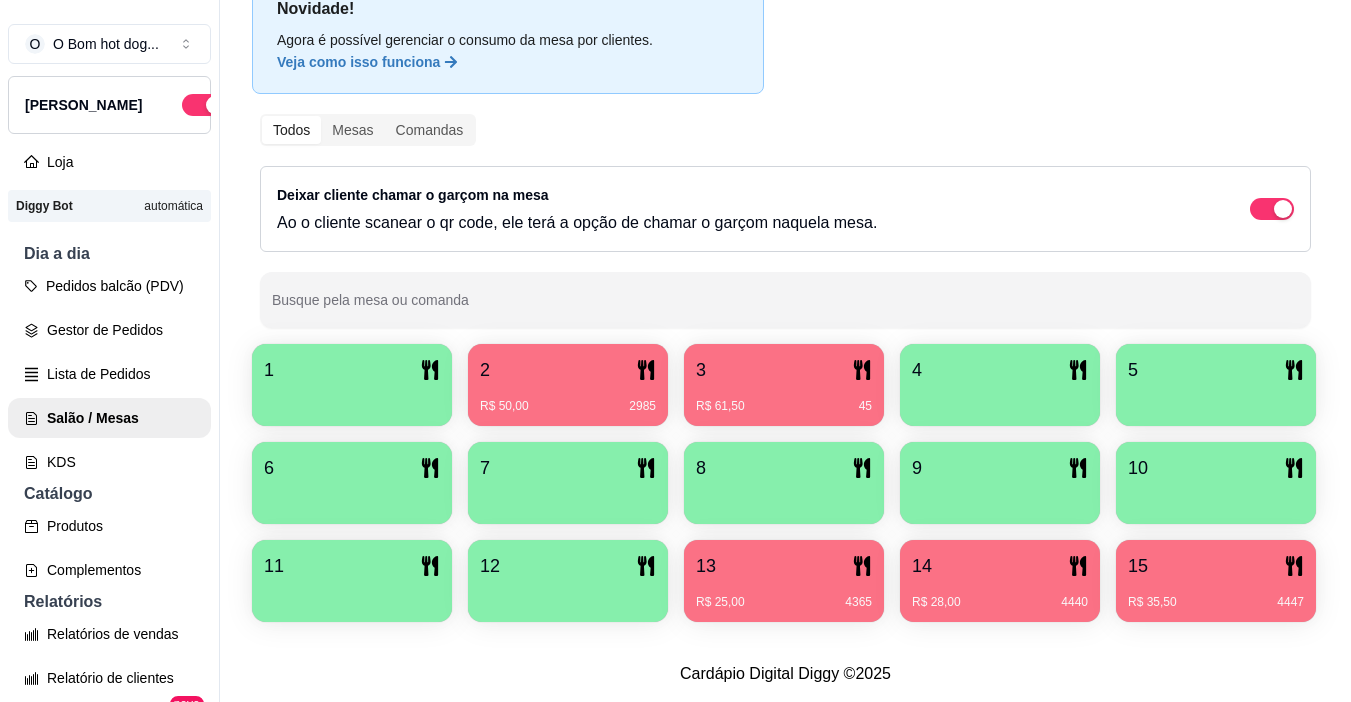 click on "R$ 50,00 2985" at bounding box center (568, 399) 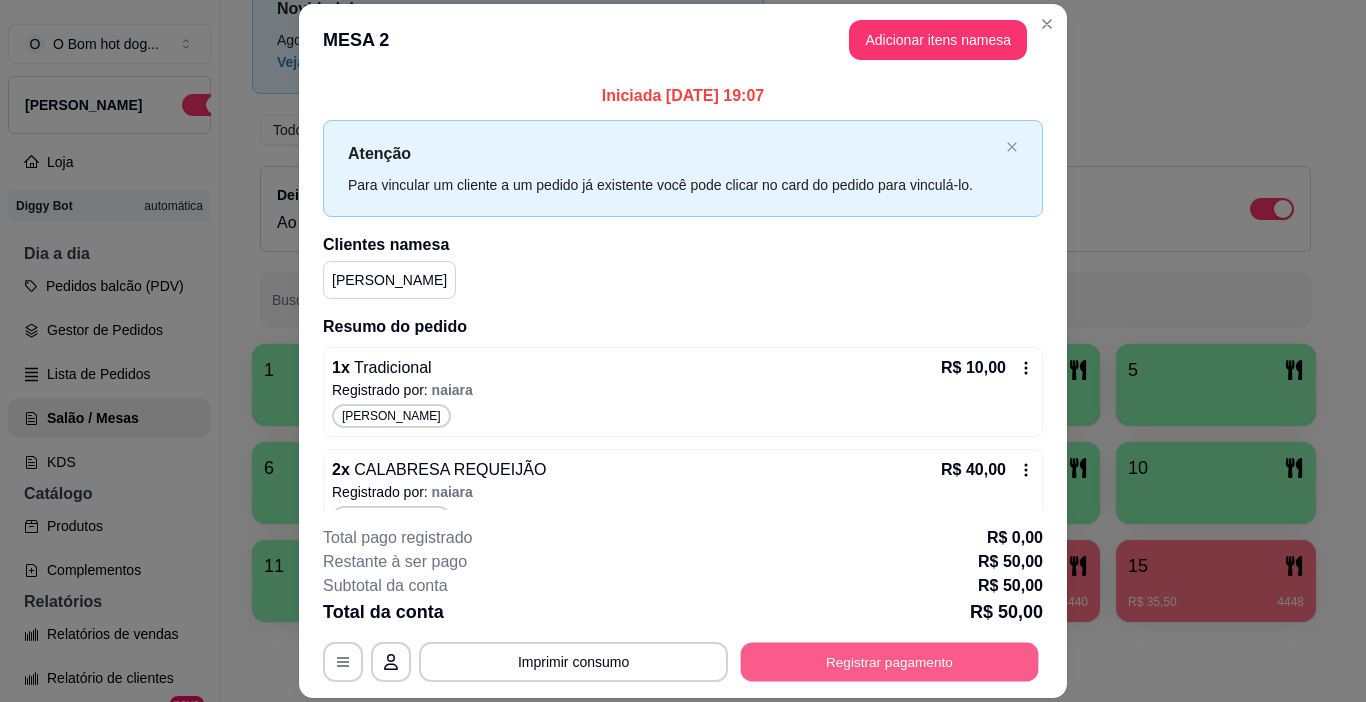 click on "Registrar pagamento" at bounding box center (890, 662) 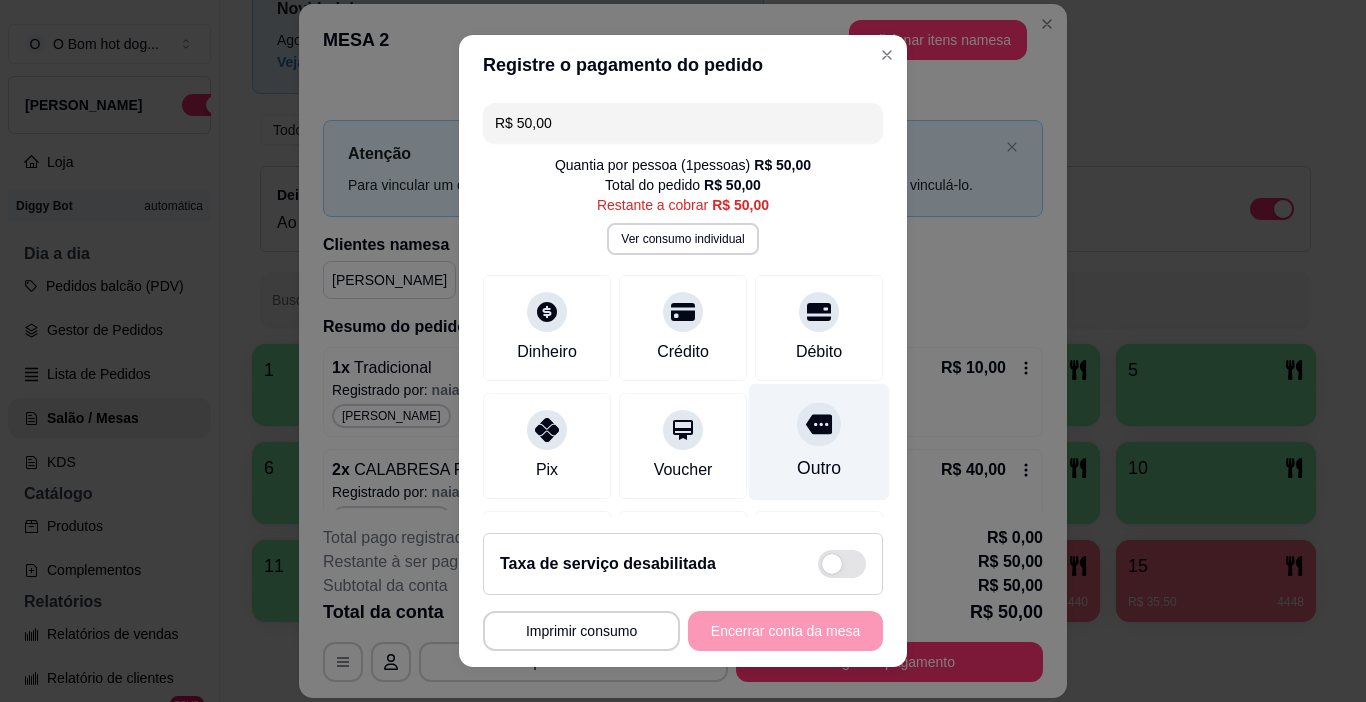 click on "Outro" at bounding box center [819, 442] 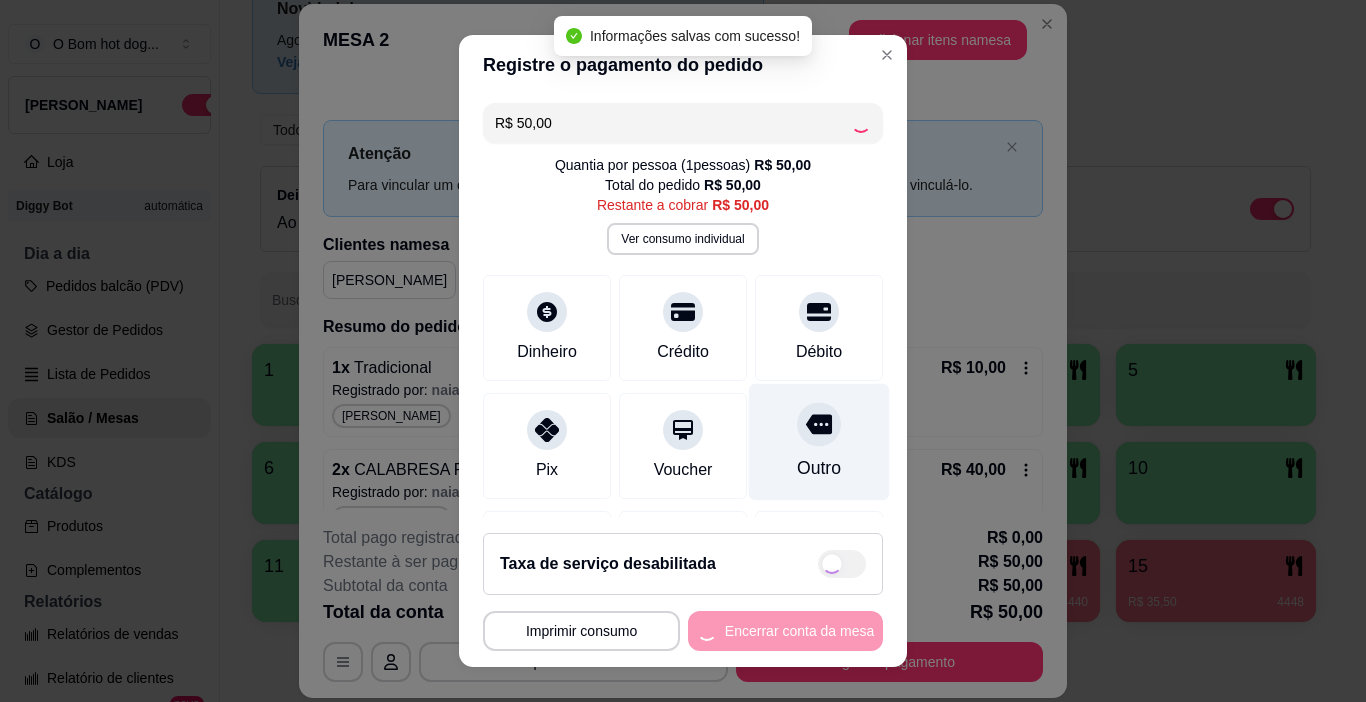 type on "R$ 0,00" 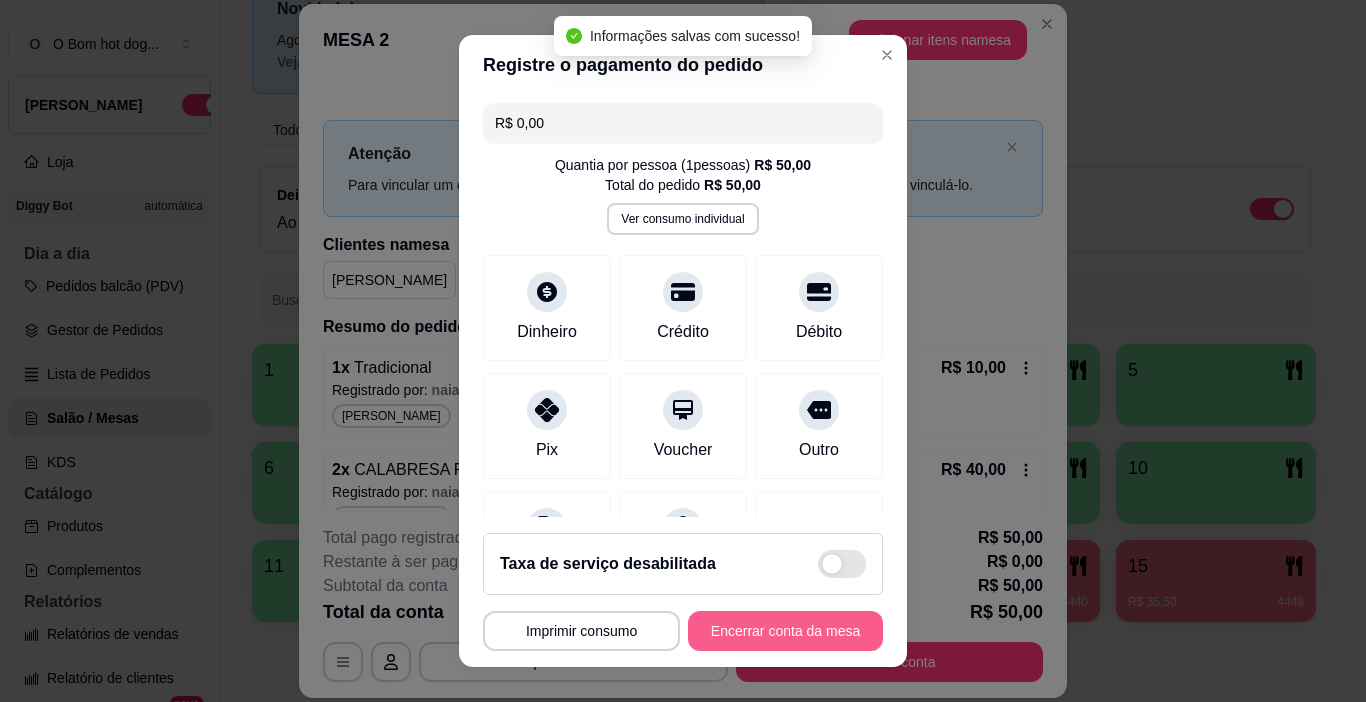click on "Encerrar conta da mesa" at bounding box center [785, 631] 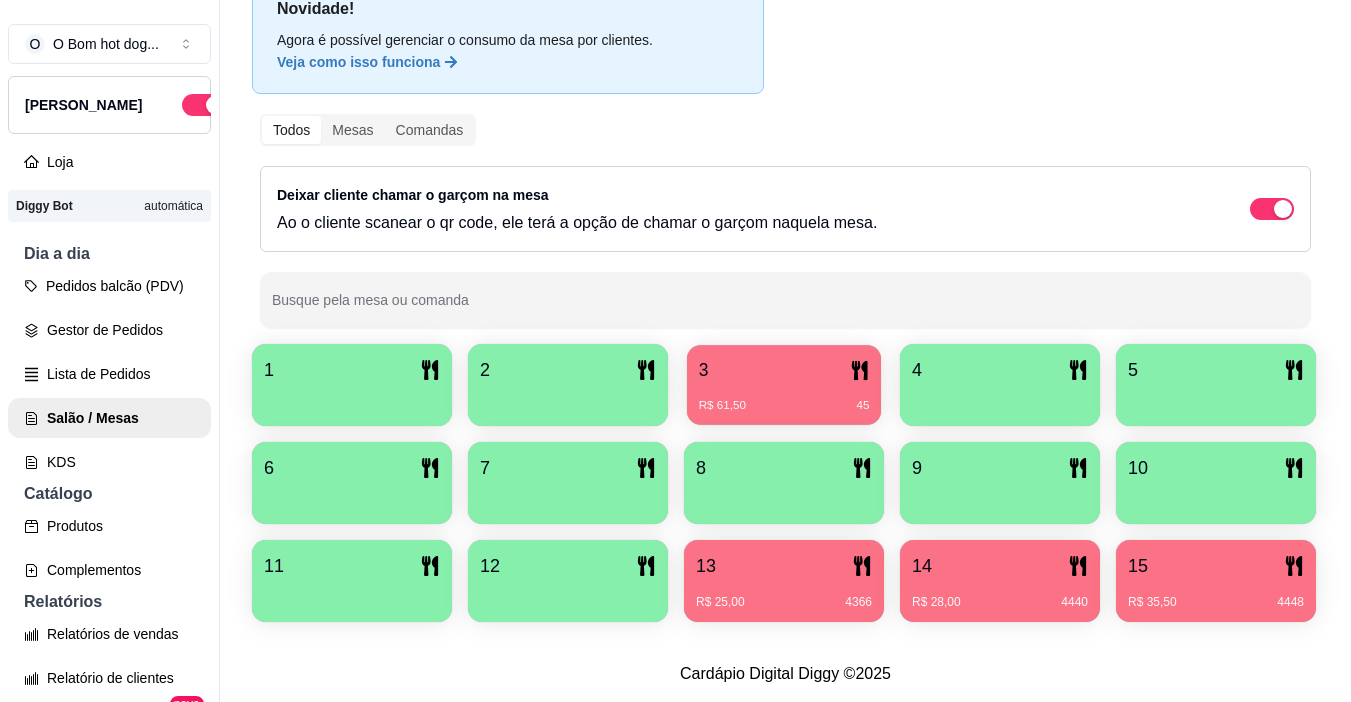 click on "3" at bounding box center (784, 370) 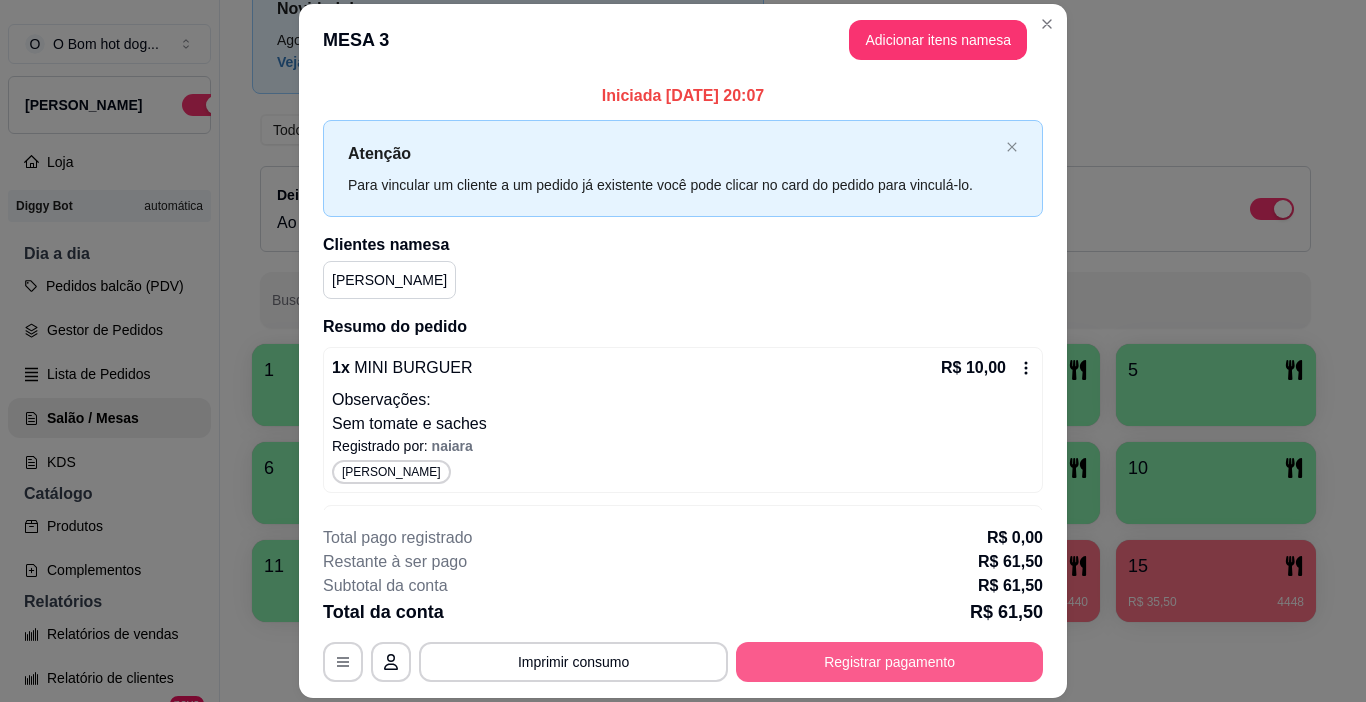 click on "Registrar pagamento" at bounding box center [889, 662] 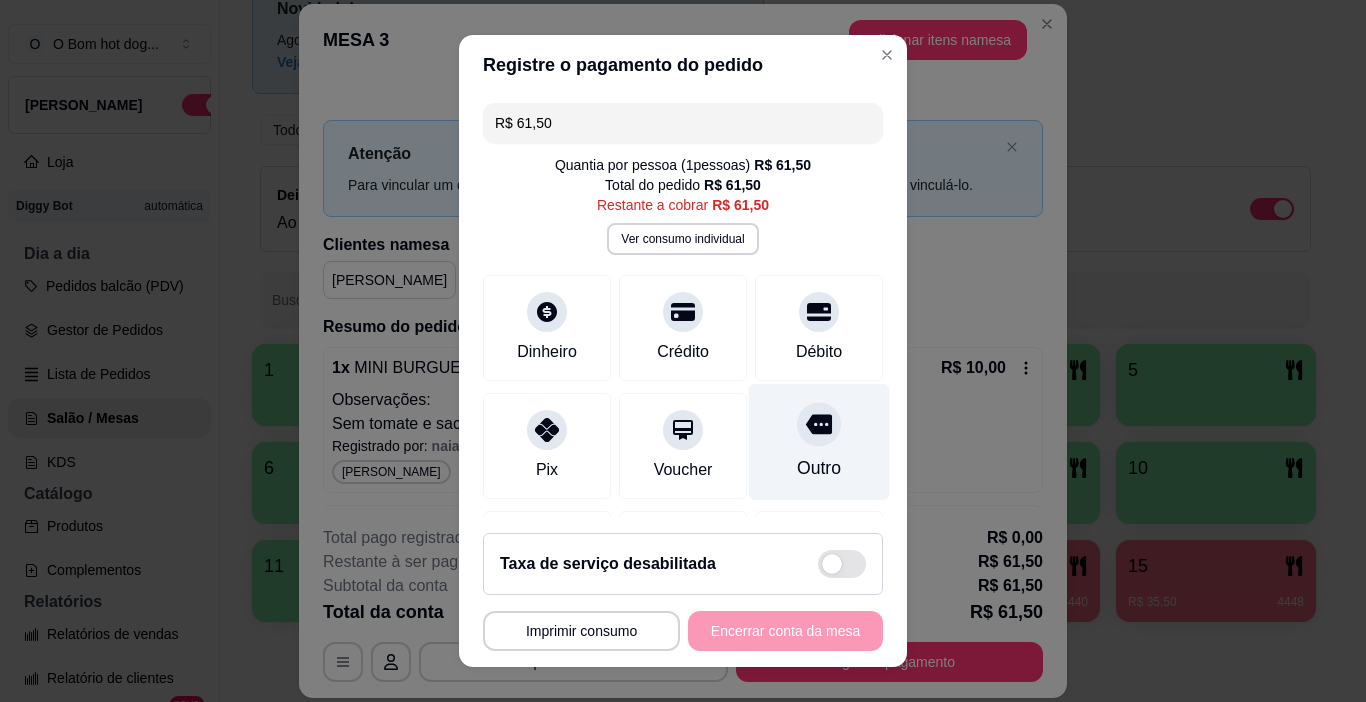 click 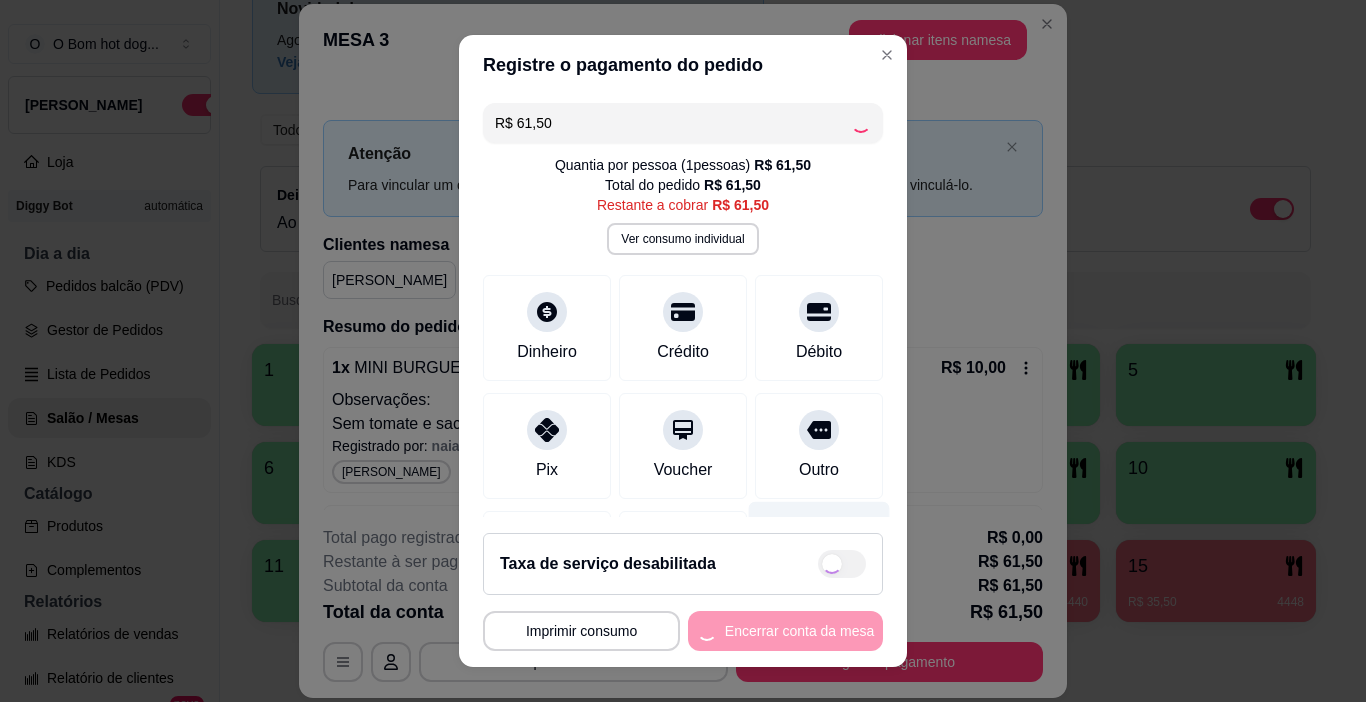type on "R$ 0,00" 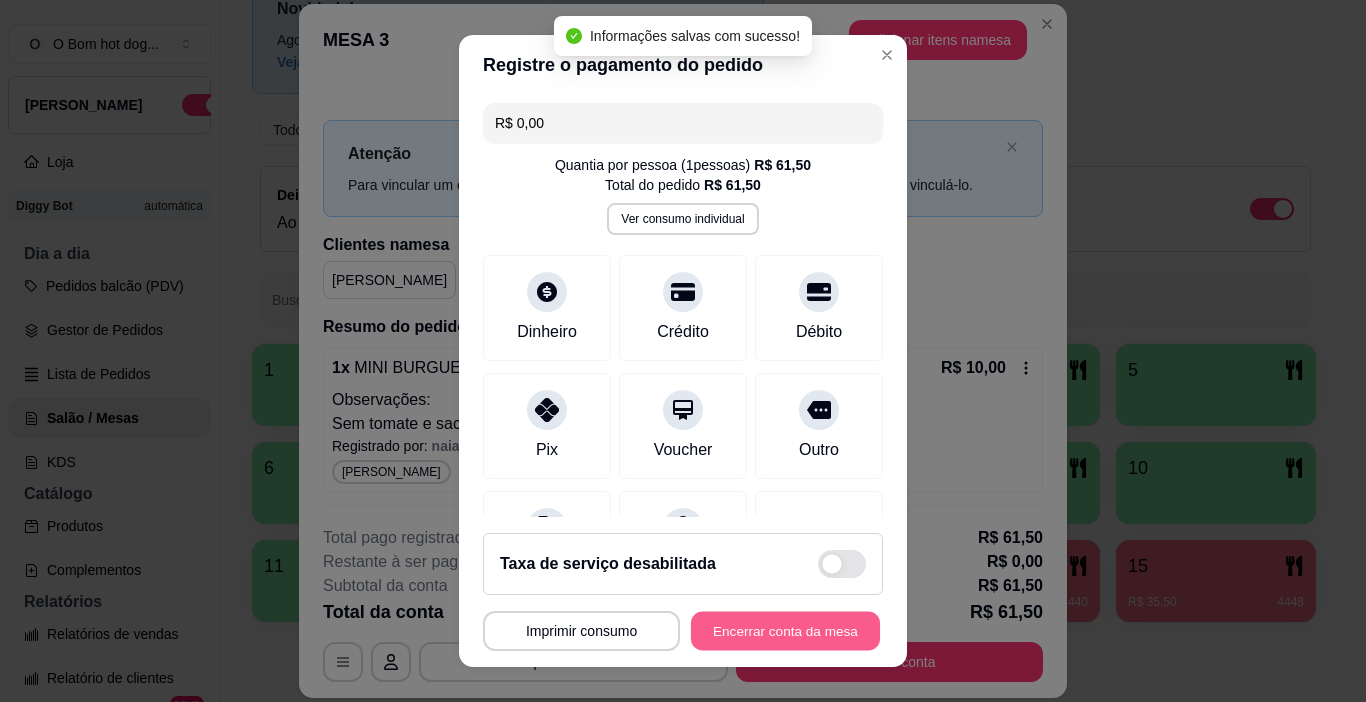 click on "Encerrar conta da mesa" at bounding box center [785, 631] 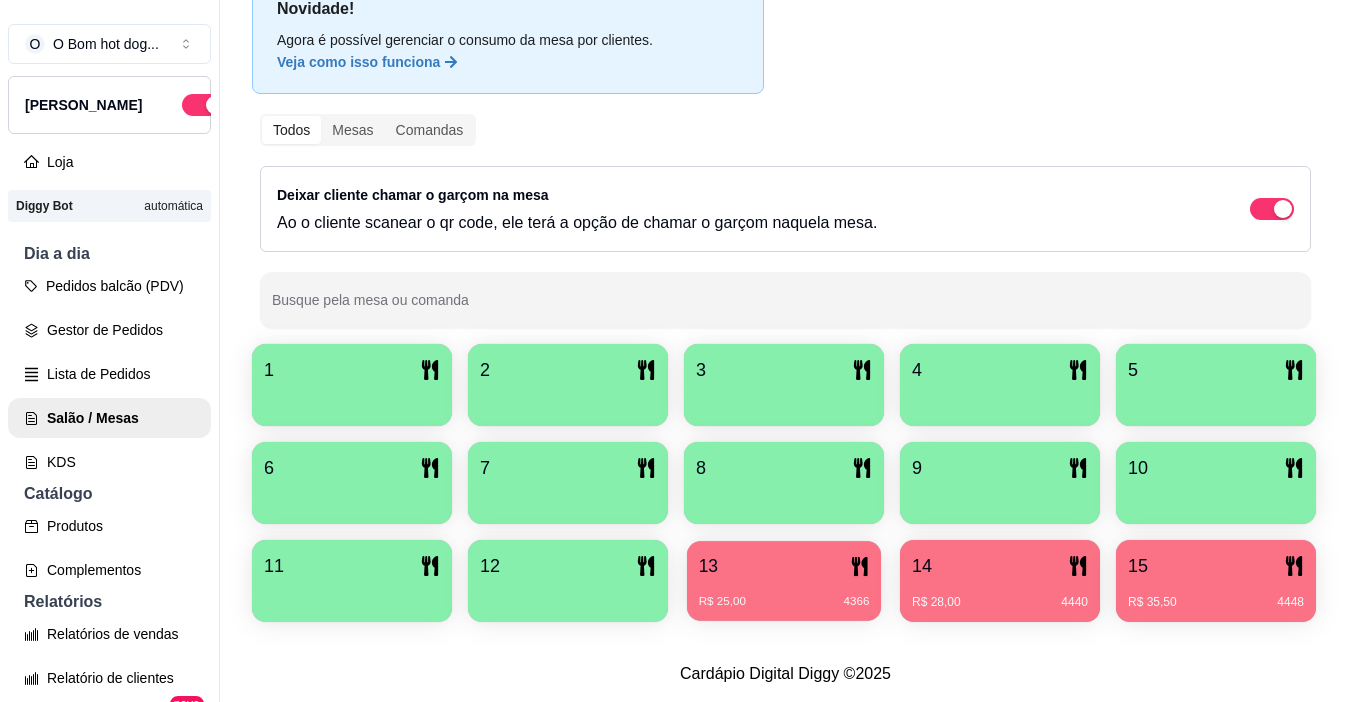 click on "R$ 25,00 4366" at bounding box center (784, 602) 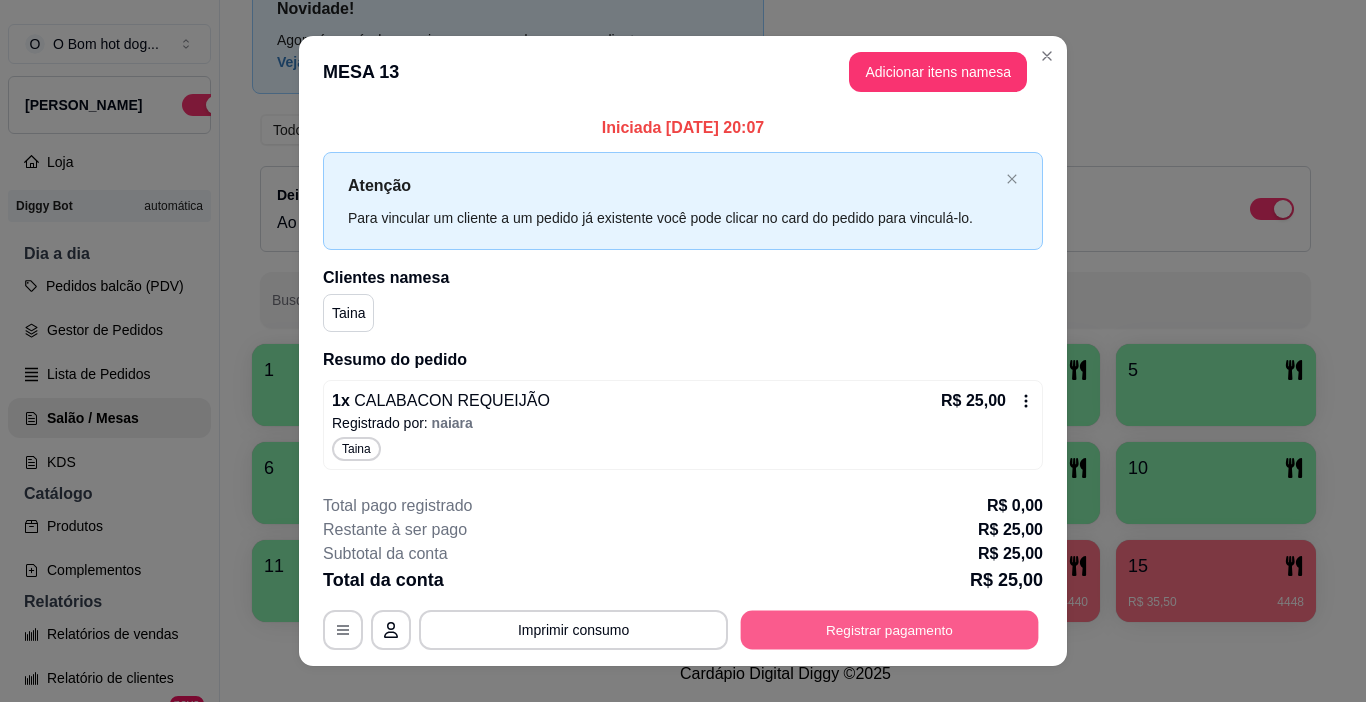 click on "Registrar pagamento" at bounding box center [890, 629] 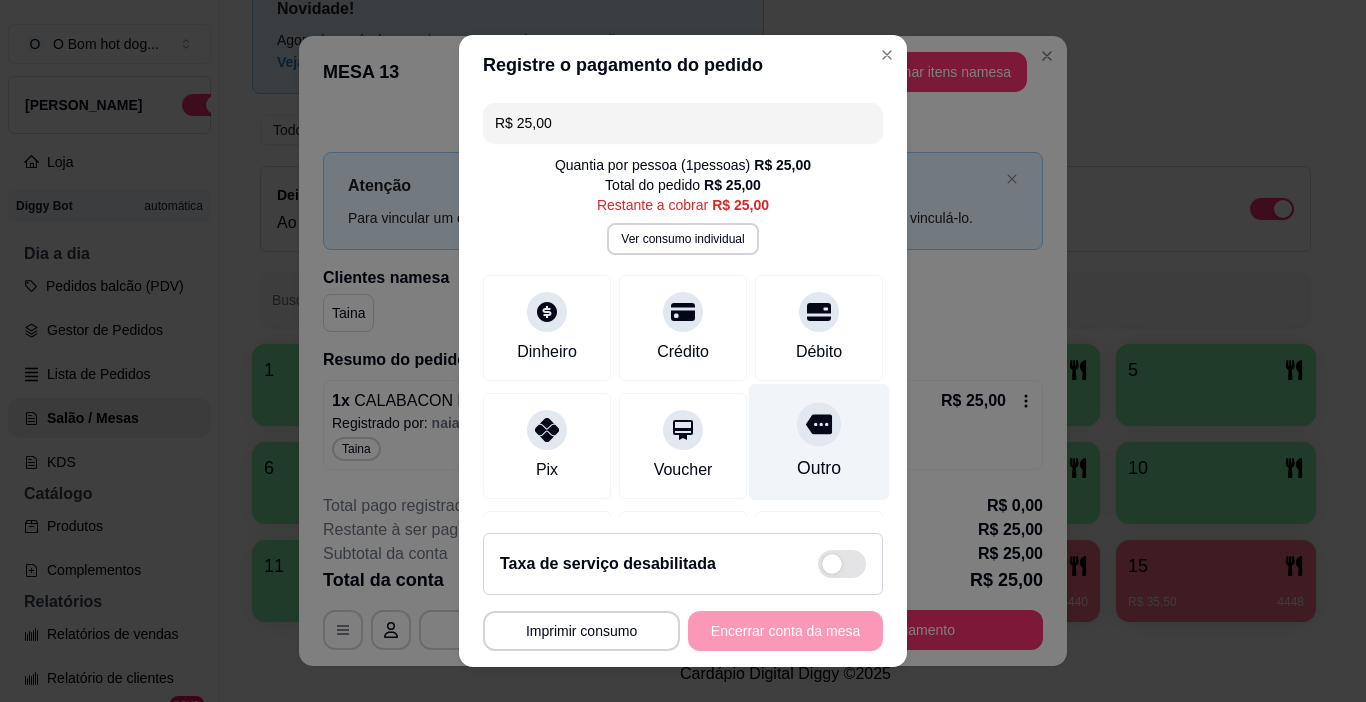 click on "Outro" at bounding box center (819, 468) 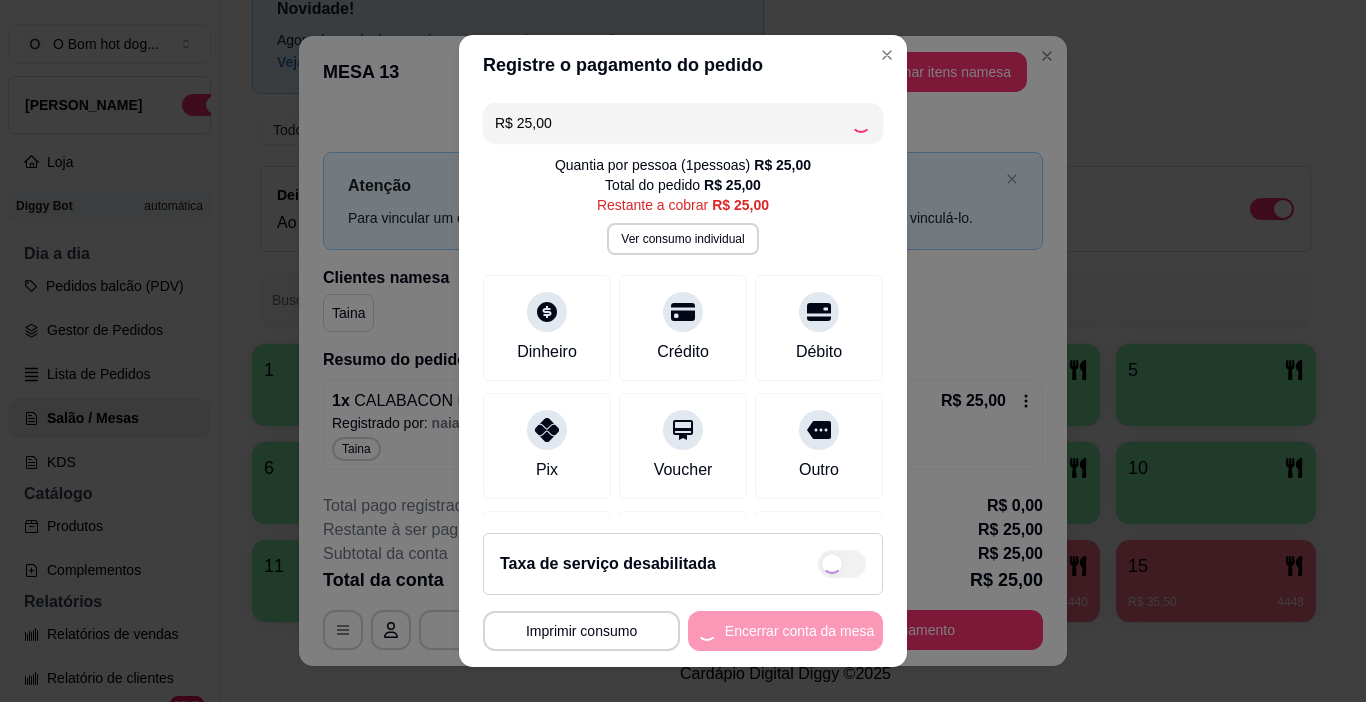 type on "R$ 0,00" 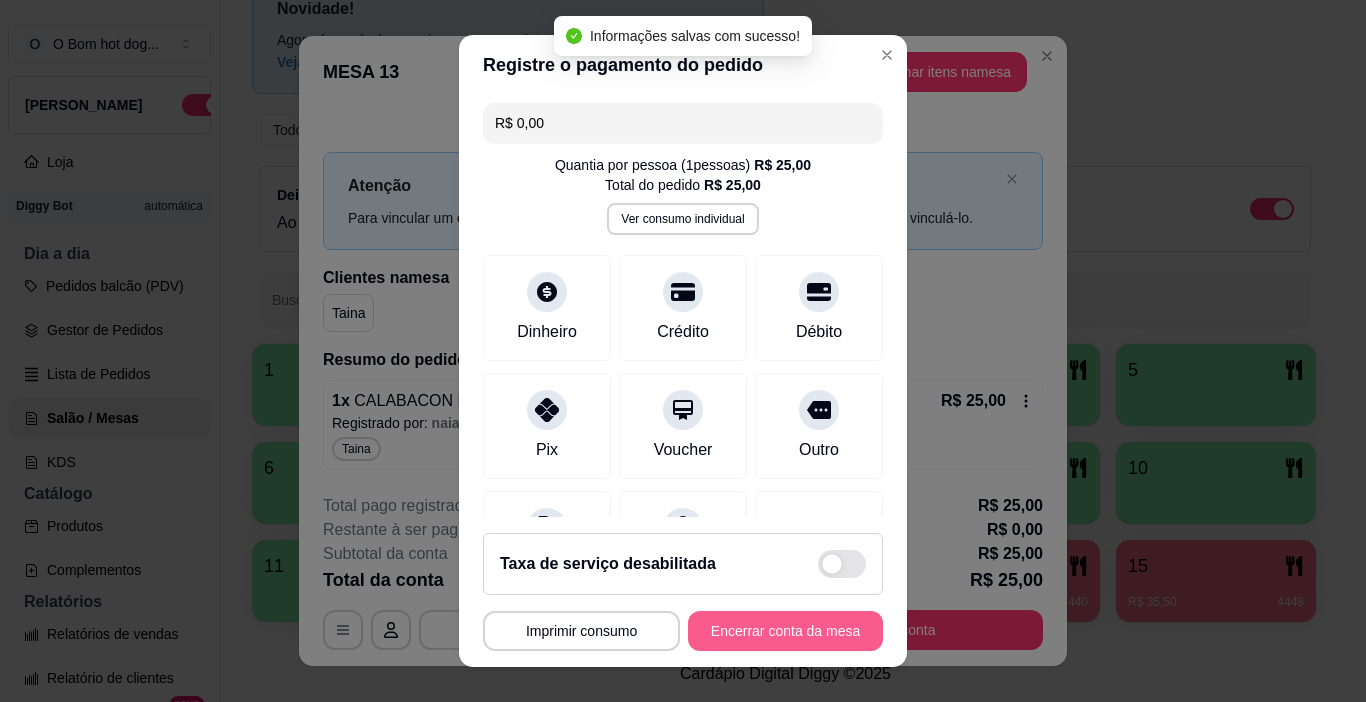 click on "Encerrar conta da mesa" at bounding box center [785, 631] 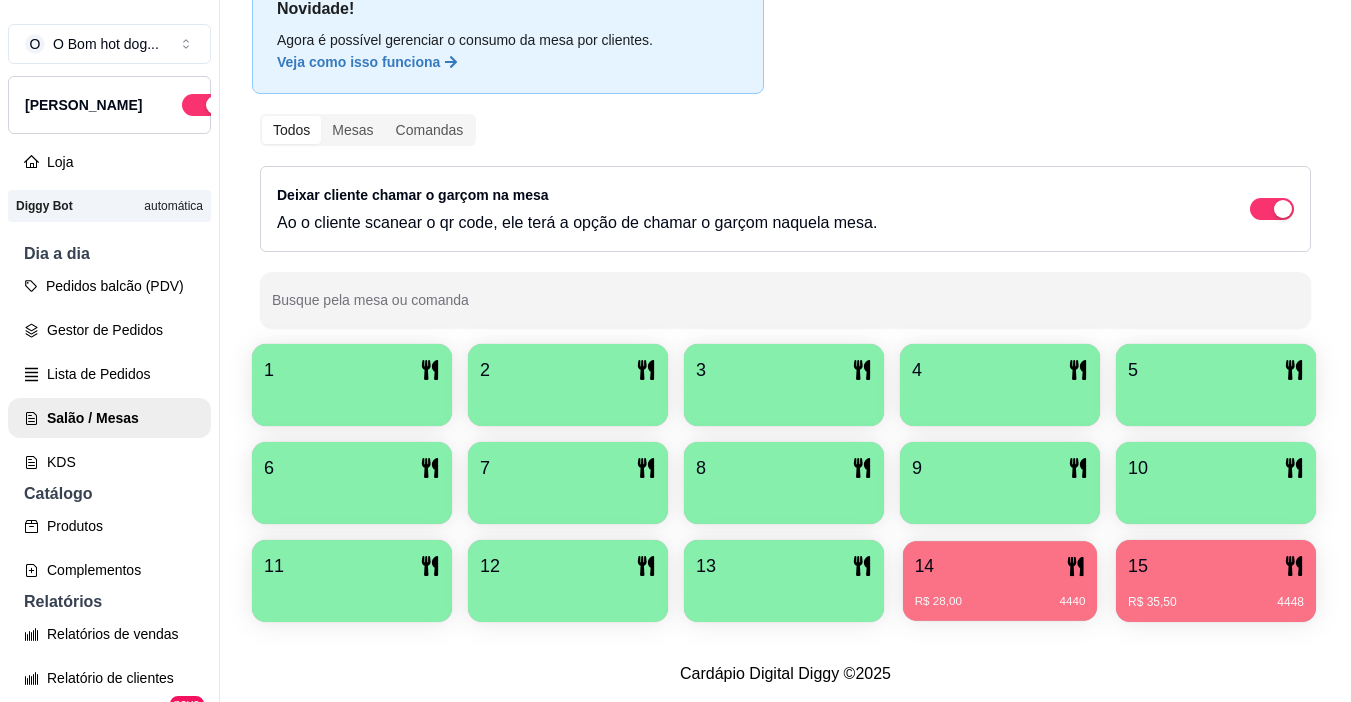click on "R$ 28,00 4440" at bounding box center (1000, 602) 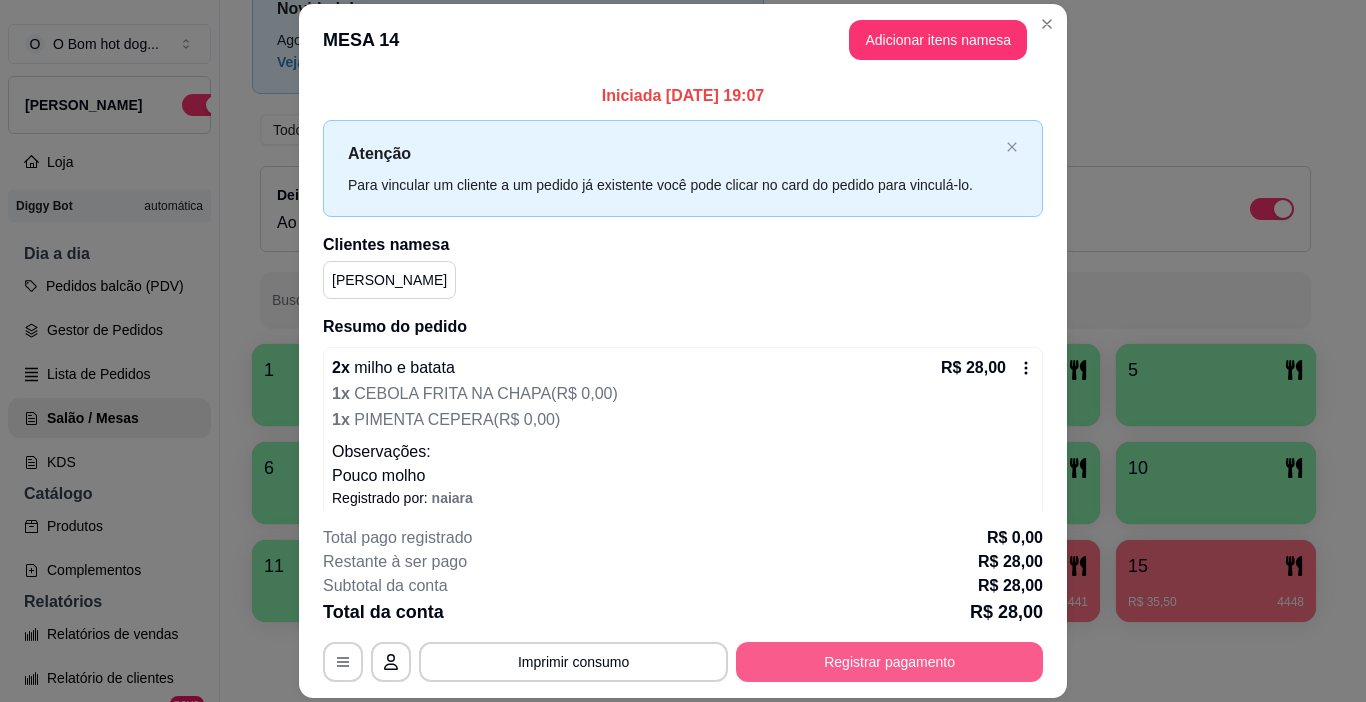 click on "Registrar pagamento" at bounding box center (889, 662) 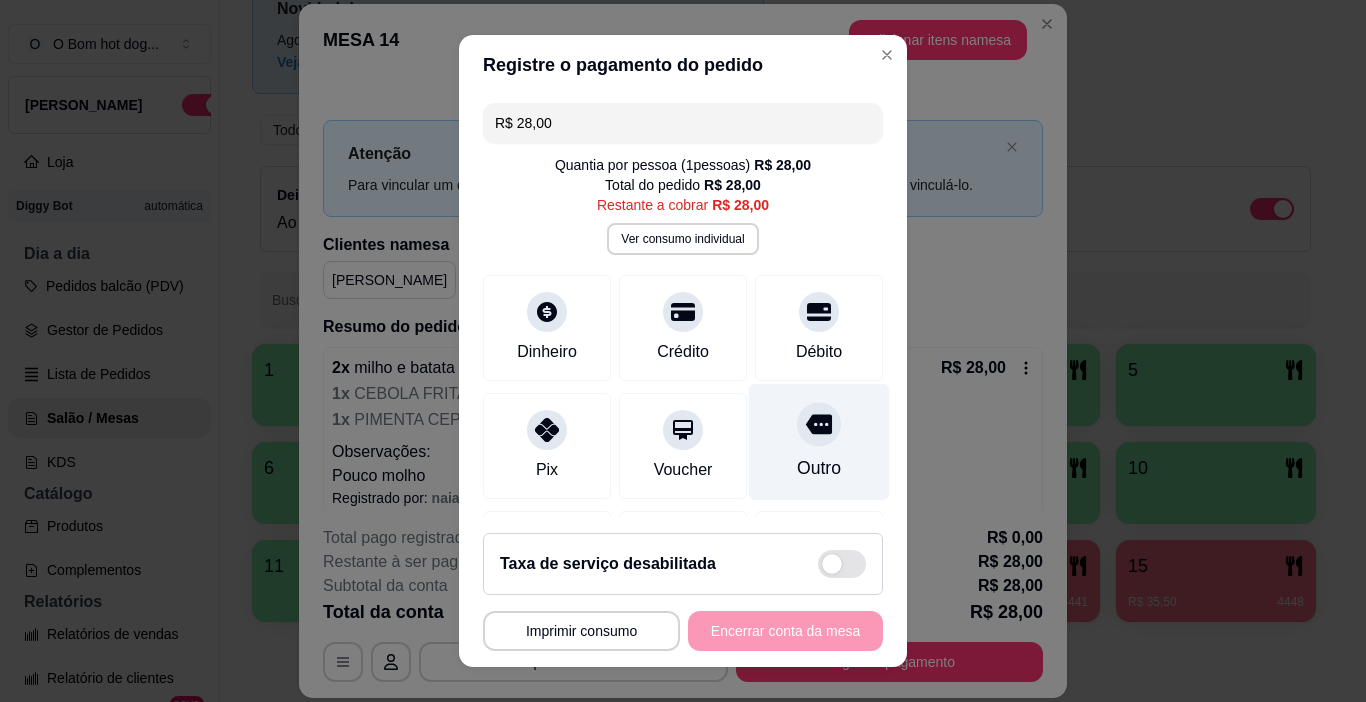 click on "Outro" at bounding box center (819, 442) 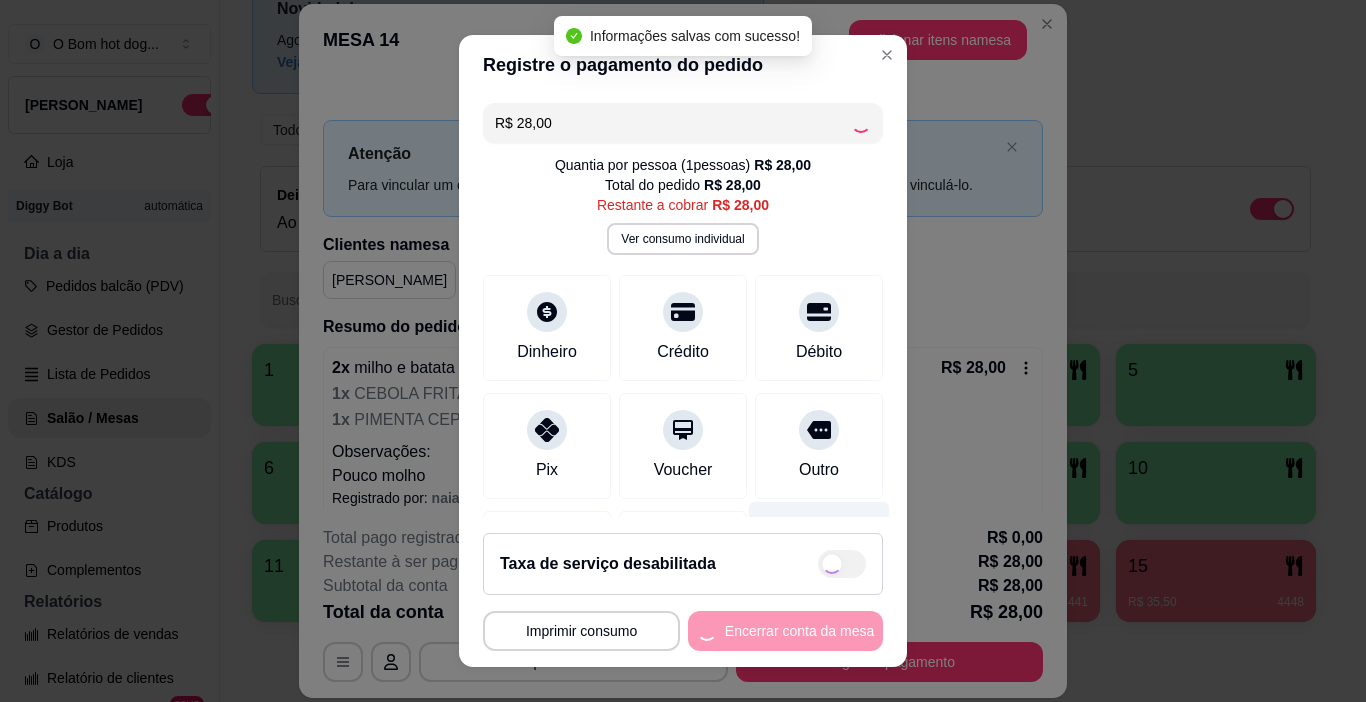 type on "R$ 0,00" 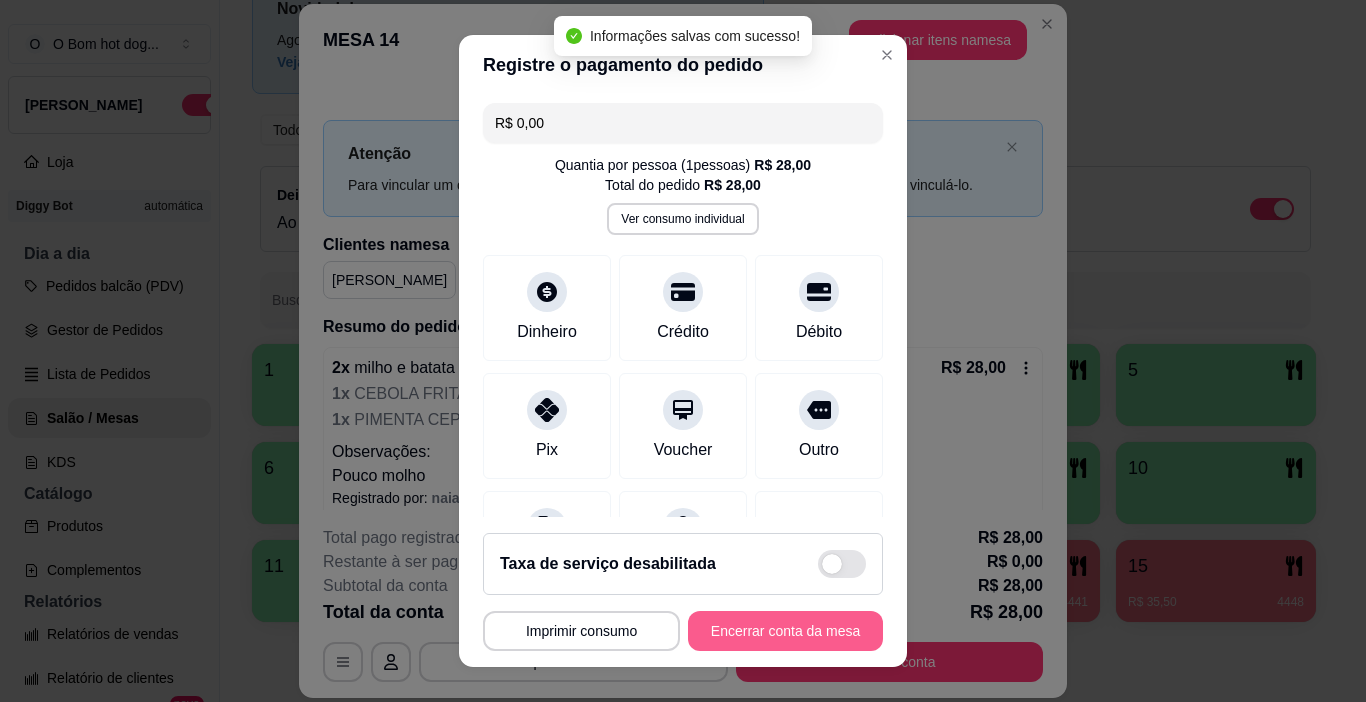 click on "Encerrar conta da mesa" at bounding box center [785, 631] 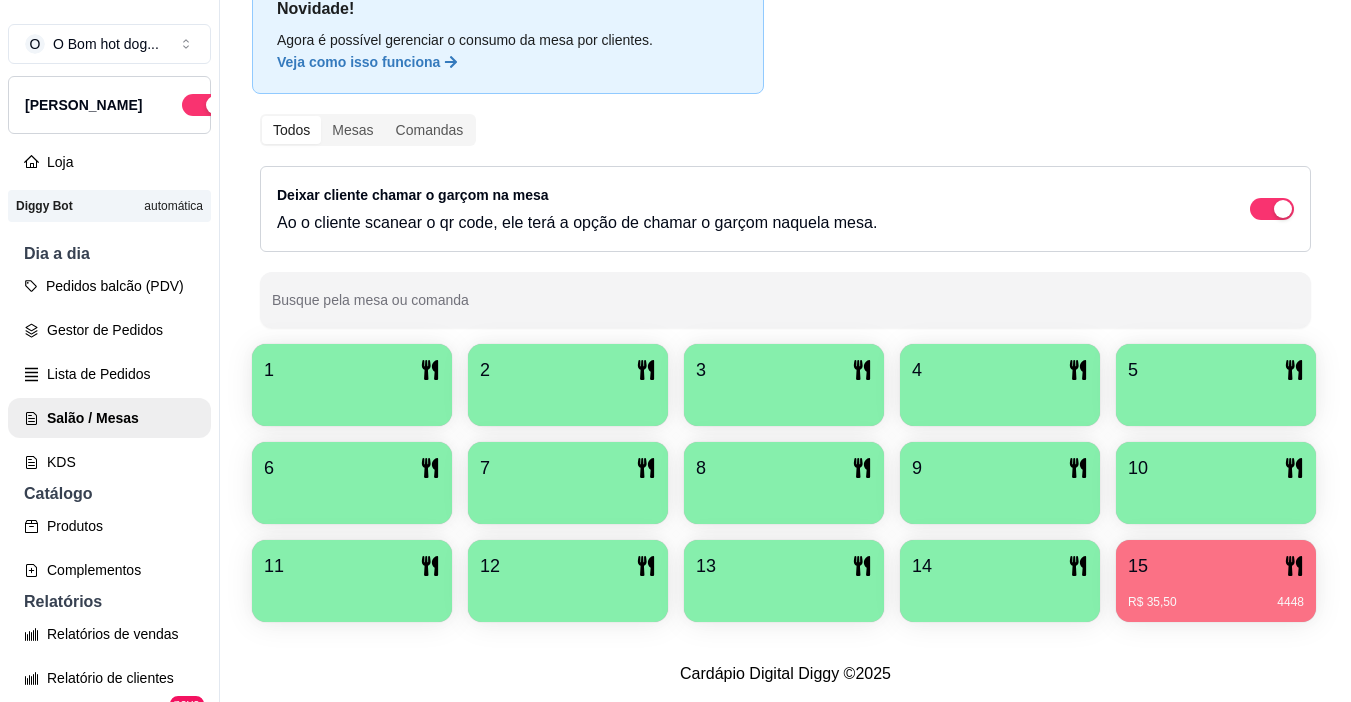 click on "R$ 35,50 4448" at bounding box center [1216, 595] 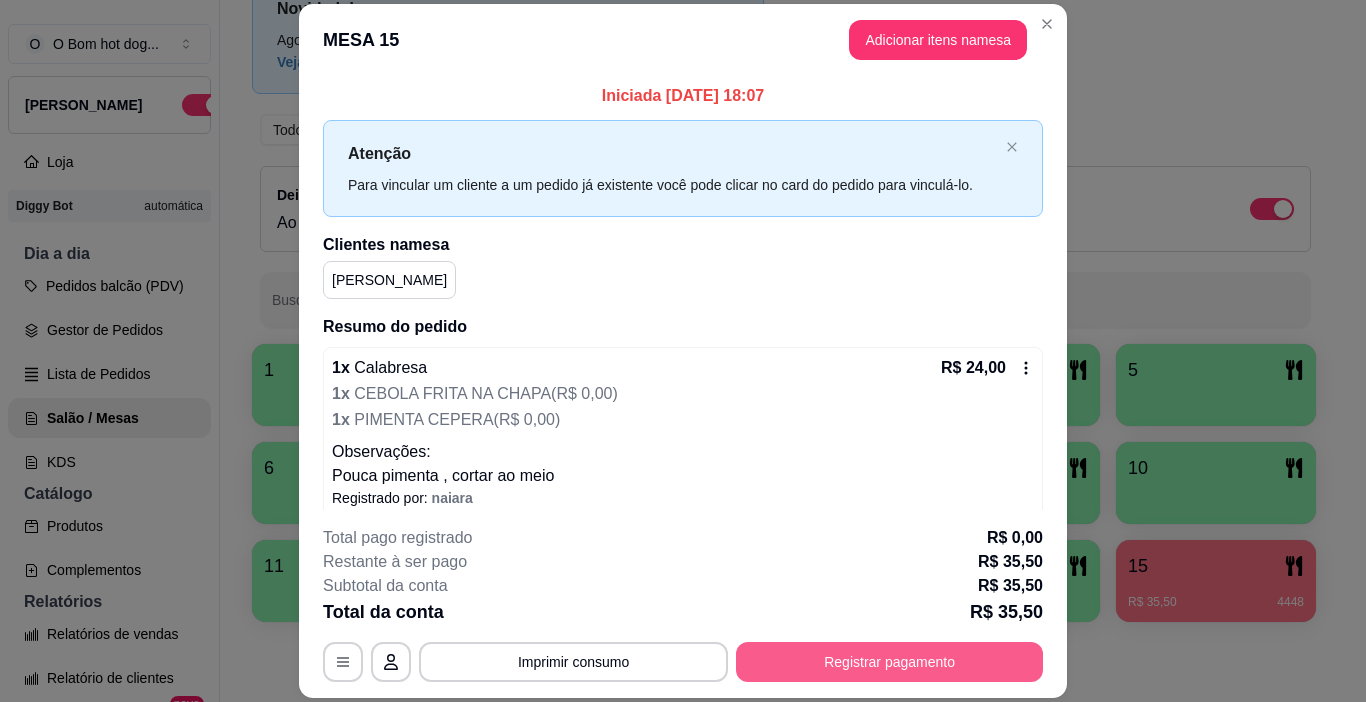 click on "Registrar pagamento" at bounding box center (889, 662) 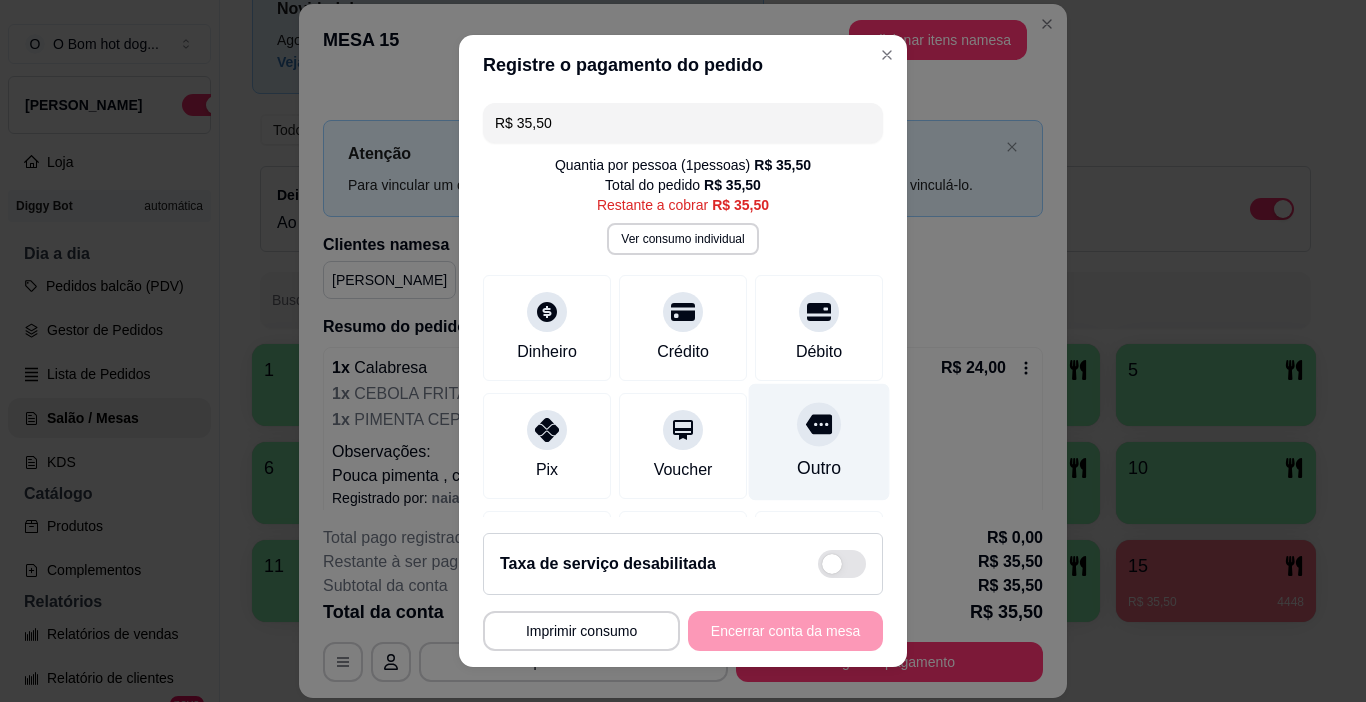 click on "Outro" at bounding box center (819, 468) 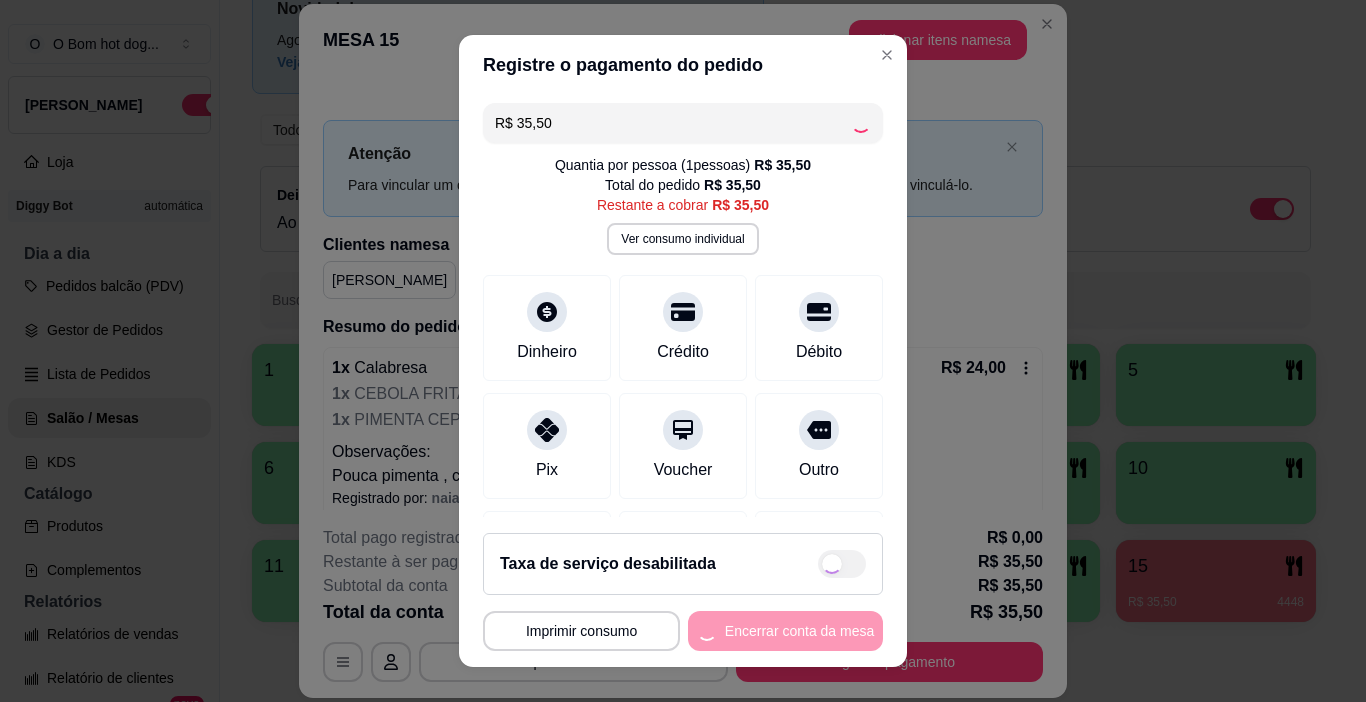 type on "R$ 0,00" 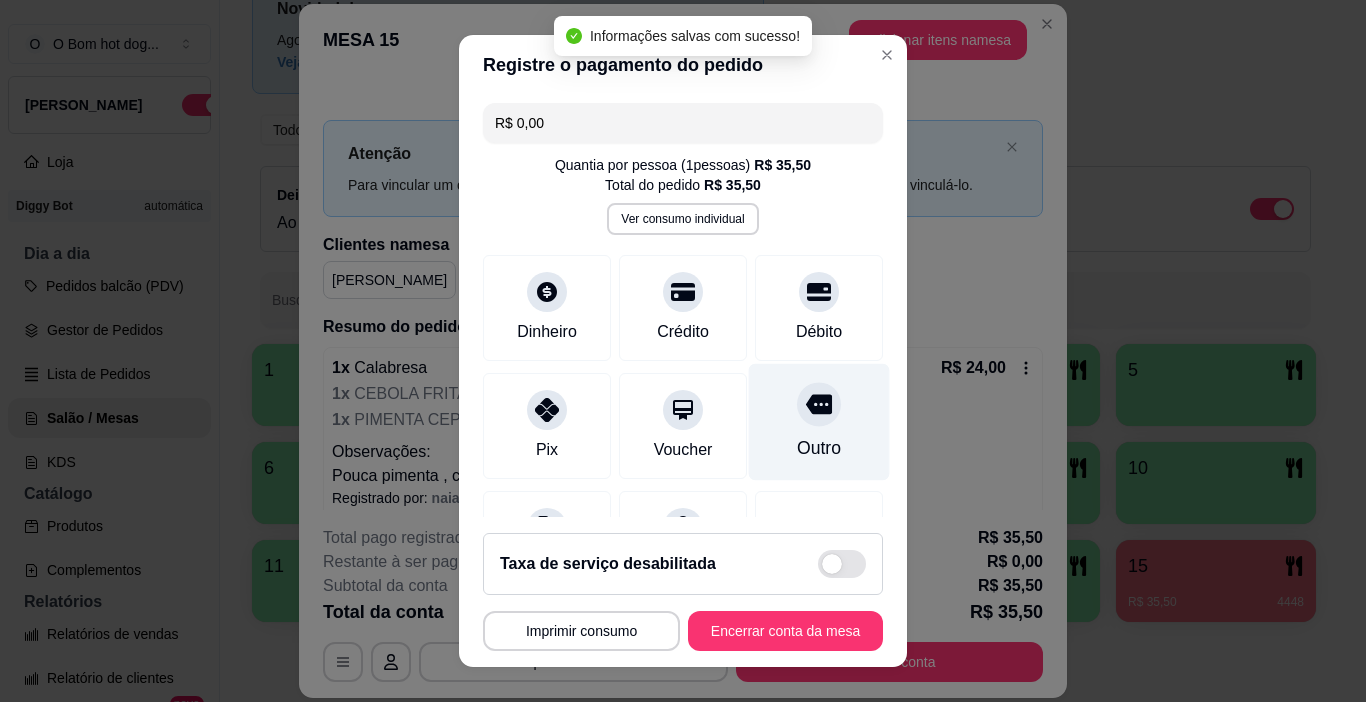 click on "Outro" at bounding box center (819, 448) 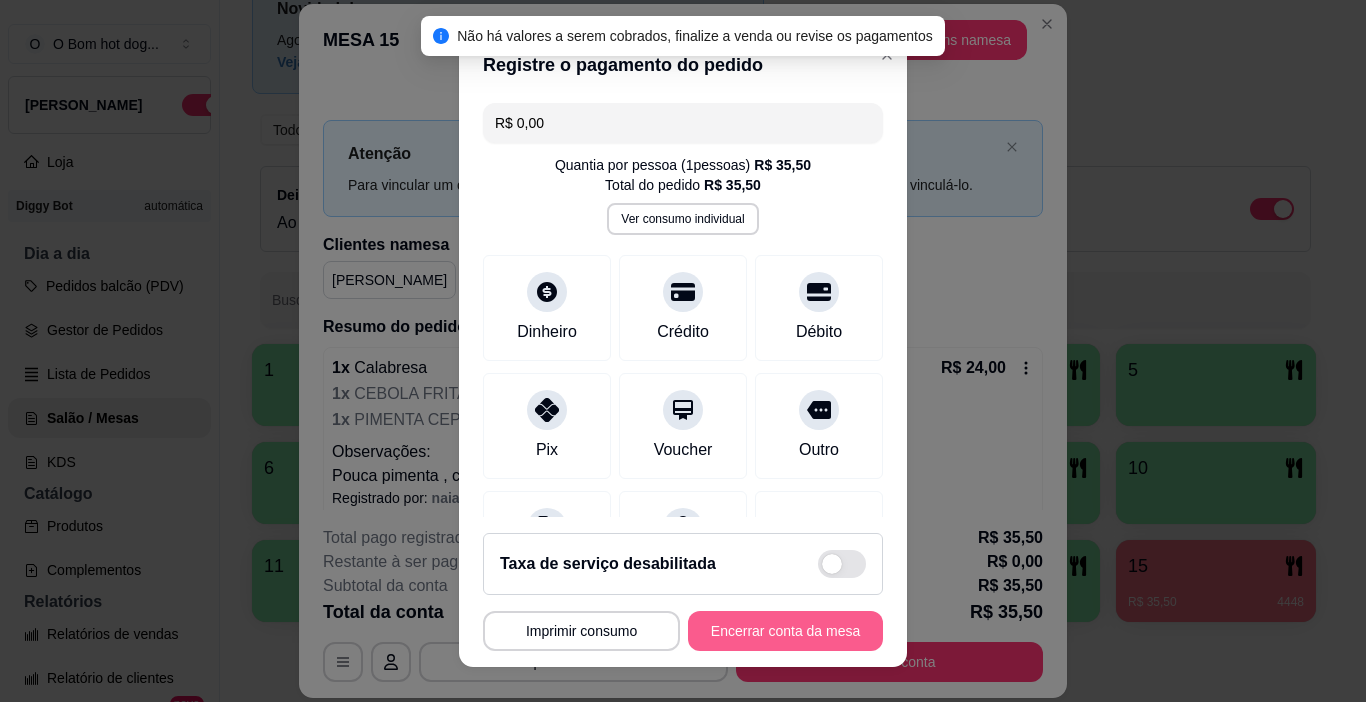 click on "Encerrar conta da mesa" at bounding box center [785, 631] 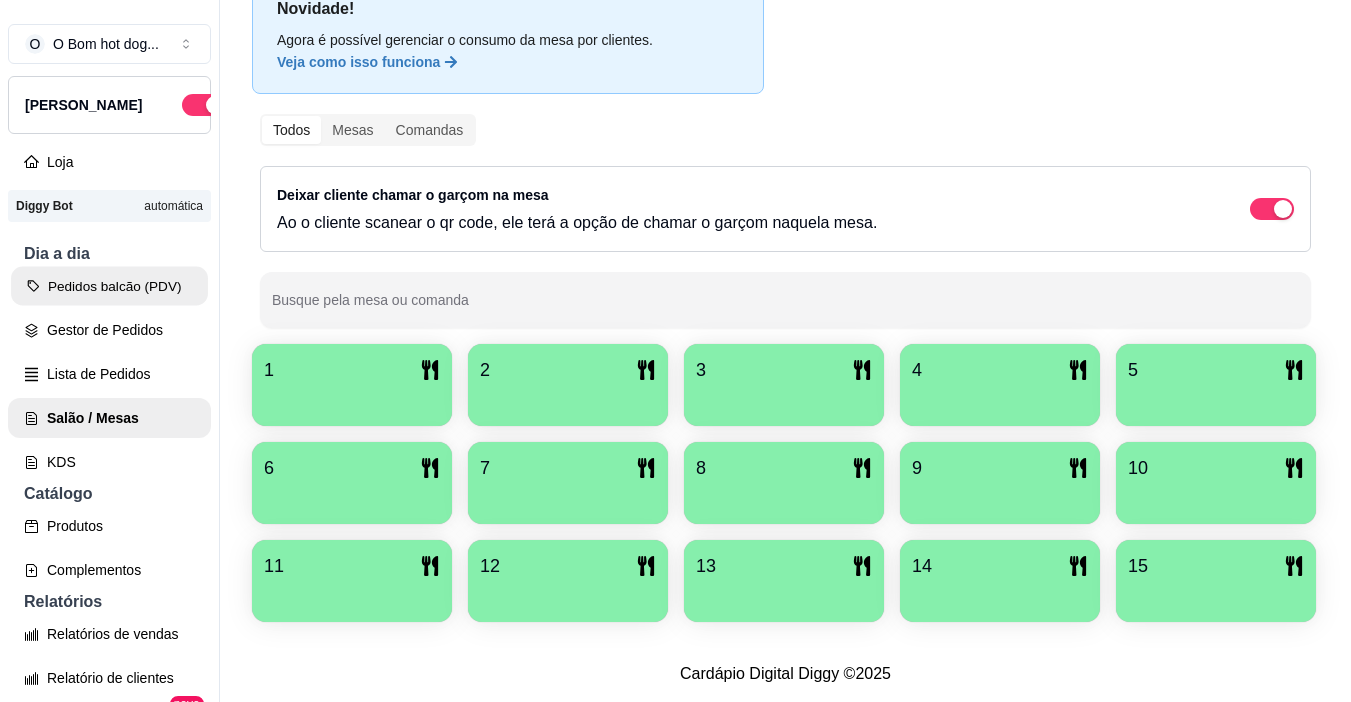 click on "Pedidos balcão (PDV)" at bounding box center [109, 286] 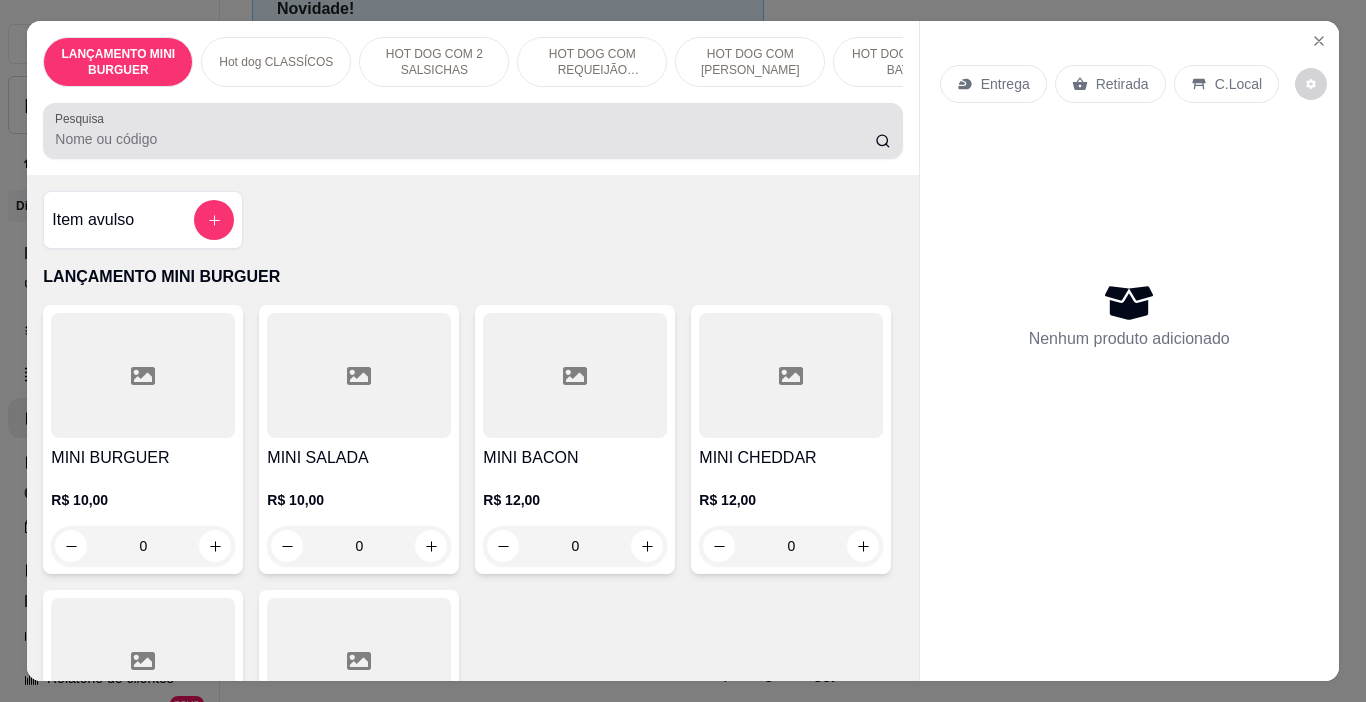 click on "LANÇAMENTO MINI BURGUER  Hot dog CLASSÍCOS HOT DOG COM 2 SALSICHAS  HOT DOG COM REQUEIJÃO CREMOSO HOT DOG COM MUSSARELA HOT DOG PURÊ DE BATATA HOT DOG GOUMERT HOT DOG SEM MOLHO  HOT DOG AGRIDOCE  Bebidas  Doces  Pesquisa" at bounding box center [472, 98] 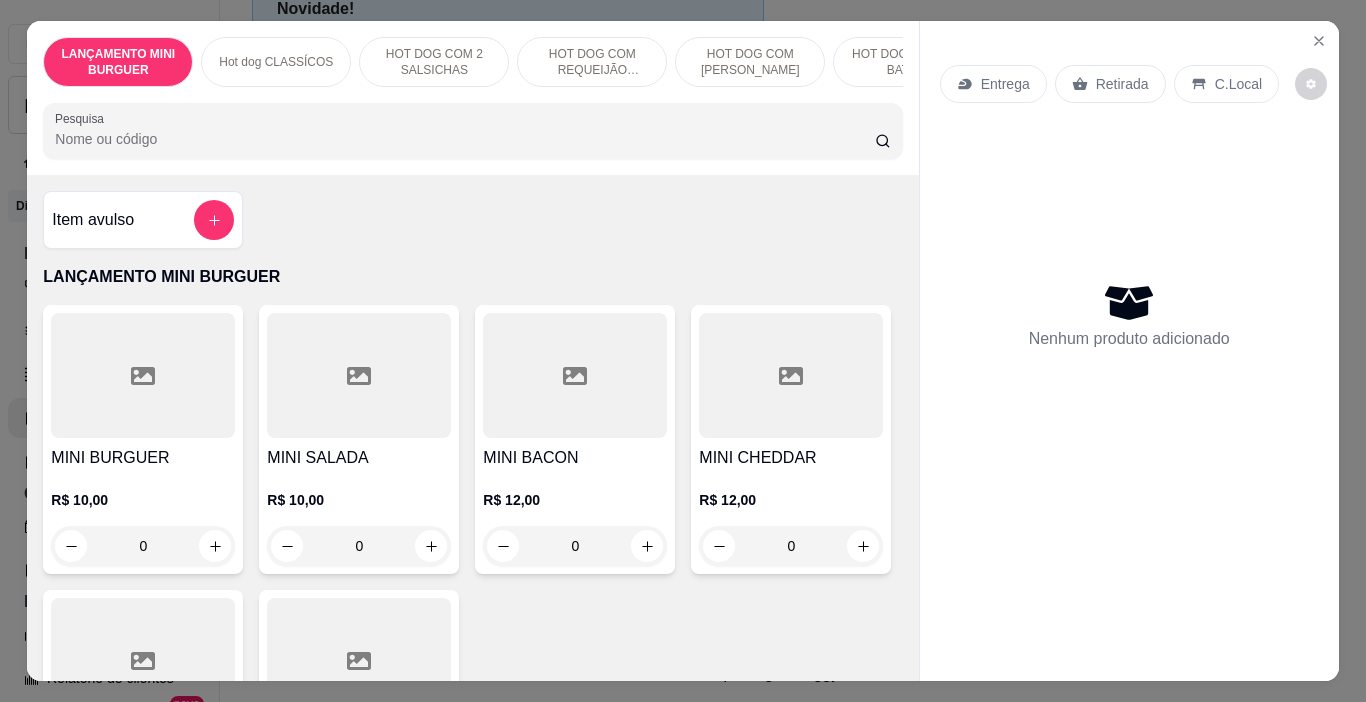 click on "Pesquisa" at bounding box center [465, 139] 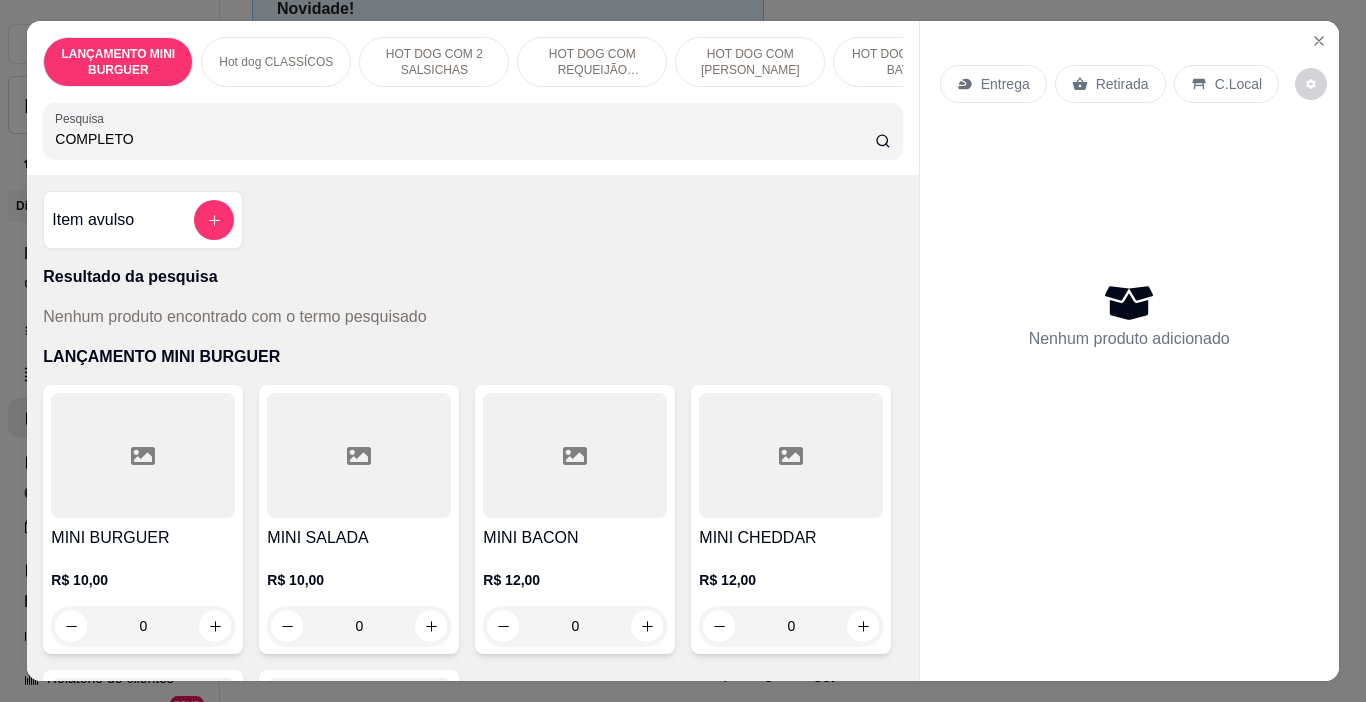 type on "COMPLETO" 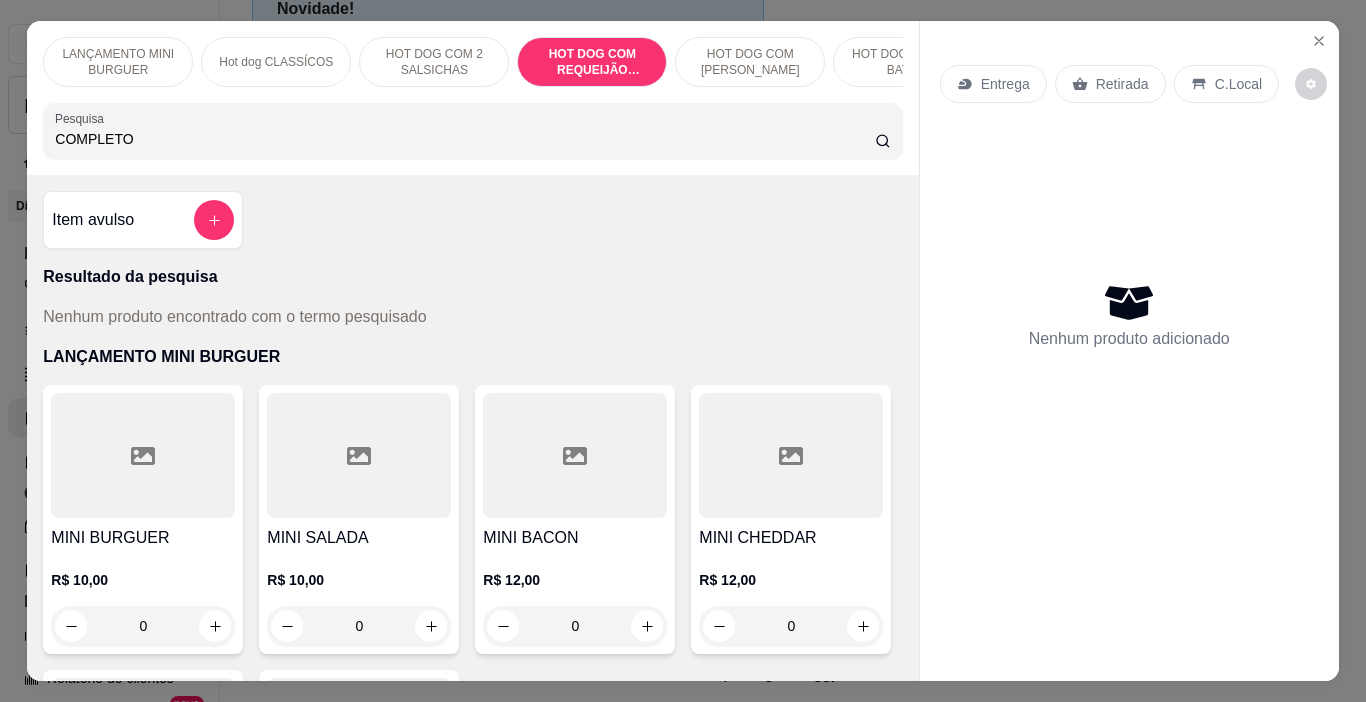 scroll, scrollTop: 2618, scrollLeft: 0, axis: vertical 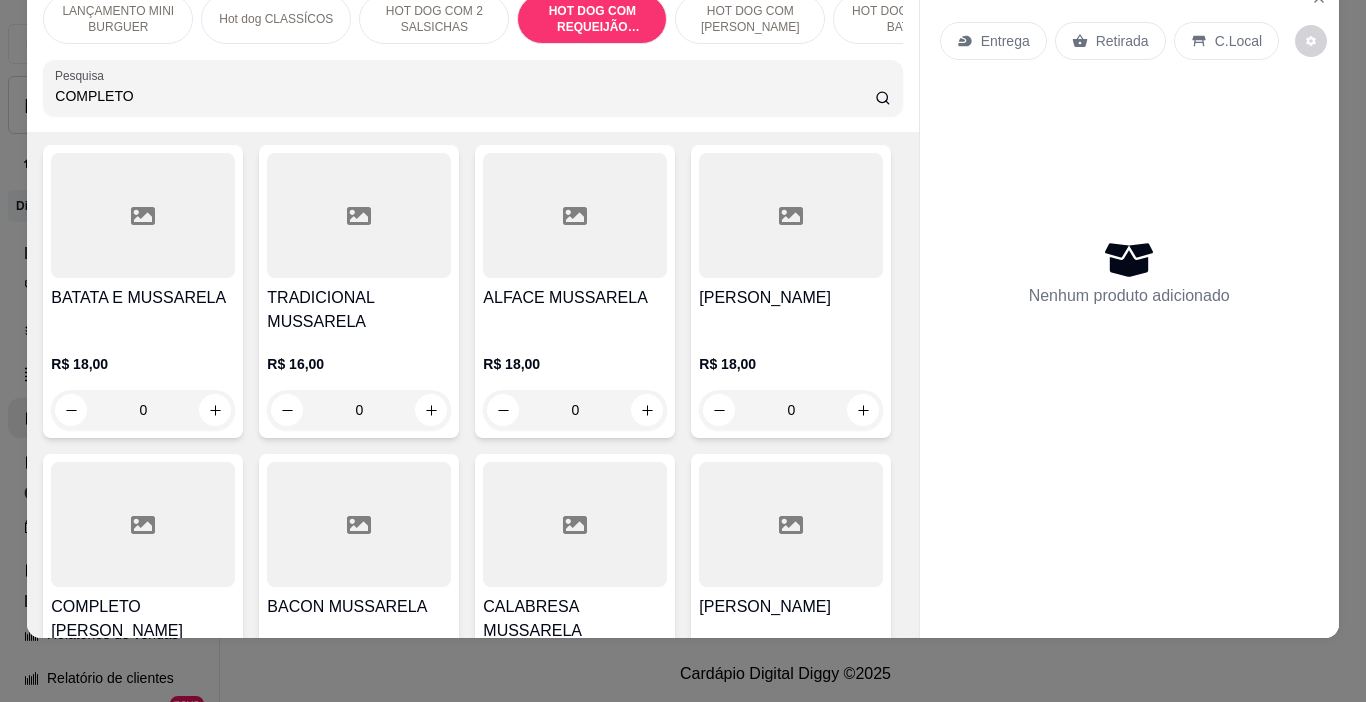 click on "0" at bounding box center [143, -248] 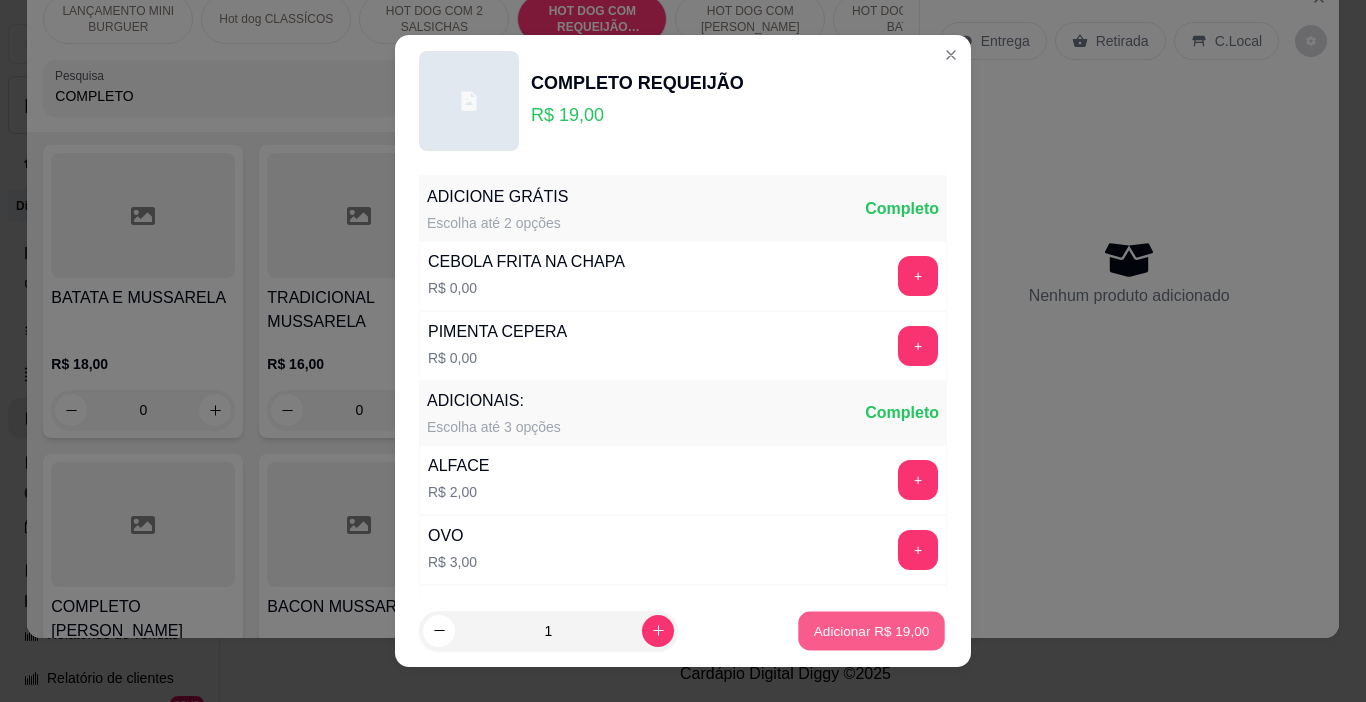 click on "Adicionar   R$ 19,00" at bounding box center (872, 630) 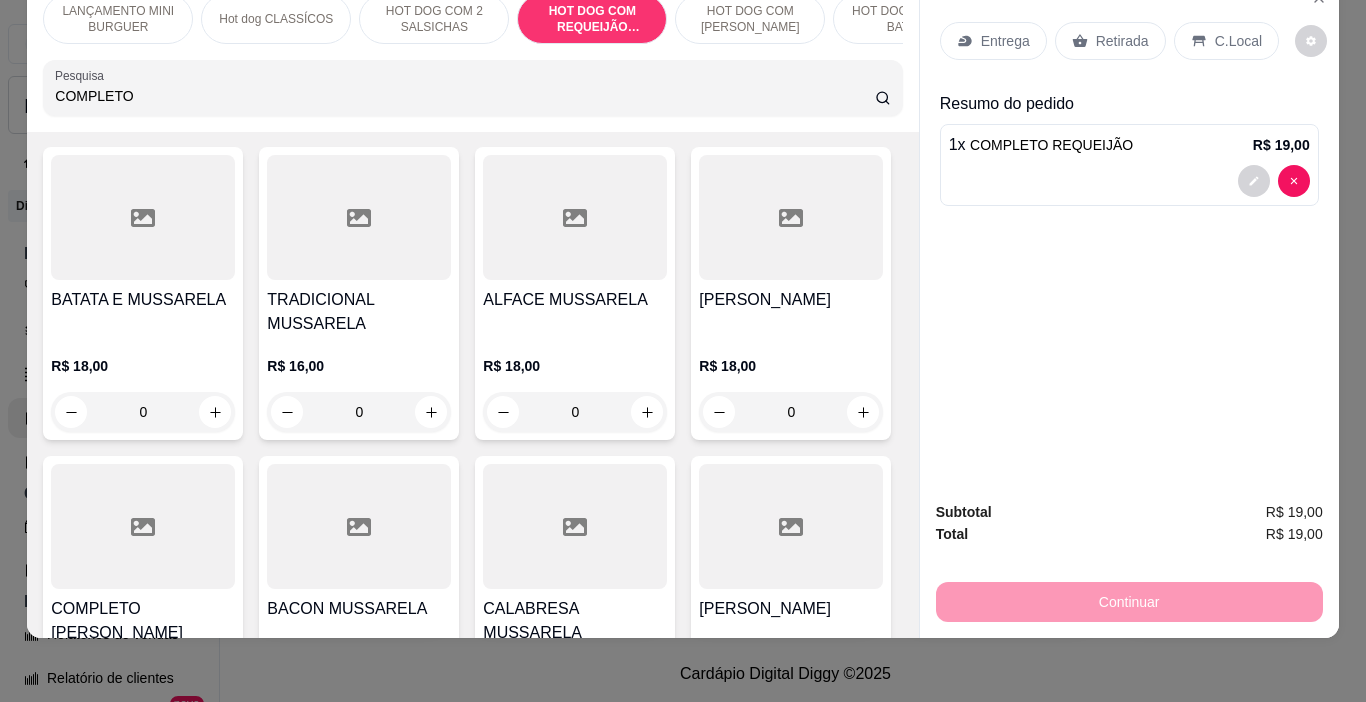 drag, startPoint x: 1111, startPoint y: 21, endPoint x: 1128, endPoint y: 39, distance: 24.758837 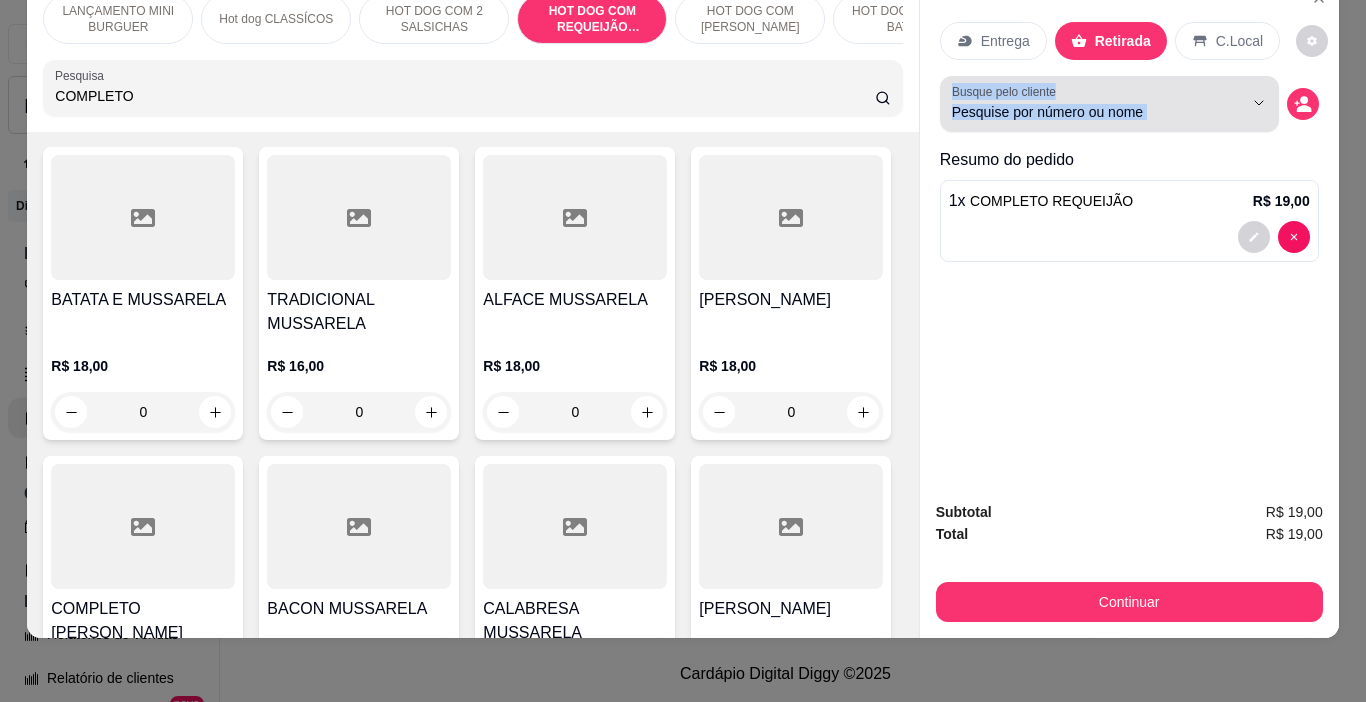 drag, startPoint x: 1268, startPoint y: 85, endPoint x: 1282, endPoint y: 81, distance: 14.56022 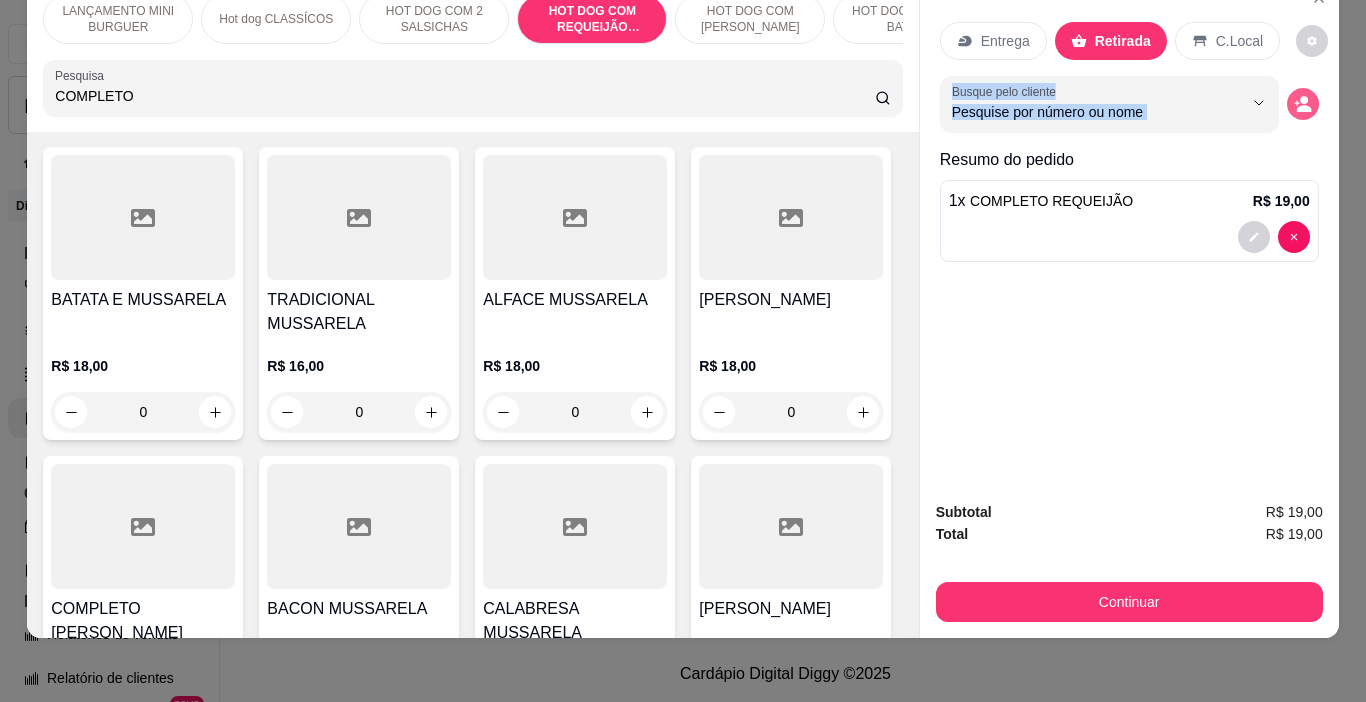 click 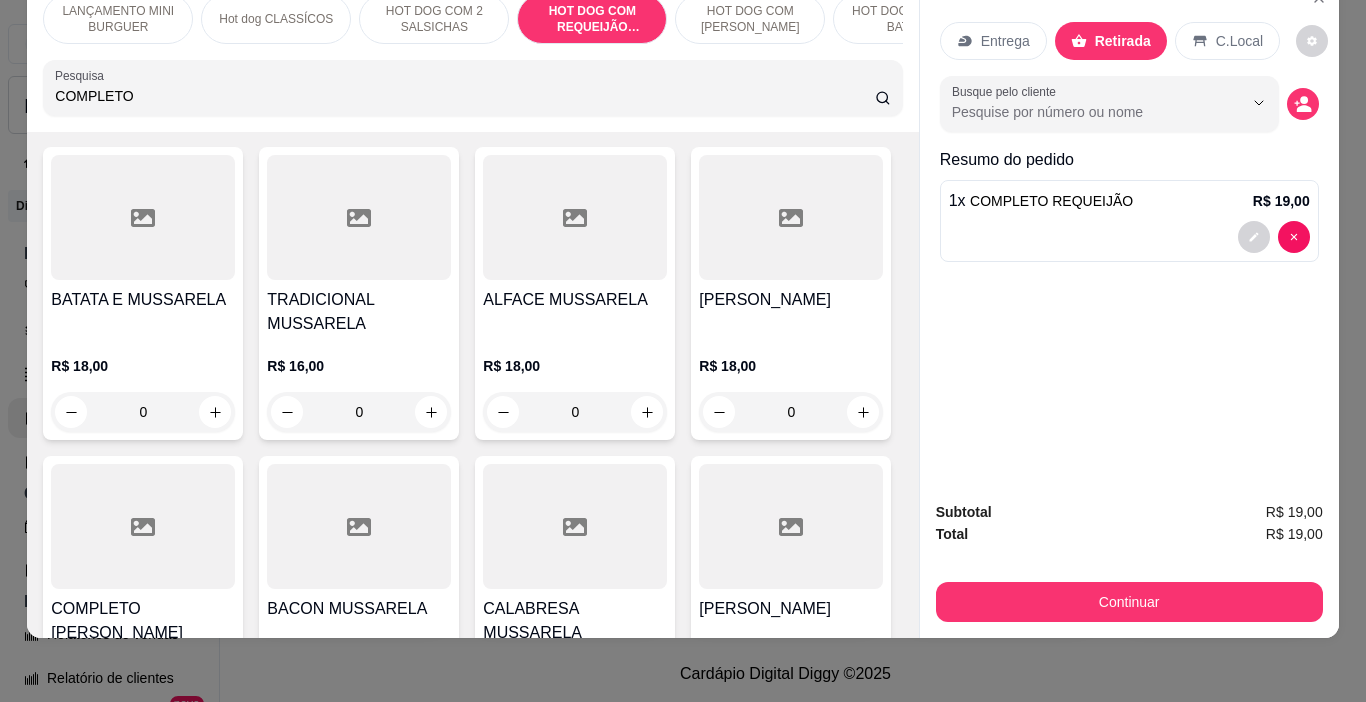 click on "COMPLETO" at bounding box center [465, 96] 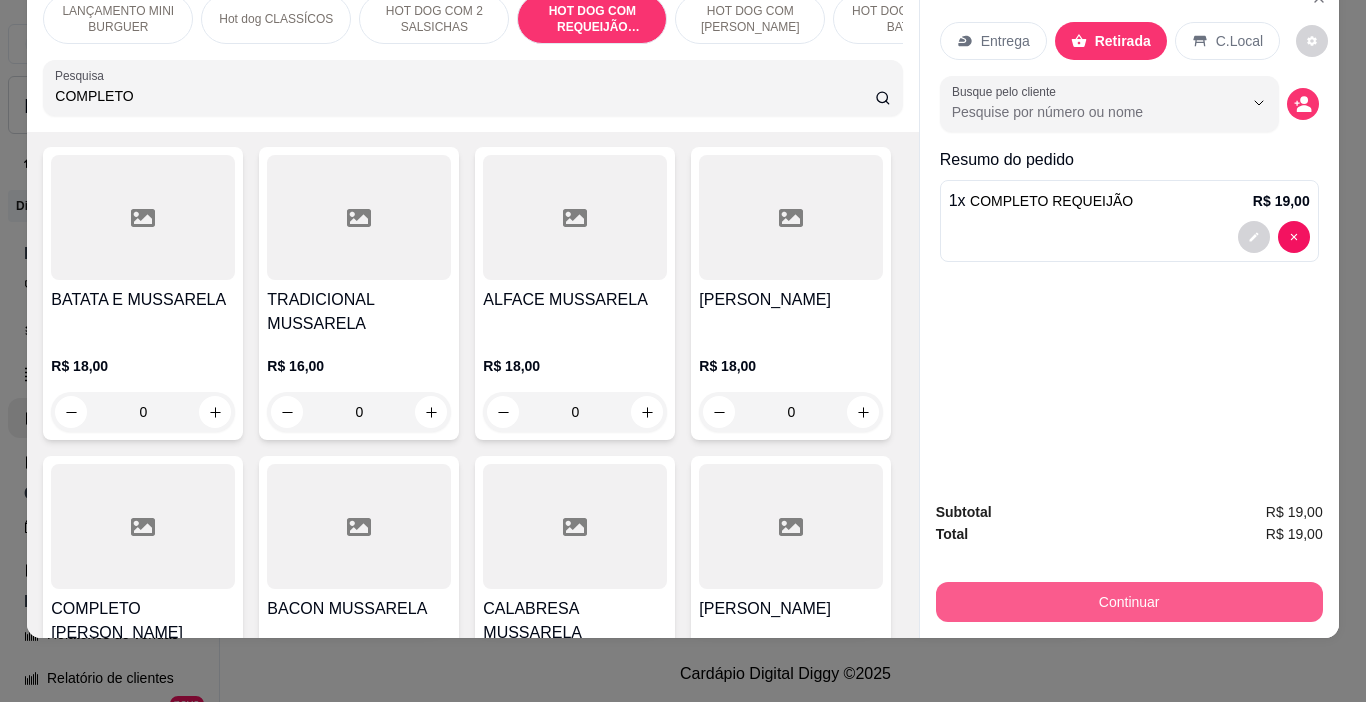 click on "Continuar" at bounding box center (1129, 602) 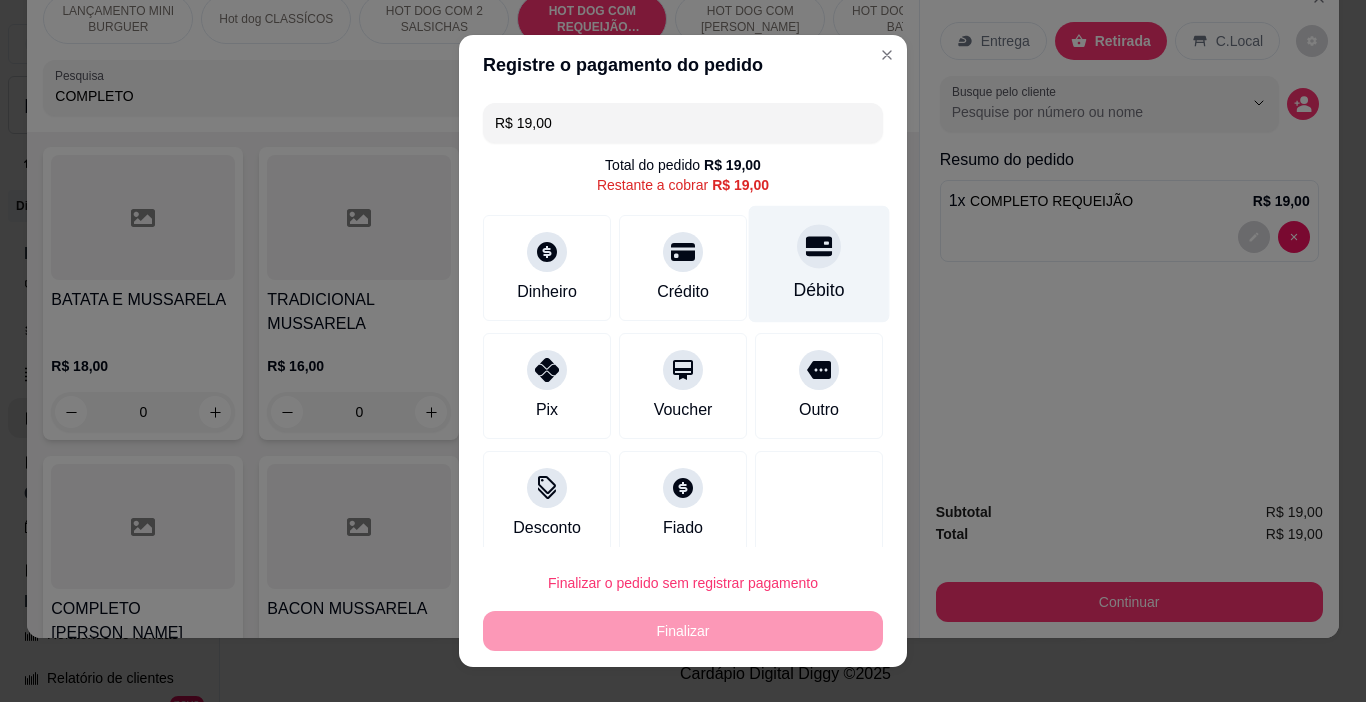 click at bounding box center [819, 247] 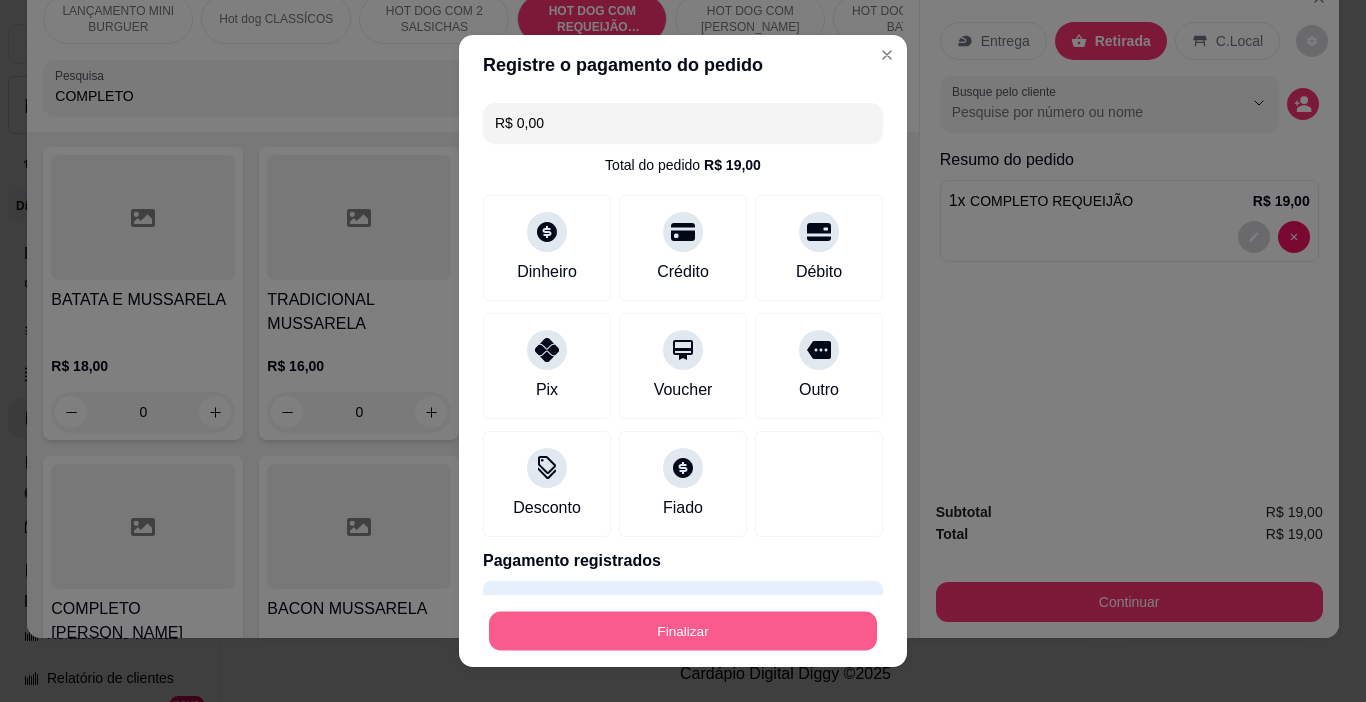 click on "Finalizar" at bounding box center (683, 631) 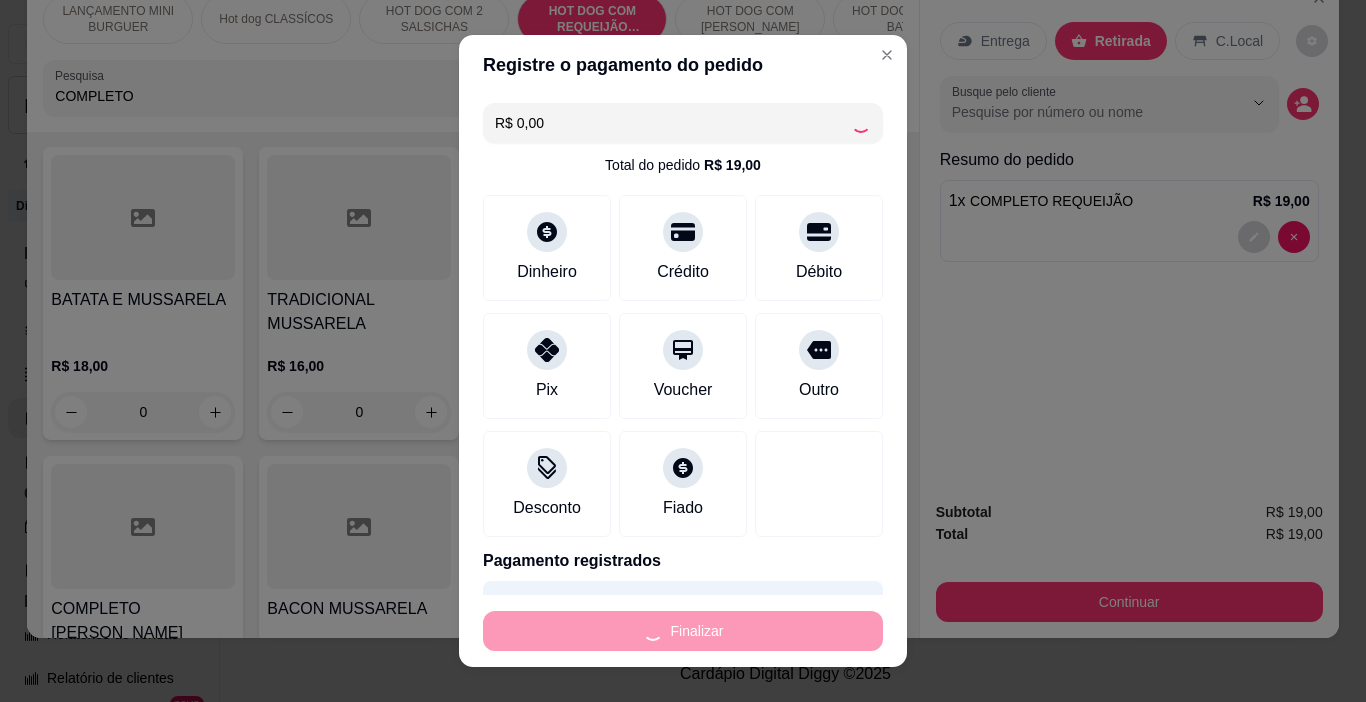 type on "0" 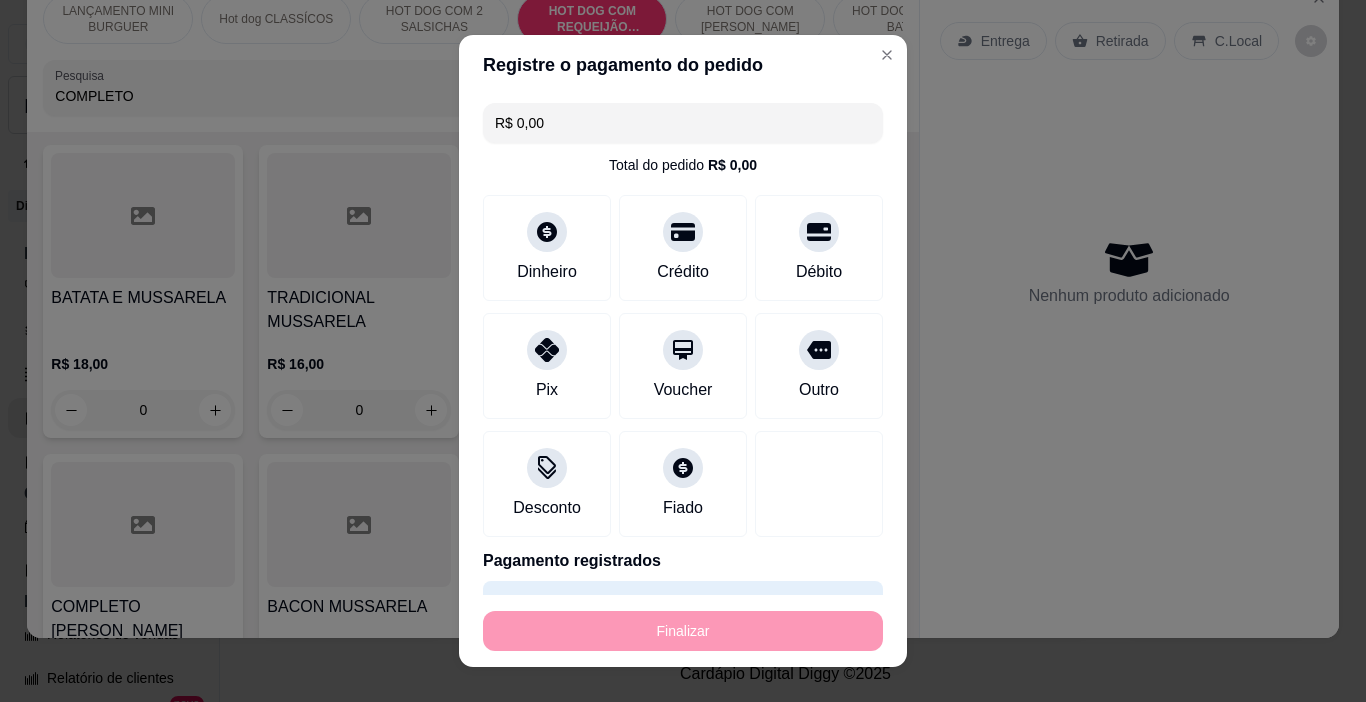 type on "-R$ 19,00" 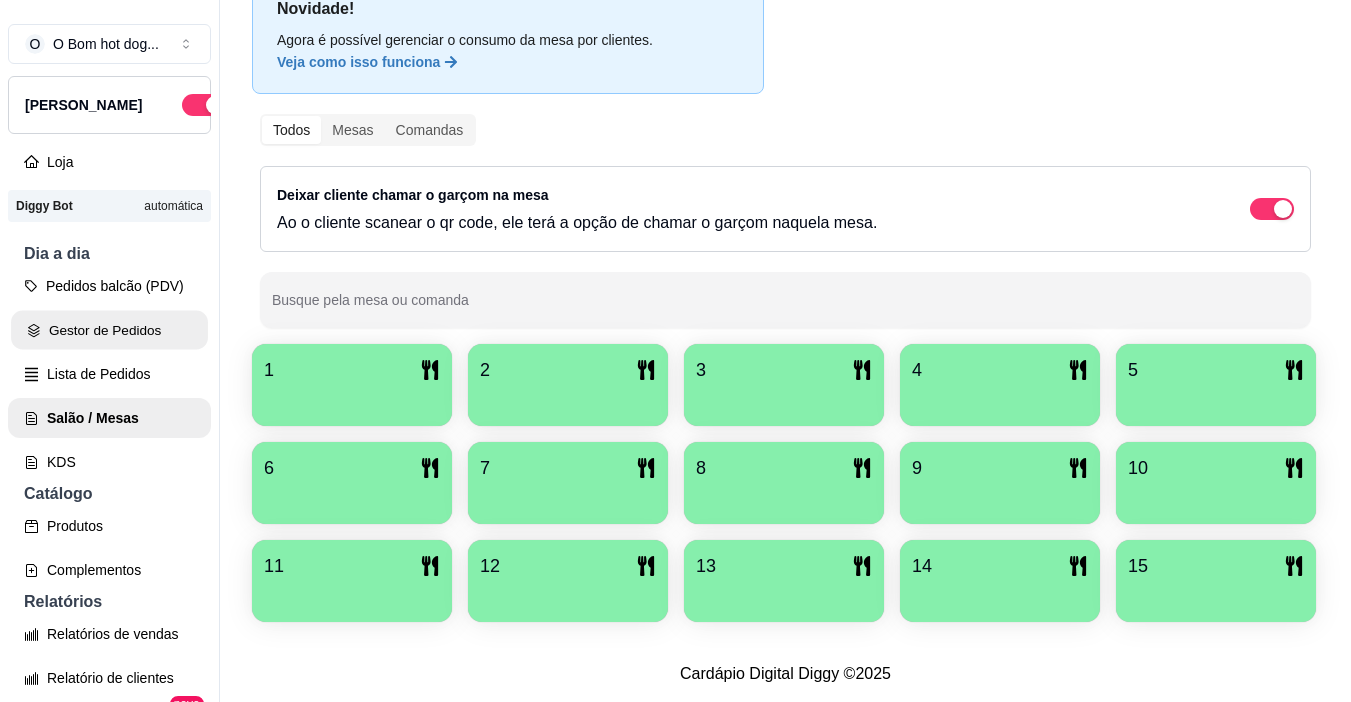 click on "Gestor de Pedidos" at bounding box center [109, 330] 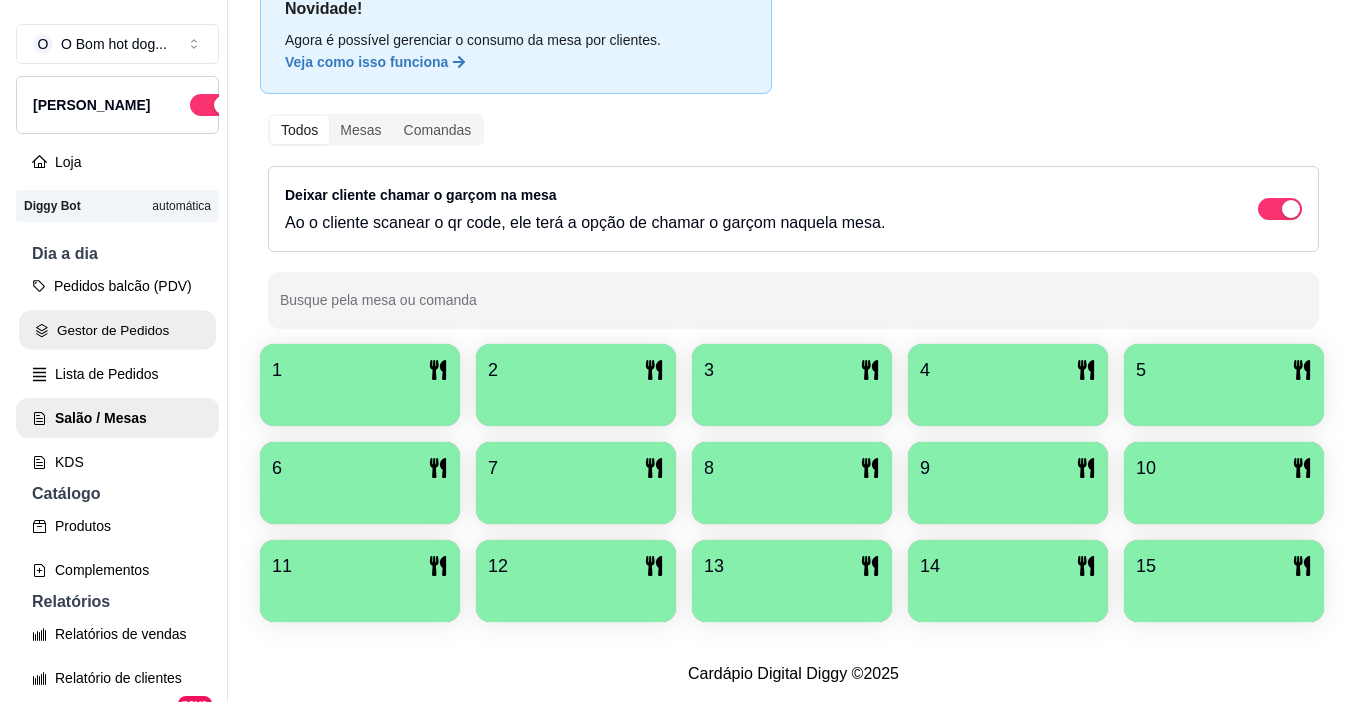 scroll, scrollTop: 0, scrollLeft: 0, axis: both 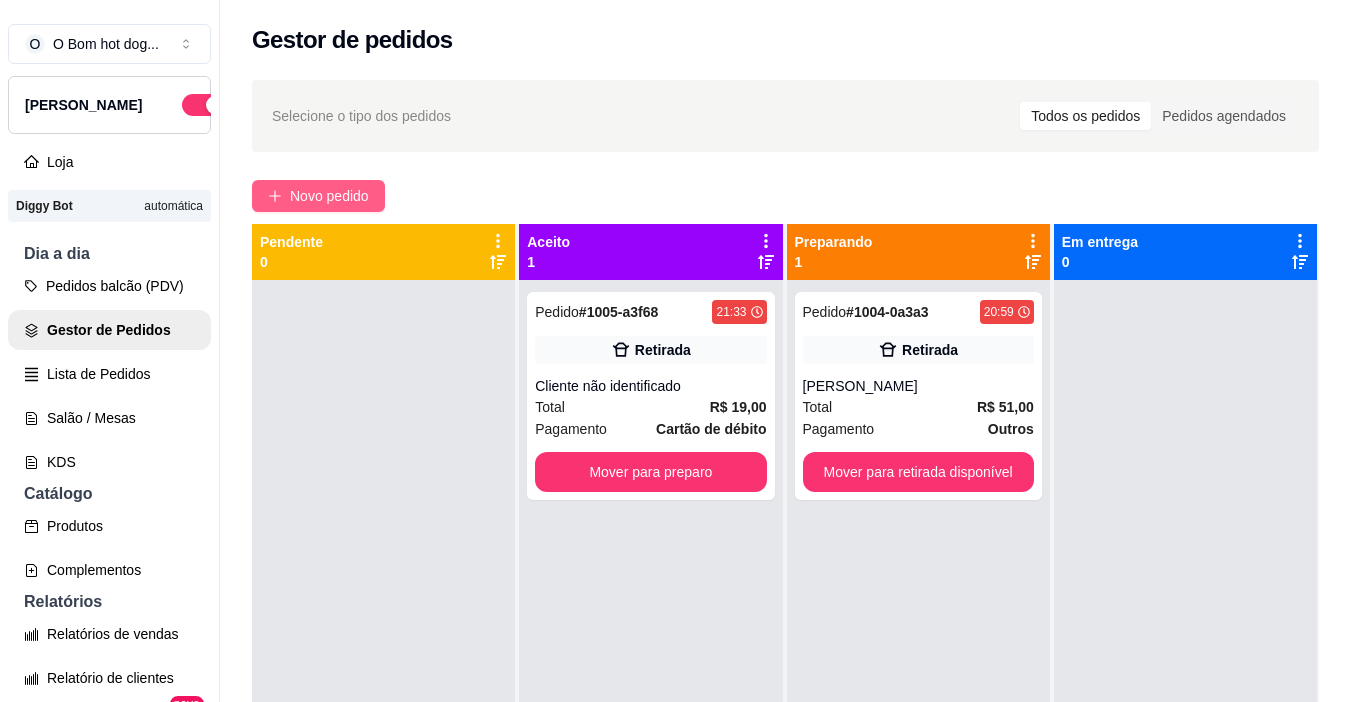 click on "Novo pedido" at bounding box center [329, 196] 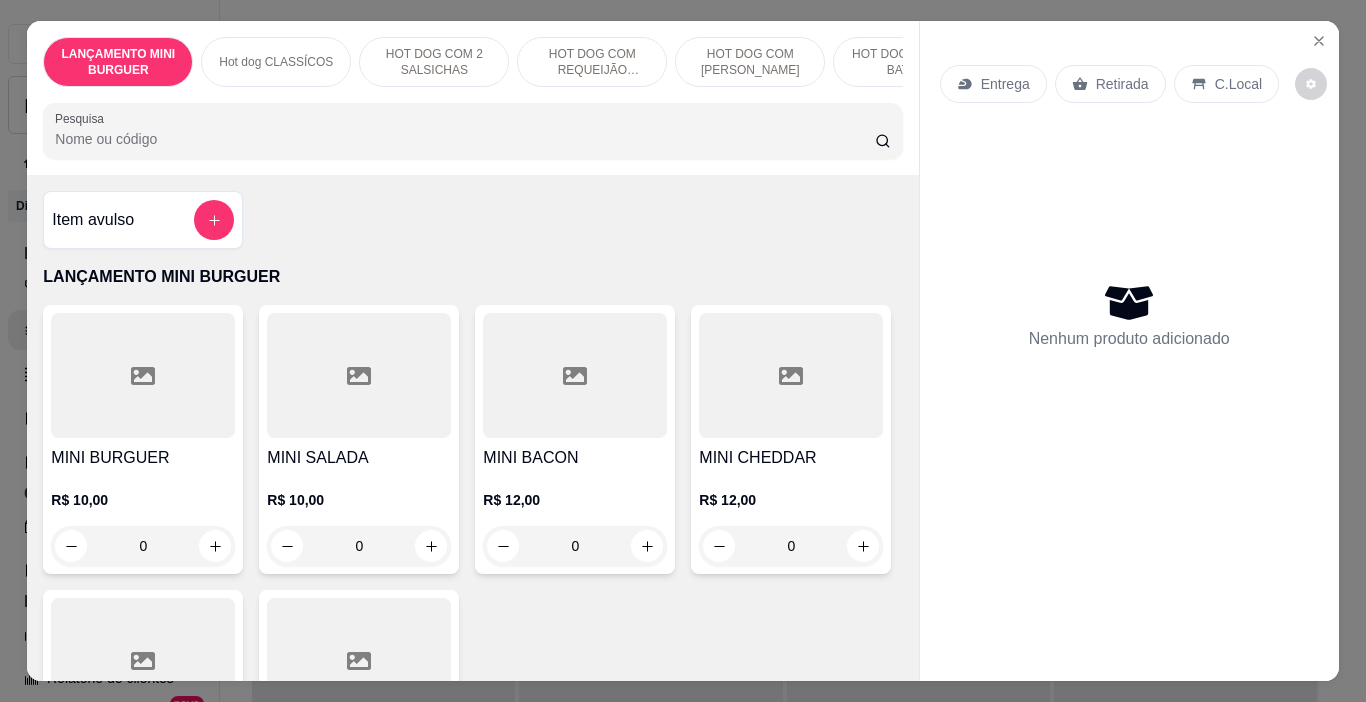click on "Pesquisa" at bounding box center [465, 139] 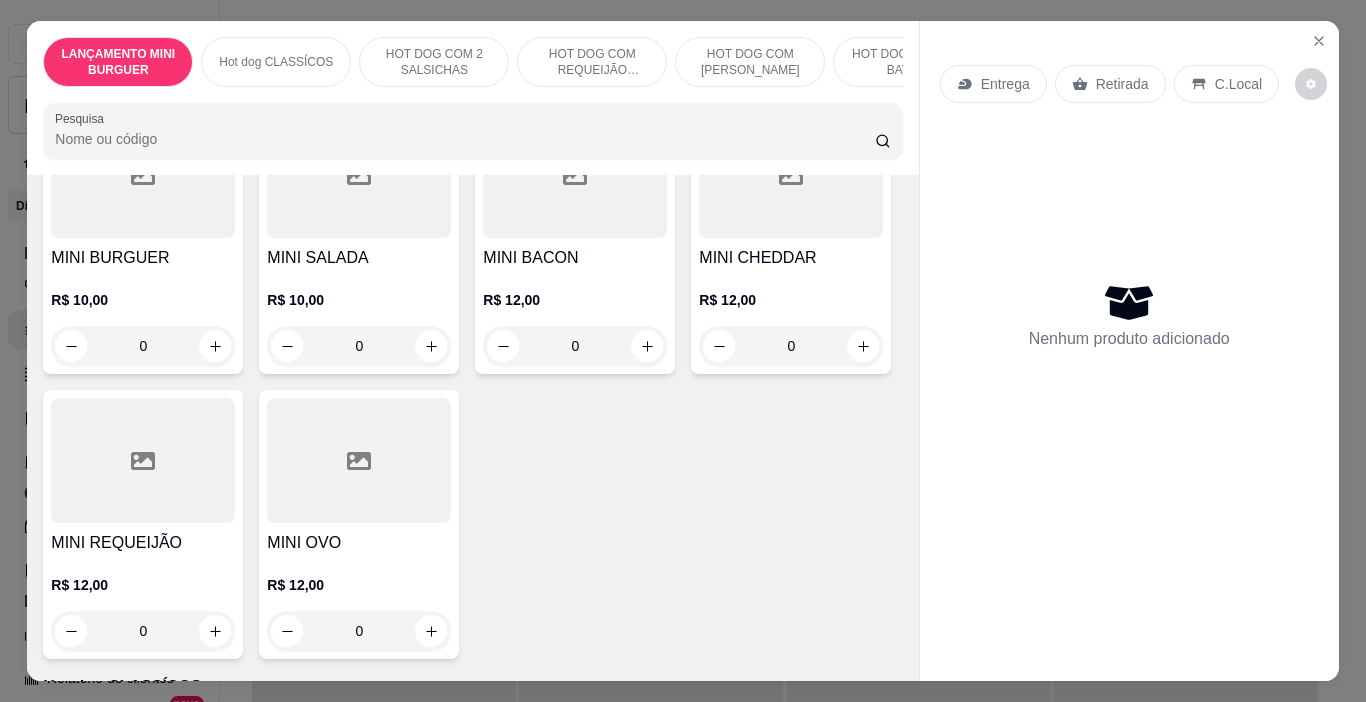 click at bounding box center (143, 460) 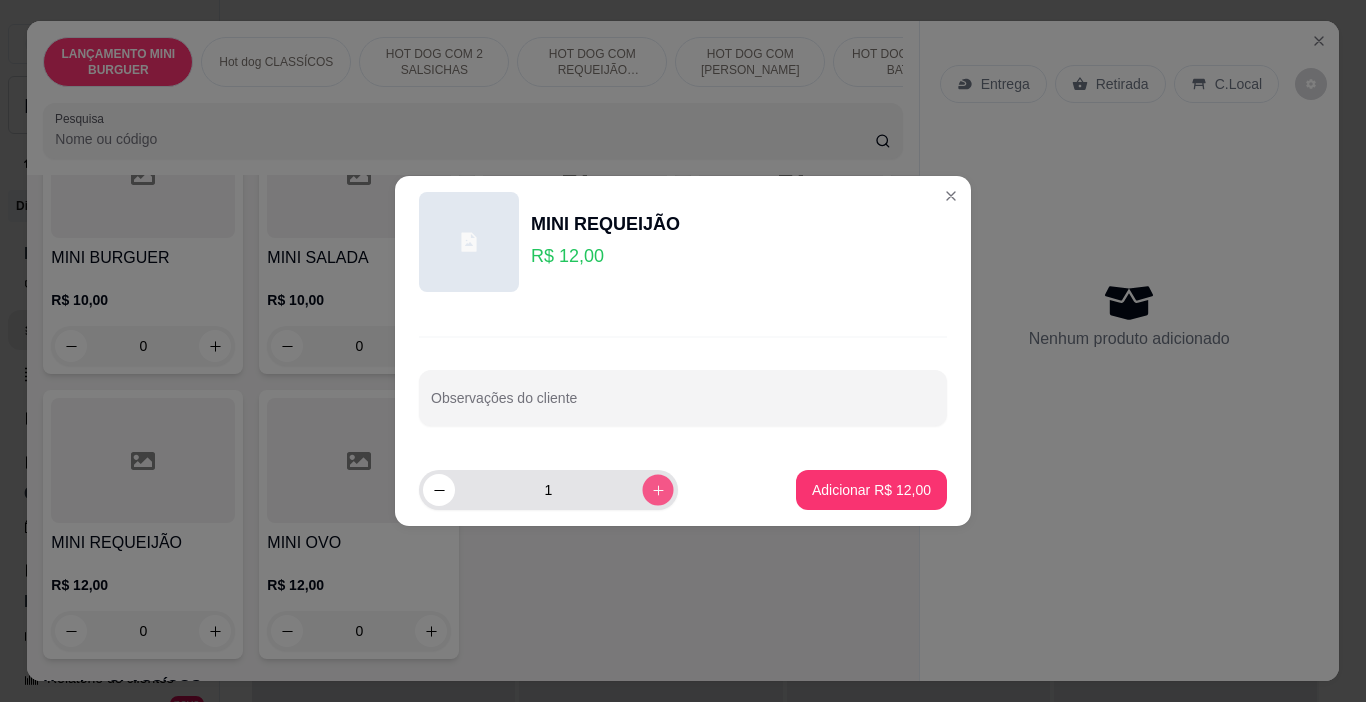 click 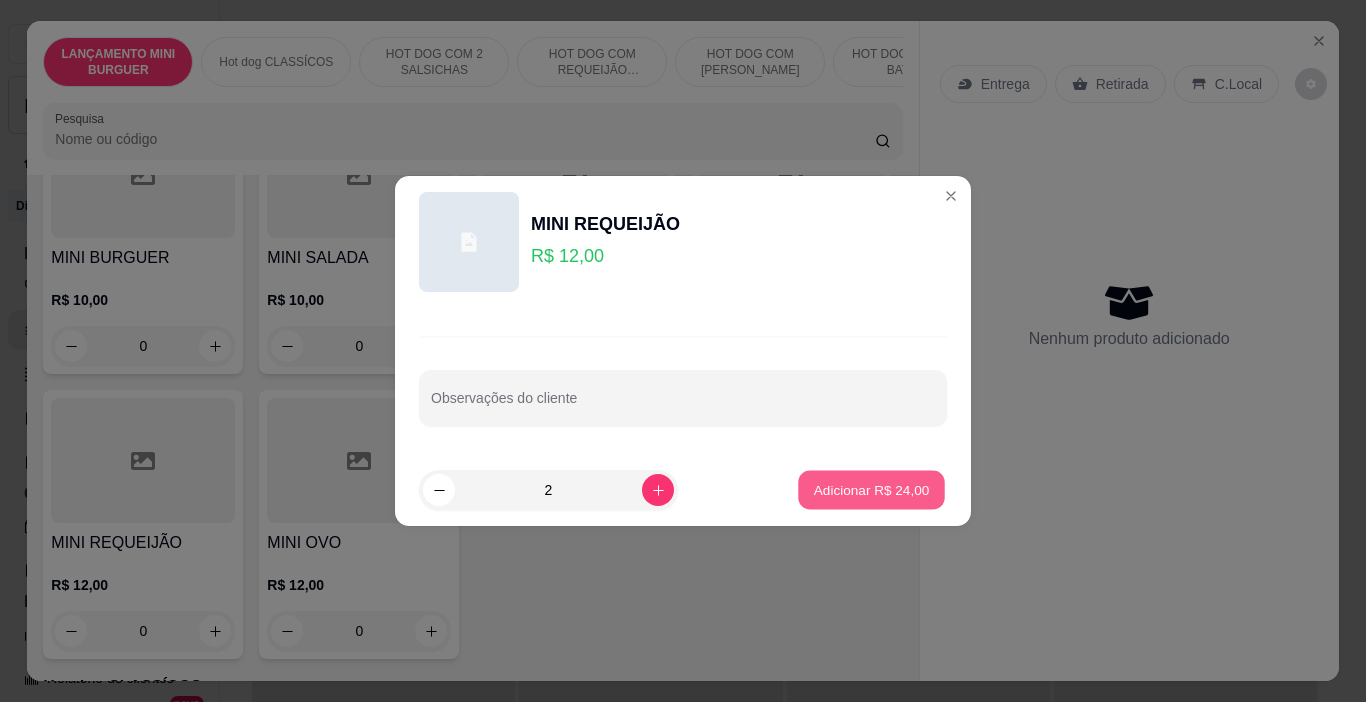 click on "Adicionar   R$ 24,00" at bounding box center (872, 489) 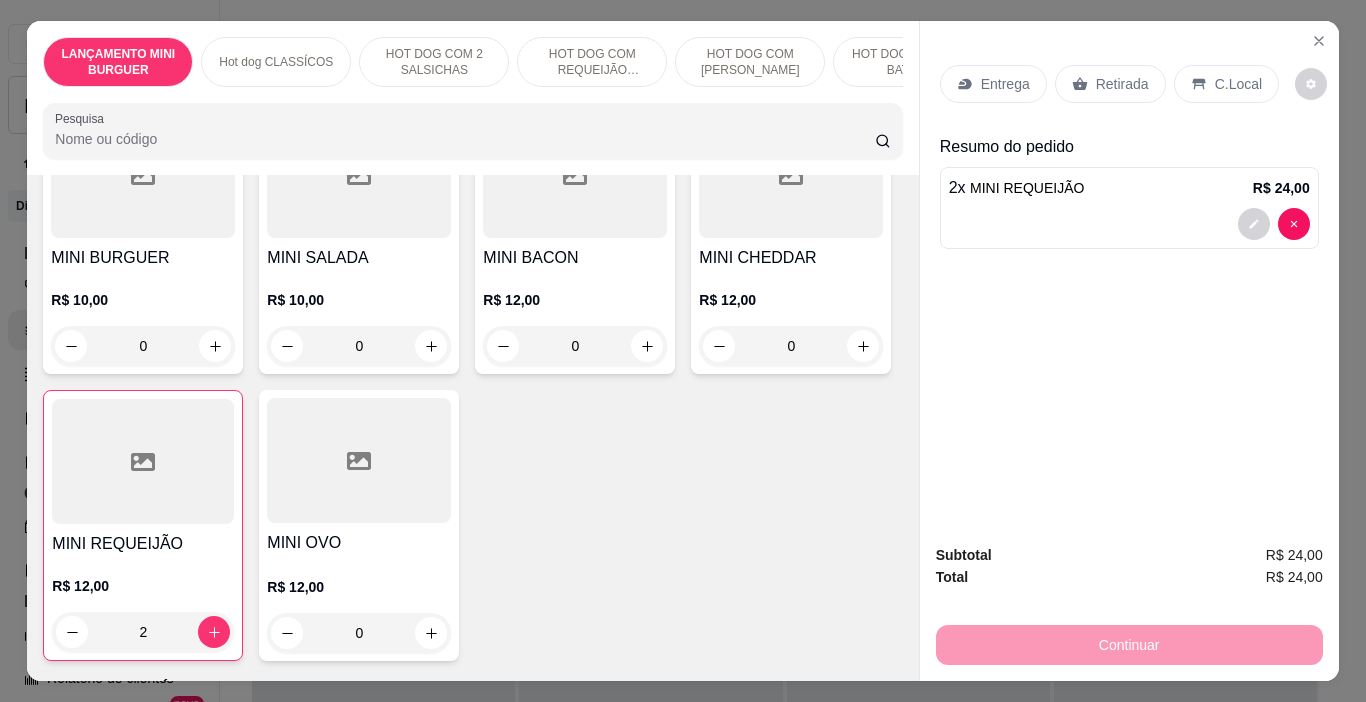 click on "Retirada" at bounding box center (1122, 84) 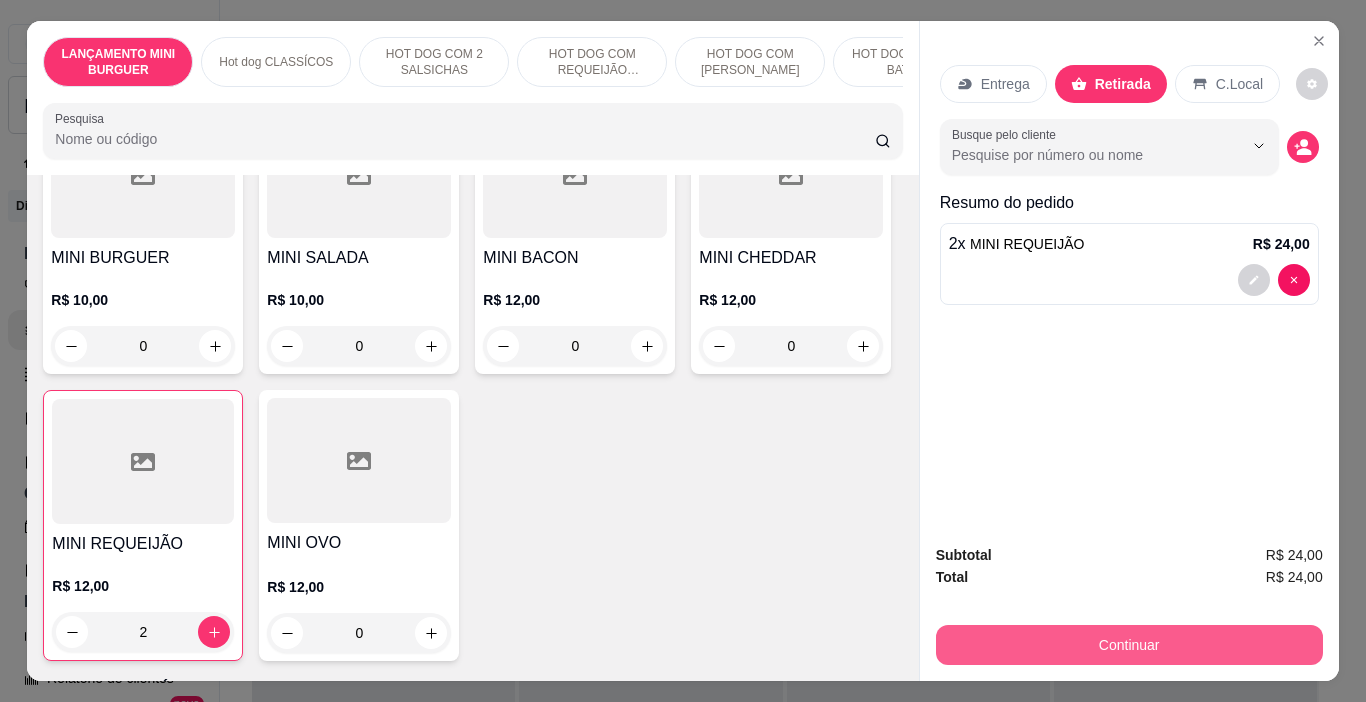 click on "Continuar" at bounding box center [1129, 645] 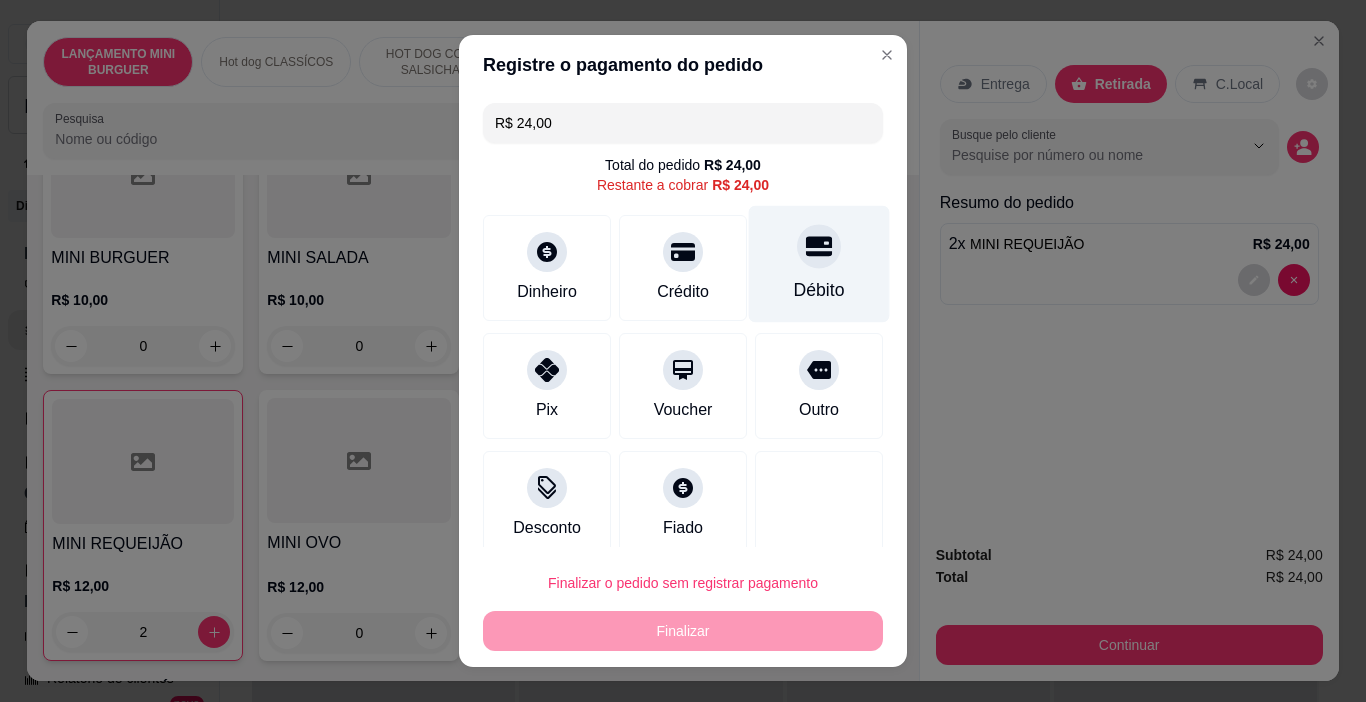 click 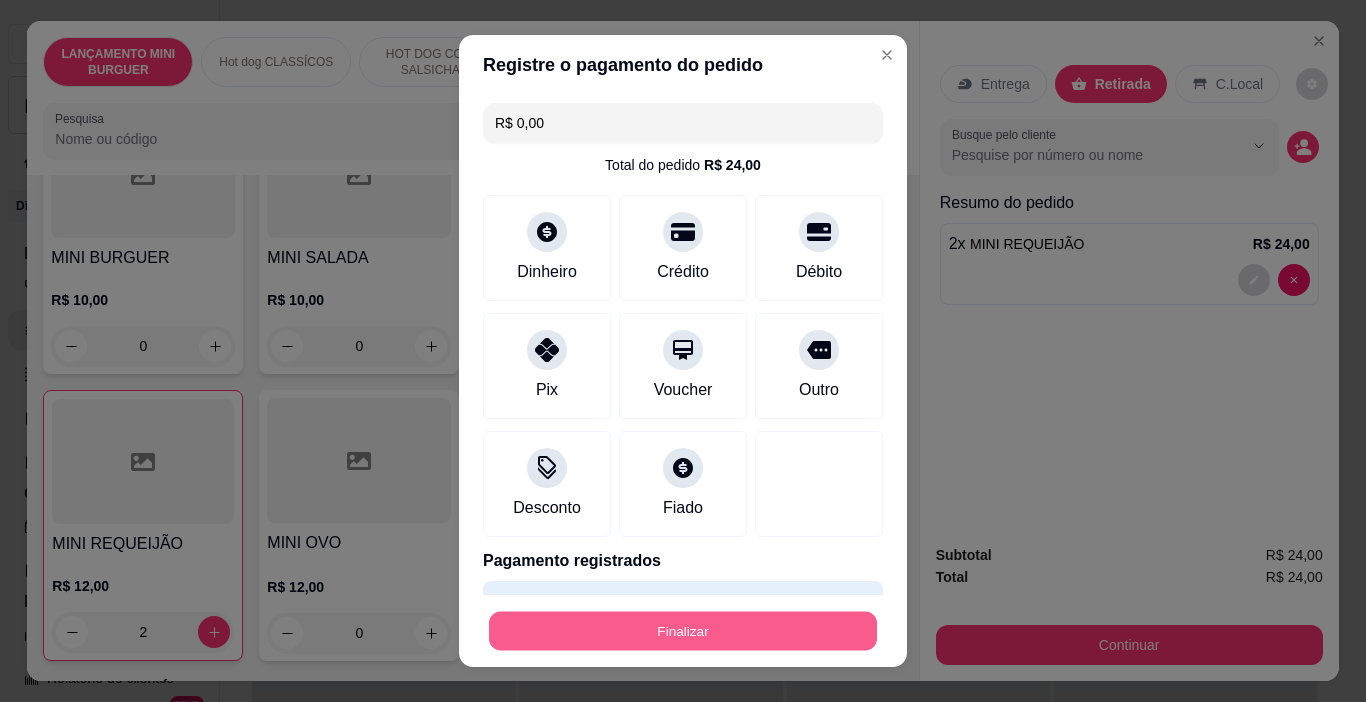 click on "Finalizar" at bounding box center (683, 631) 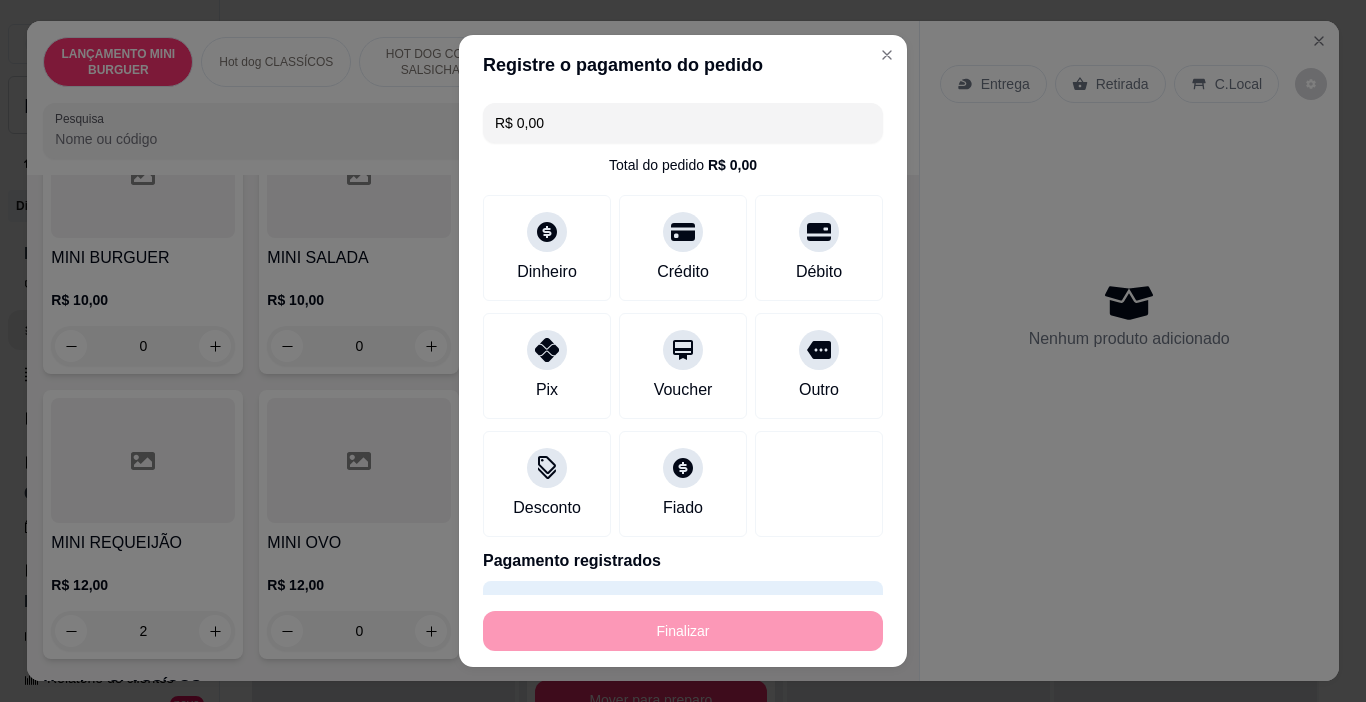 type on "0" 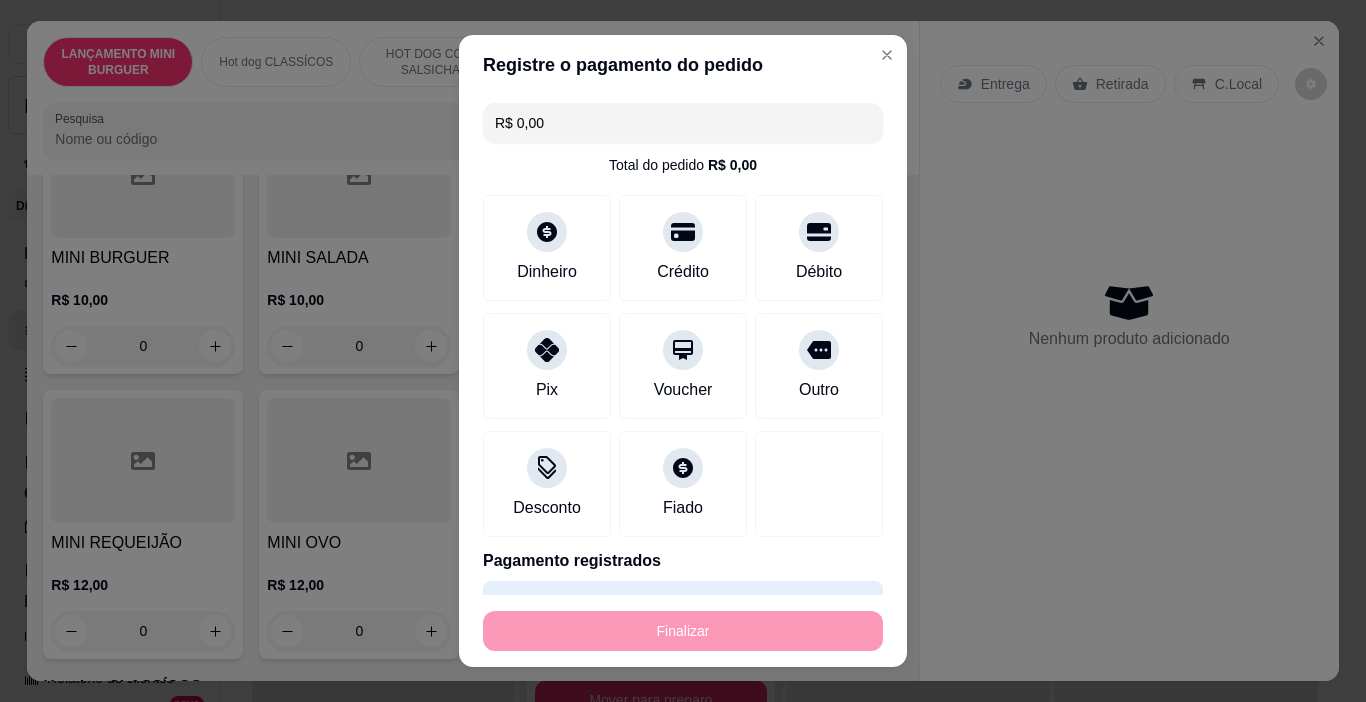 type on "-R$ 24,00" 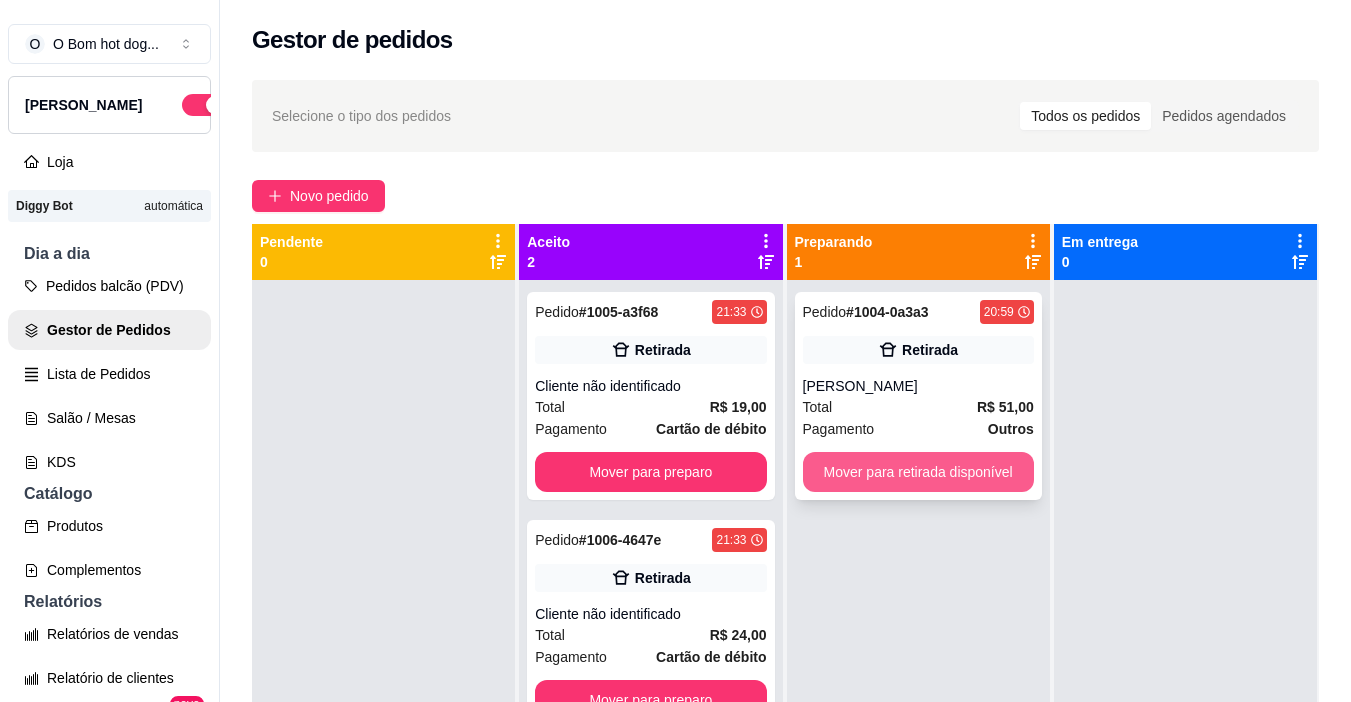 click on "Mover para retirada disponível" at bounding box center (918, 472) 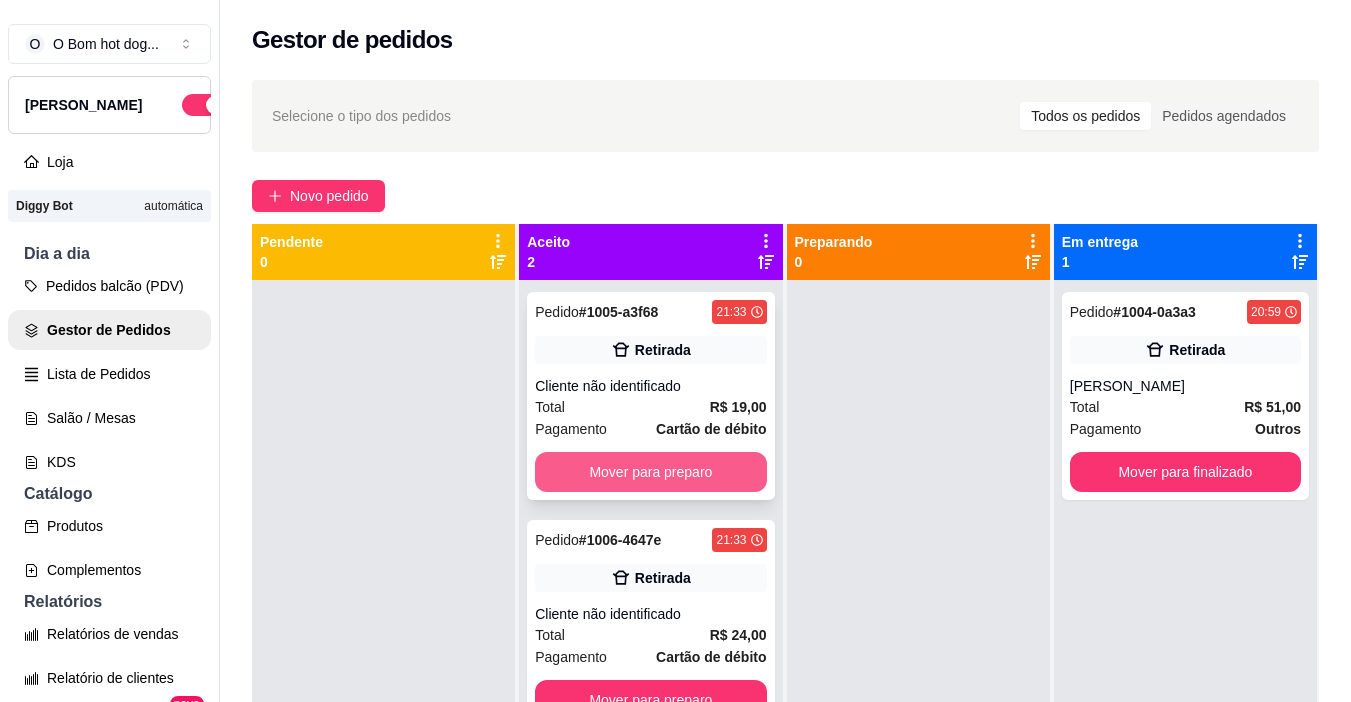 click on "Mover para preparo" at bounding box center (650, 472) 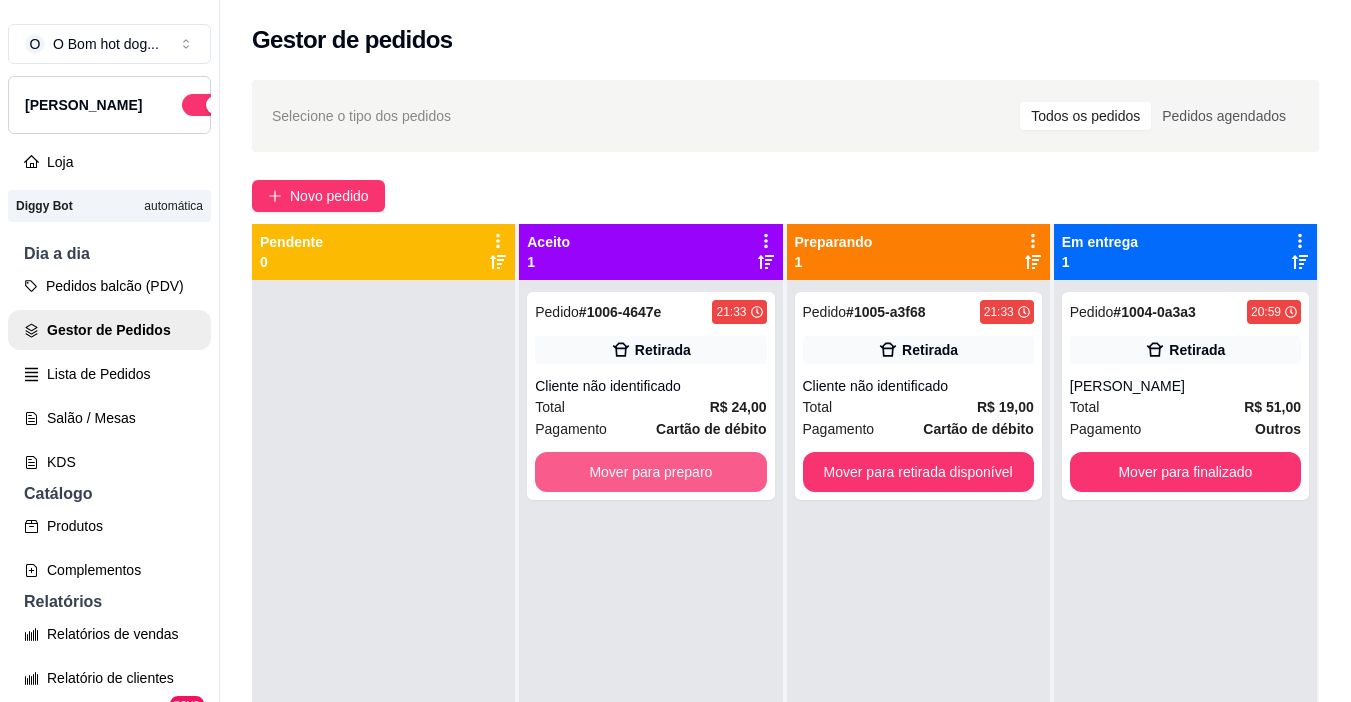 click on "Mover para preparo" at bounding box center (650, 472) 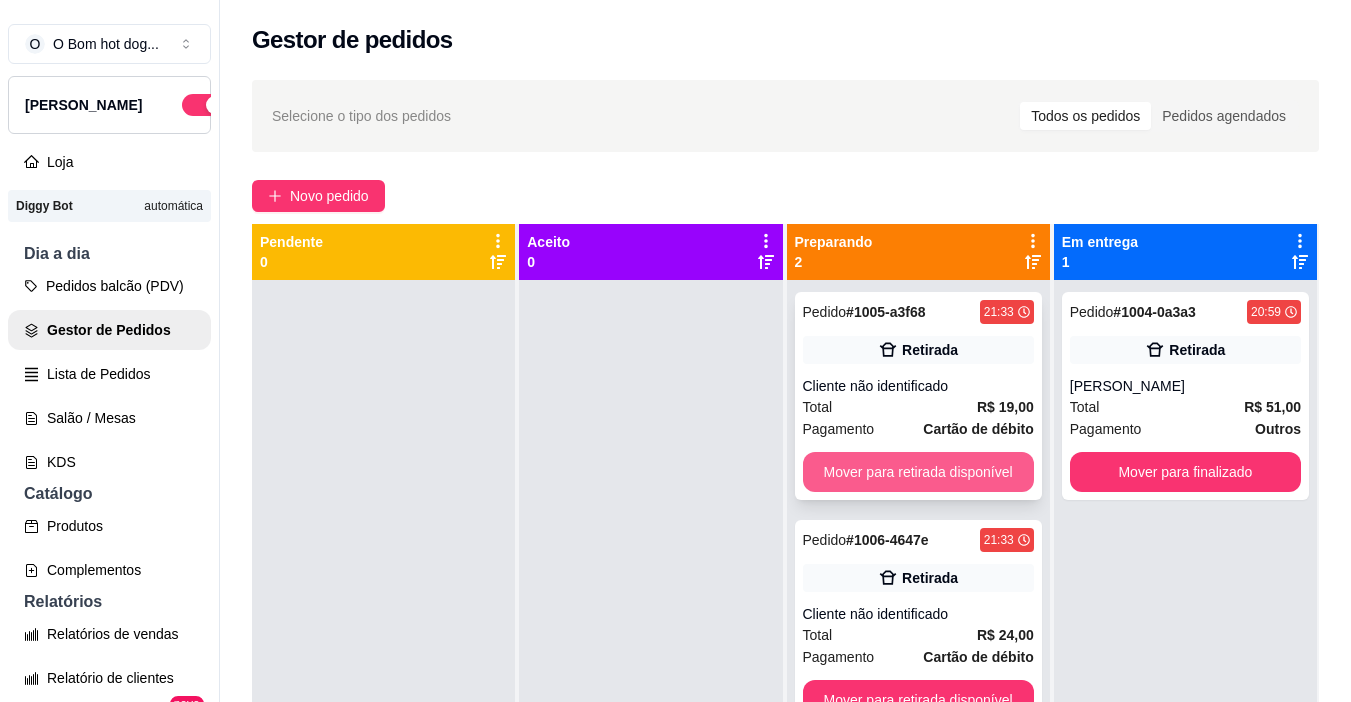 click on "Mover para retirada disponível" at bounding box center [918, 472] 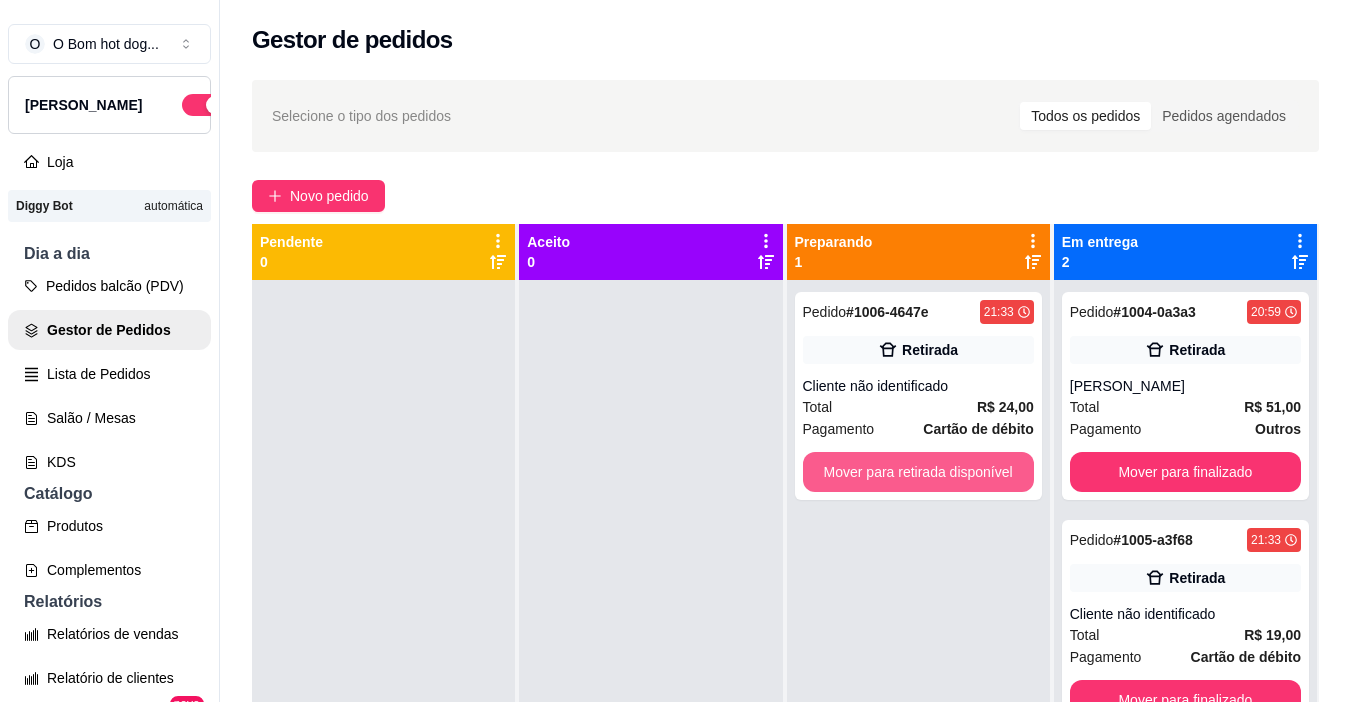 click on "Mover para retirada disponível" at bounding box center (918, 472) 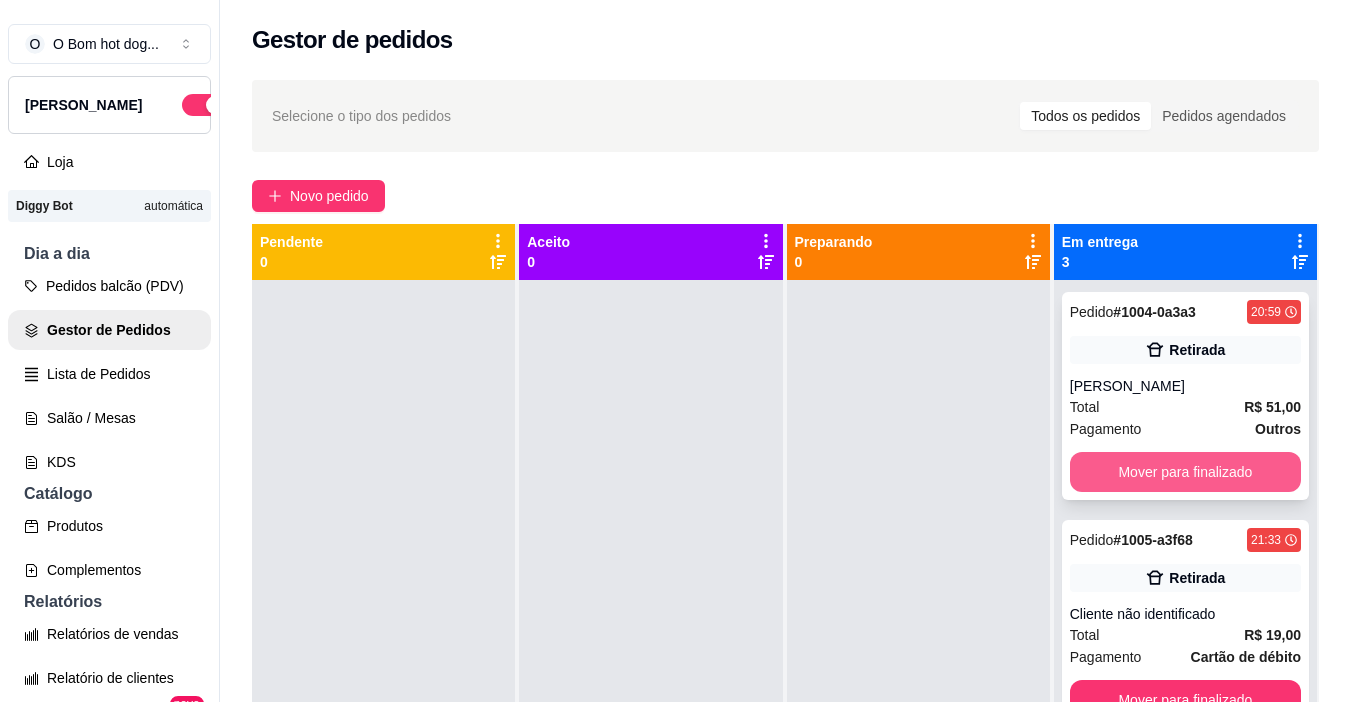 click on "Mover para finalizado" at bounding box center [1185, 472] 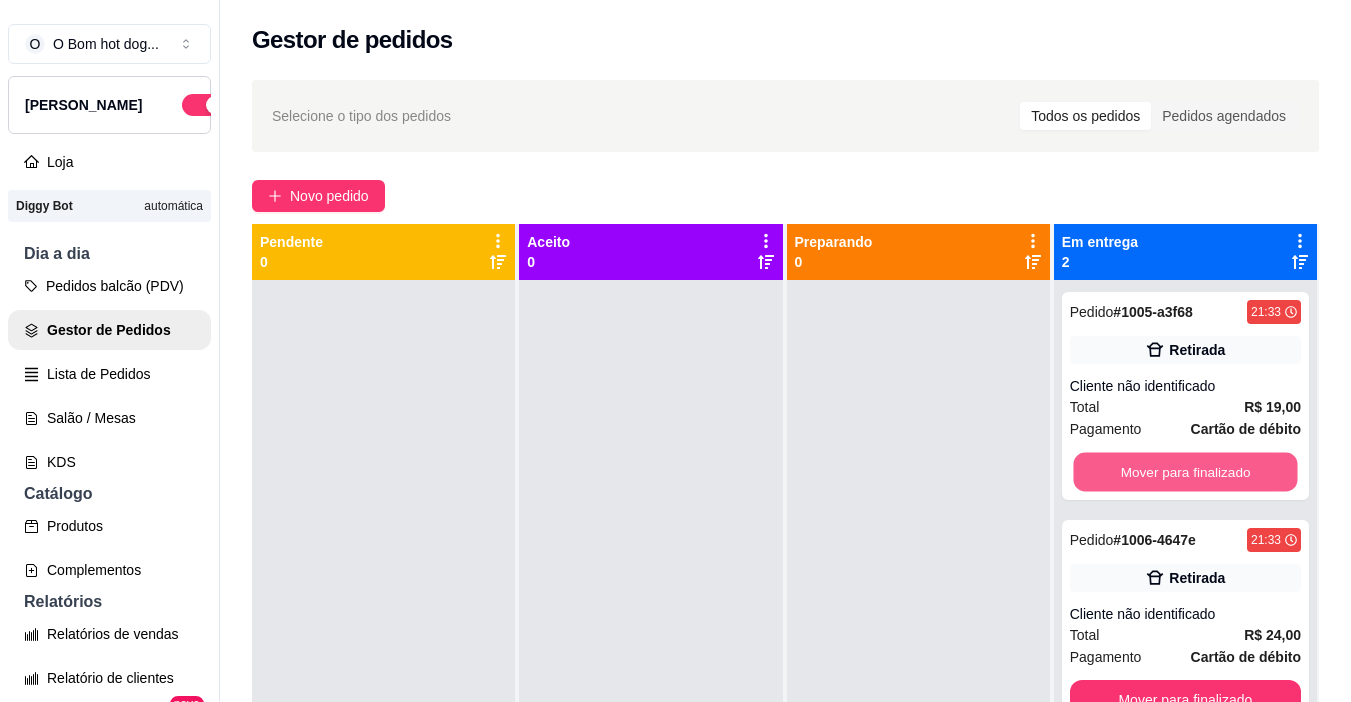 click on "Mover para finalizado" at bounding box center [1185, 472] 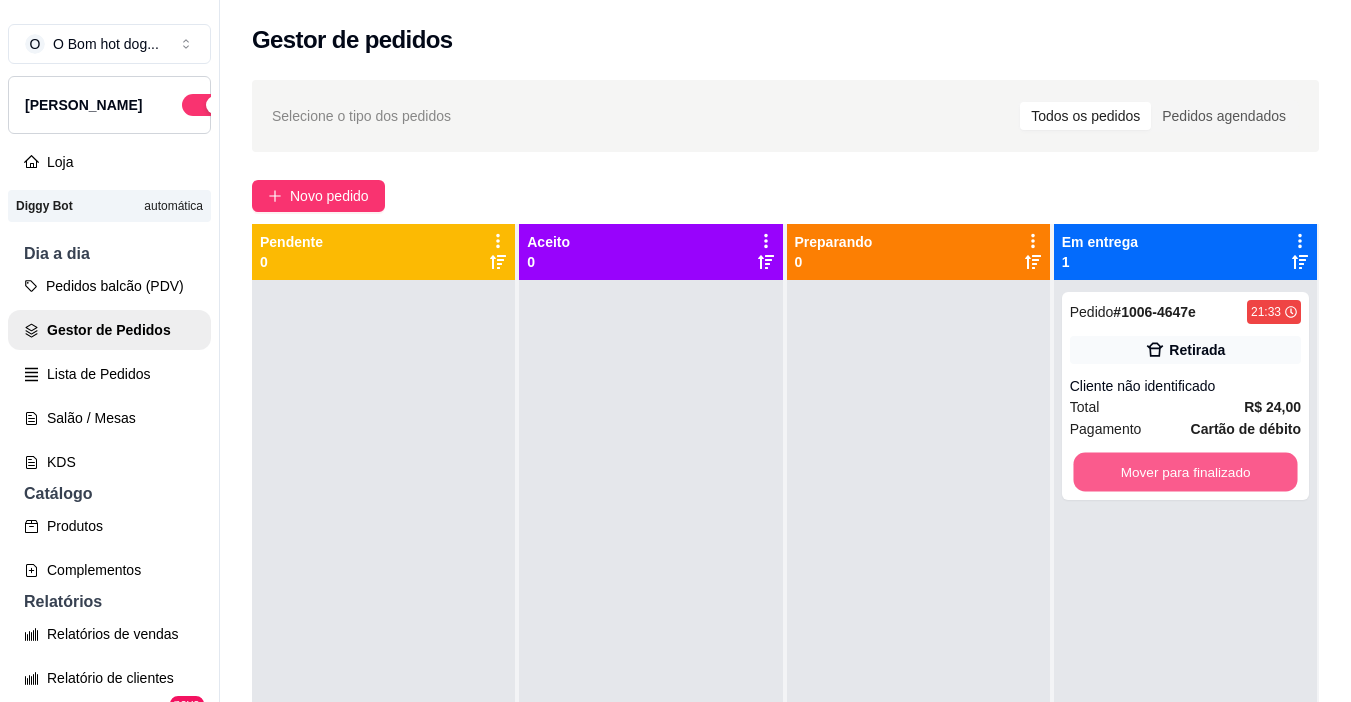 click on "Mover para finalizado" at bounding box center [1185, 472] 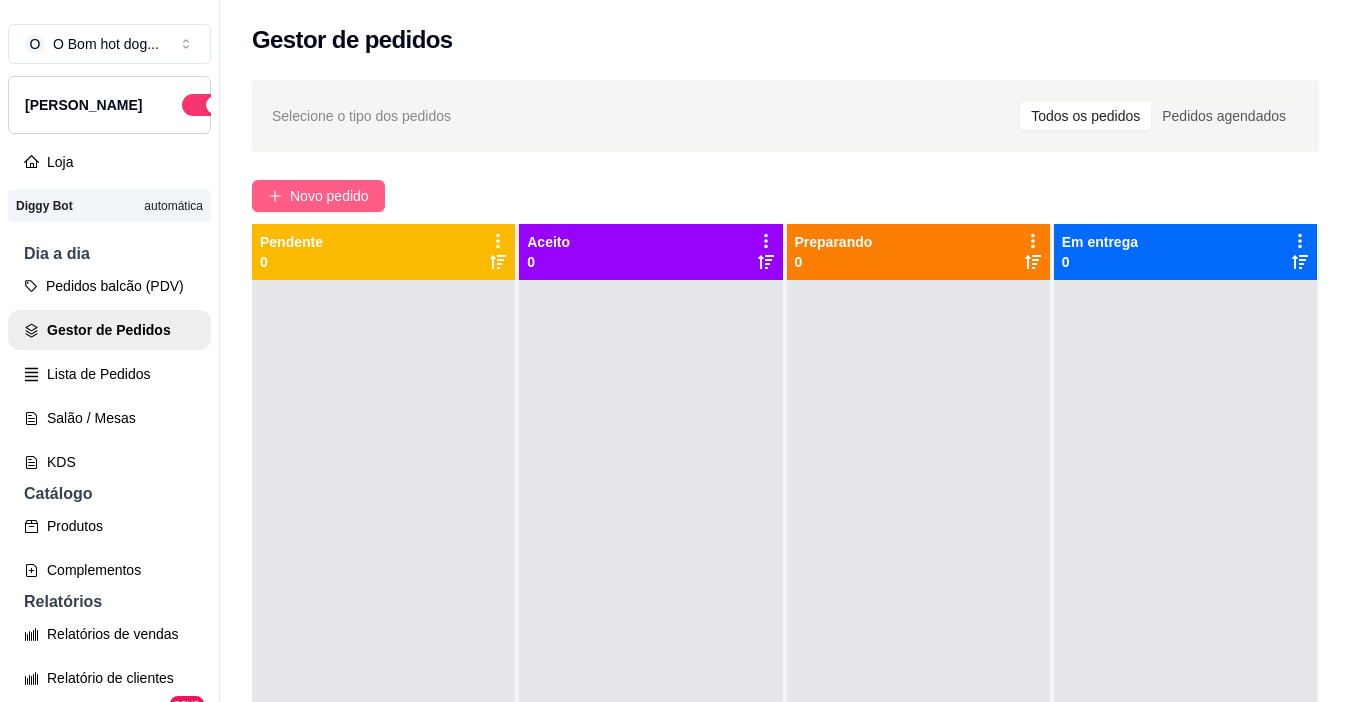click on "Novo pedido" at bounding box center (329, 196) 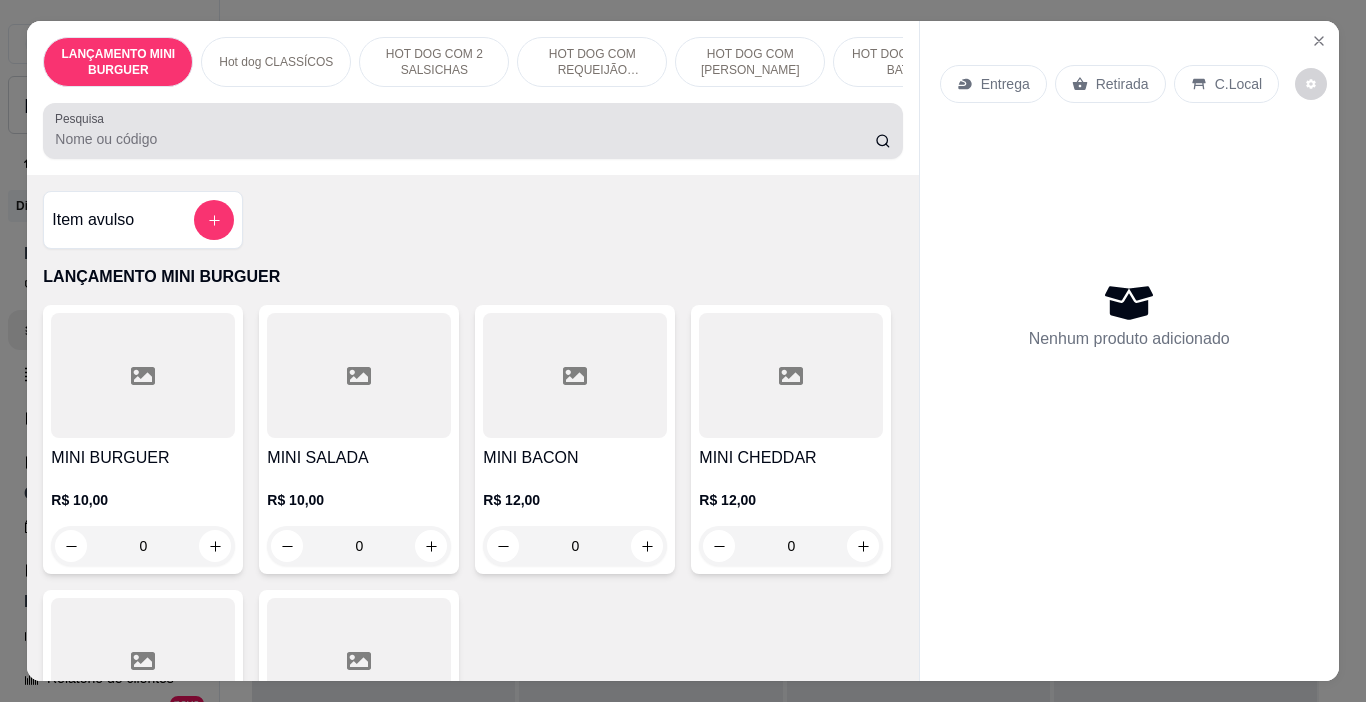click at bounding box center [472, 131] 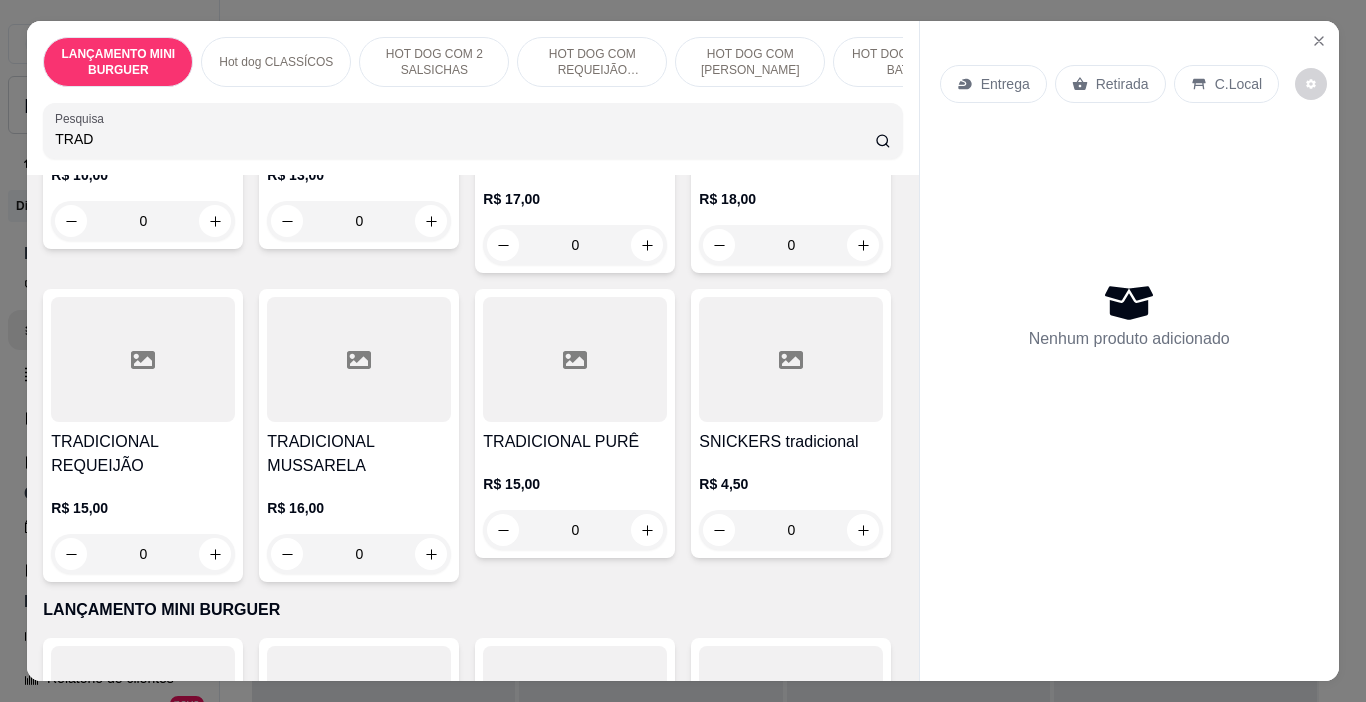 scroll, scrollTop: 100, scrollLeft: 0, axis: vertical 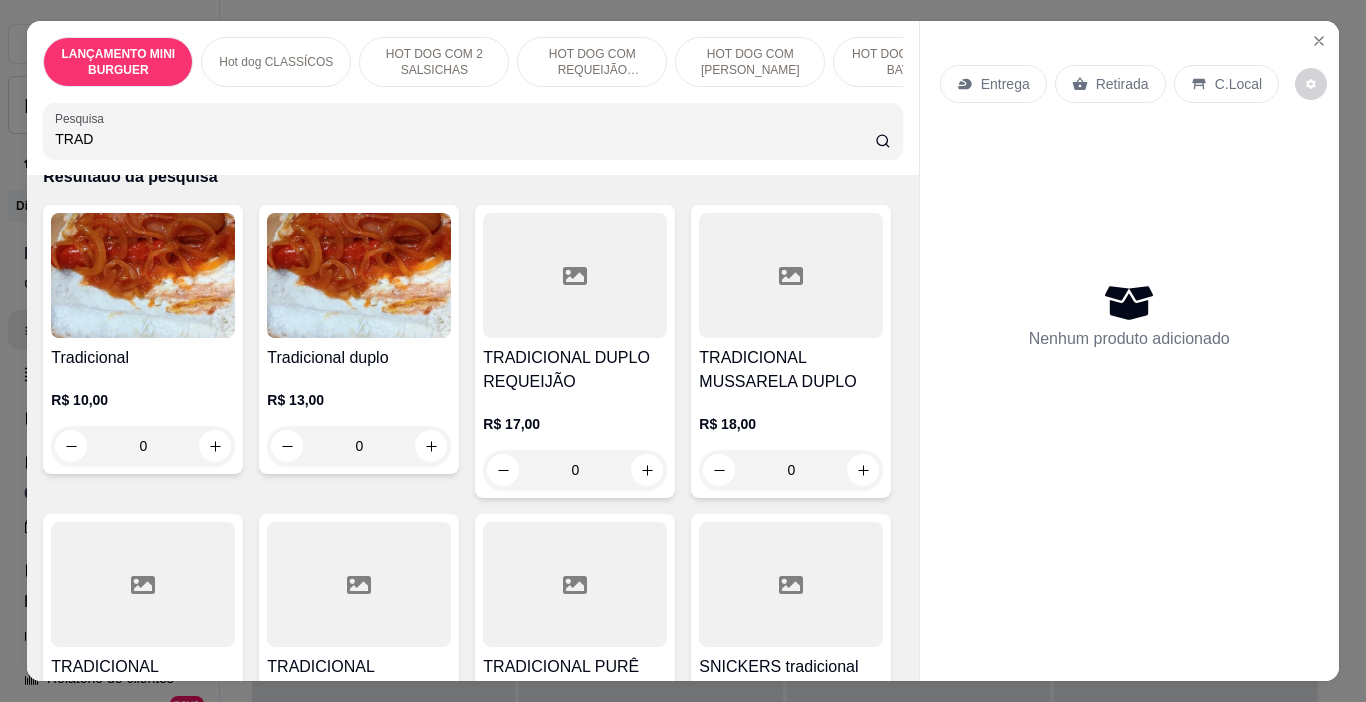 click on "TRAD" at bounding box center (465, 139) 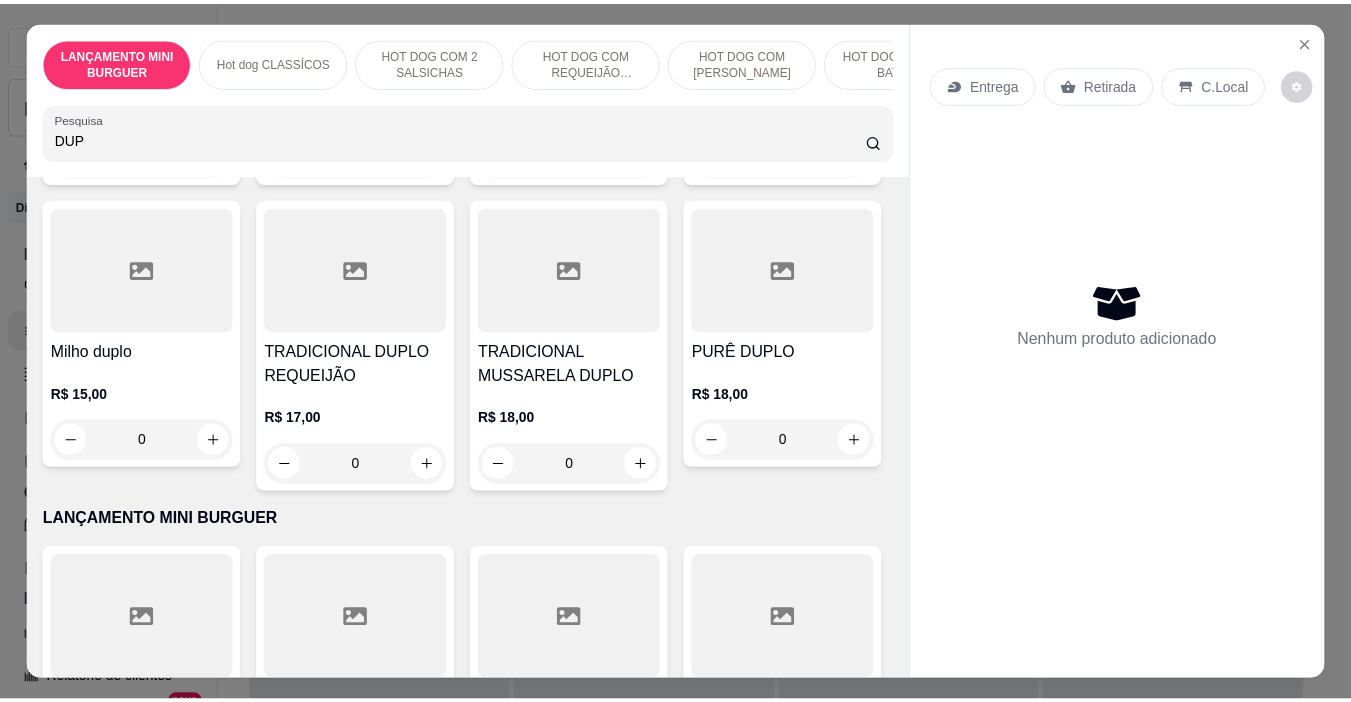 scroll, scrollTop: 600, scrollLeft: 0, axis: vertical 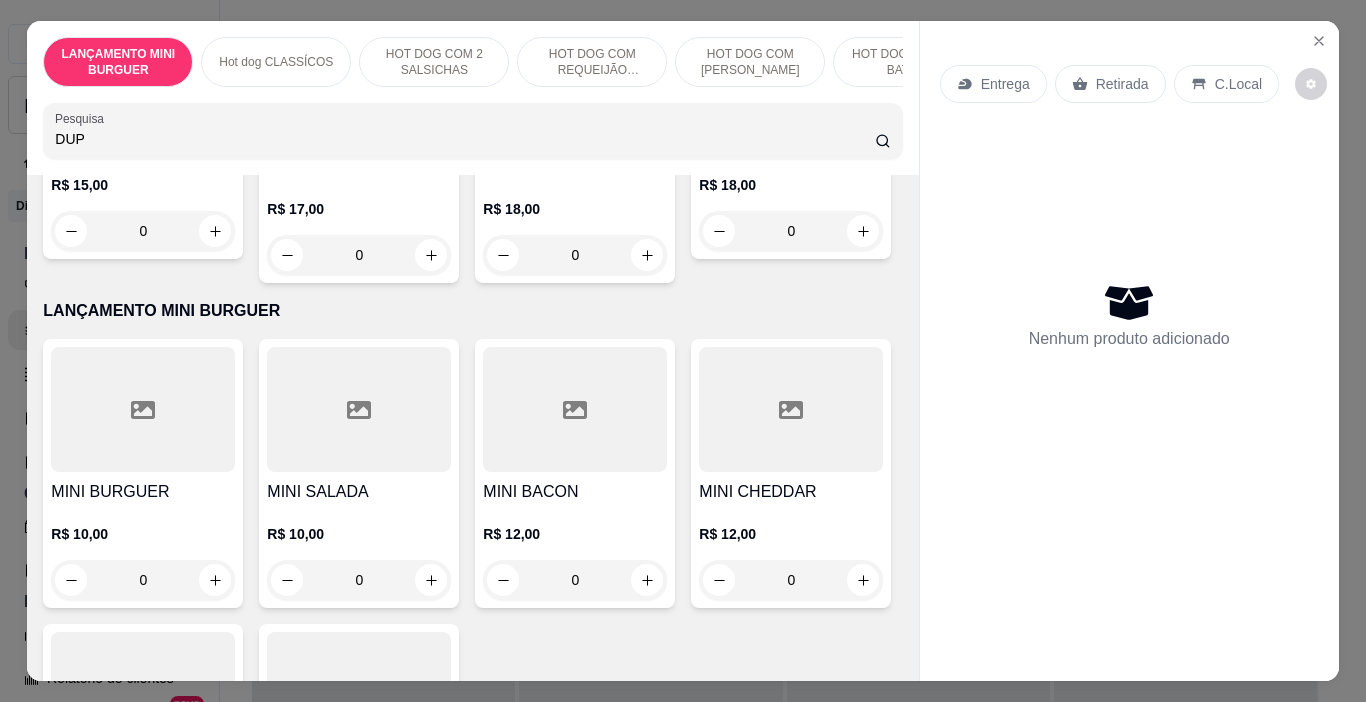 type on "DUP" 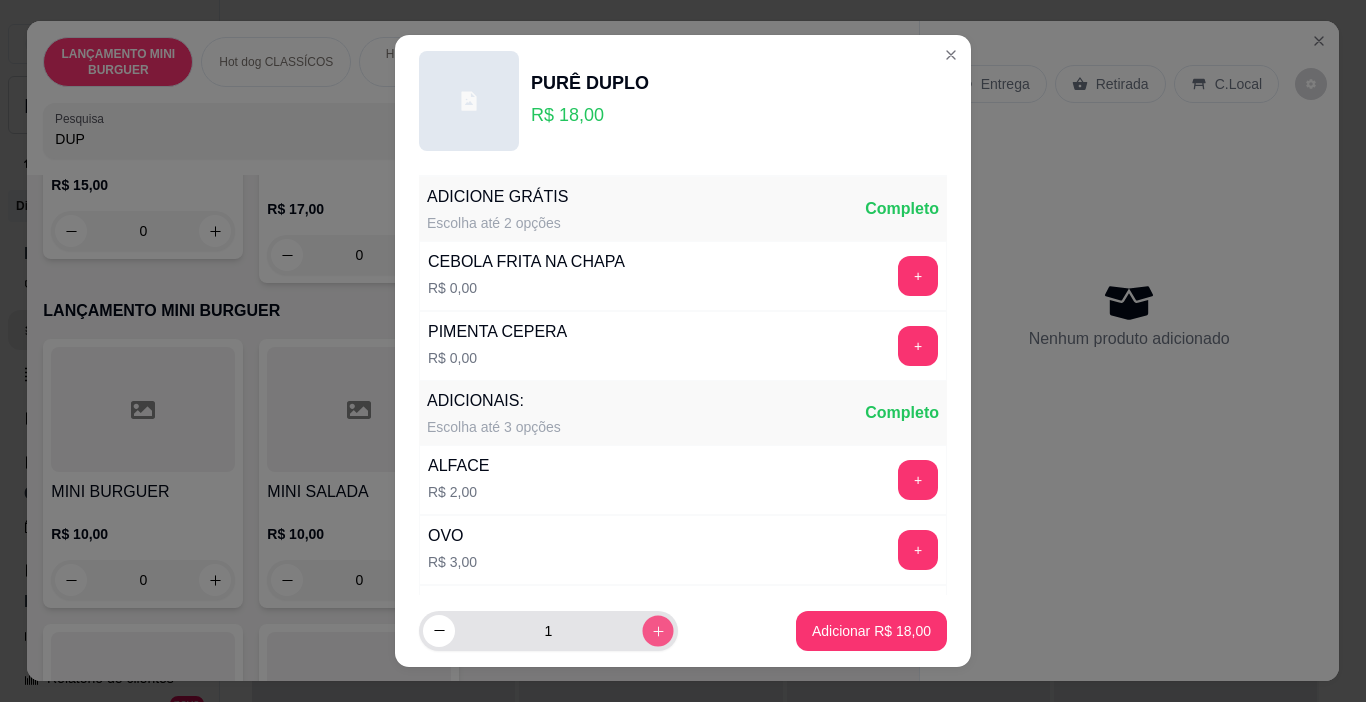 click at bounding box center (657, 630) 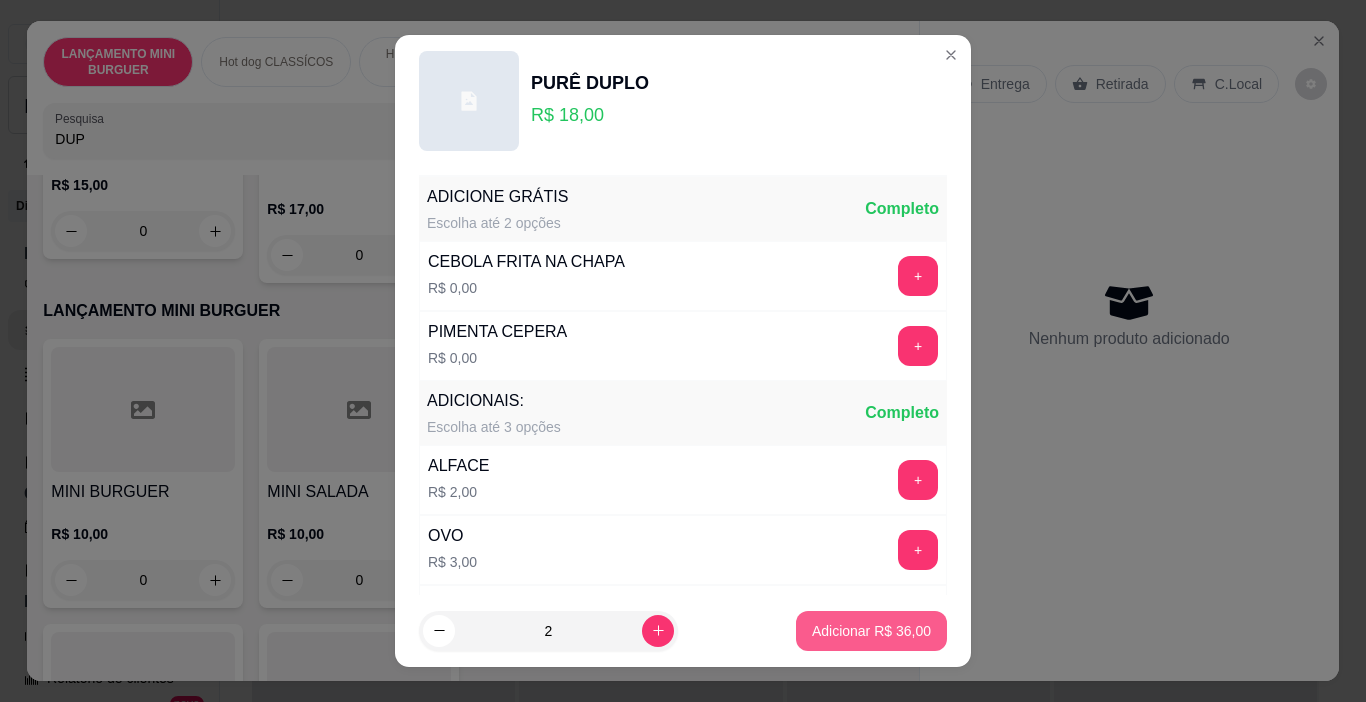 click on "Adicionar   R$ 36,00" at bounding box center [871, 631] 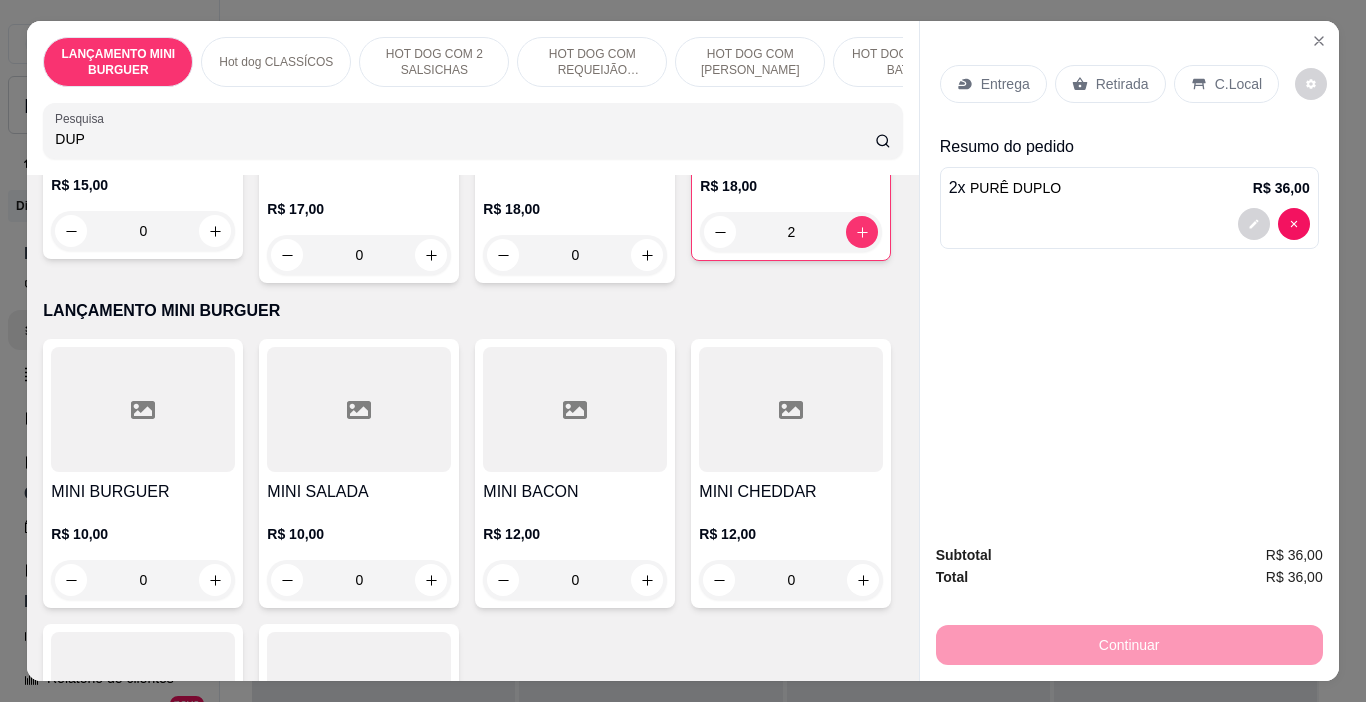 click on "Retirada" at bounding box center (1122, 84) 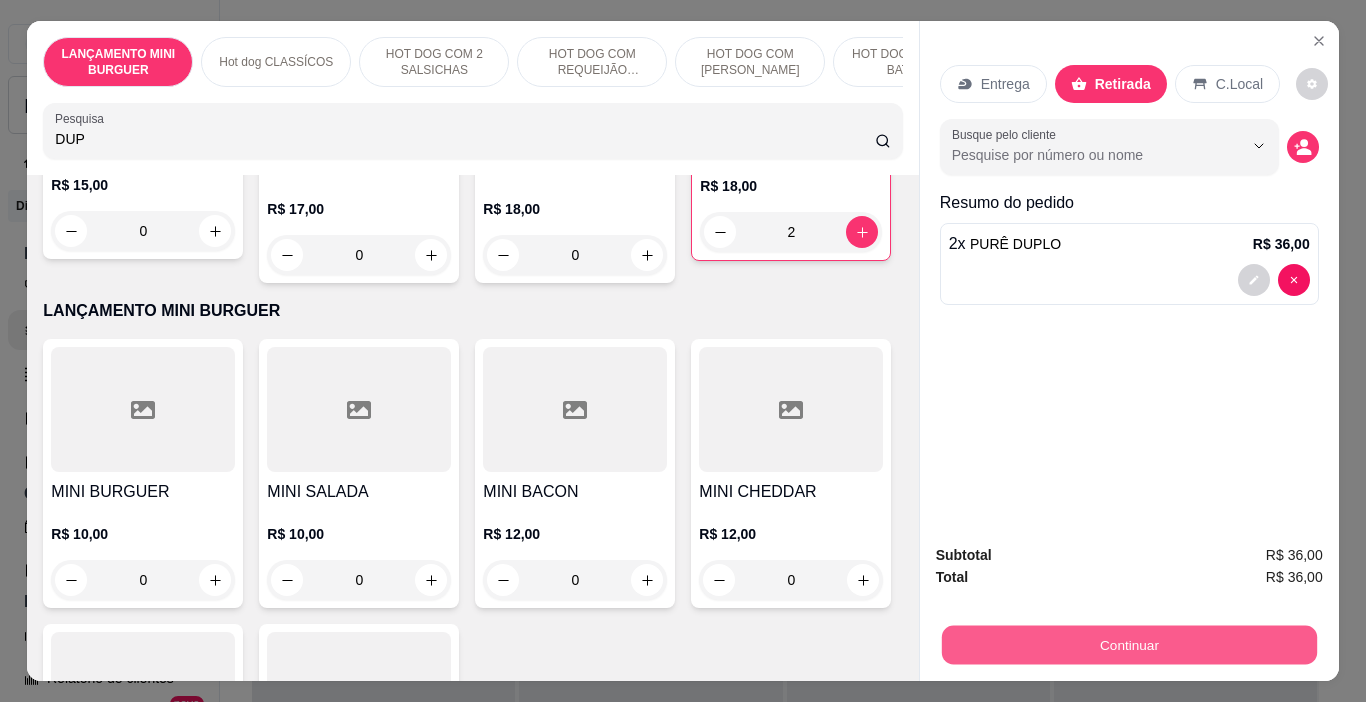 click on "Continuar" at bounding box center (1128, 645) 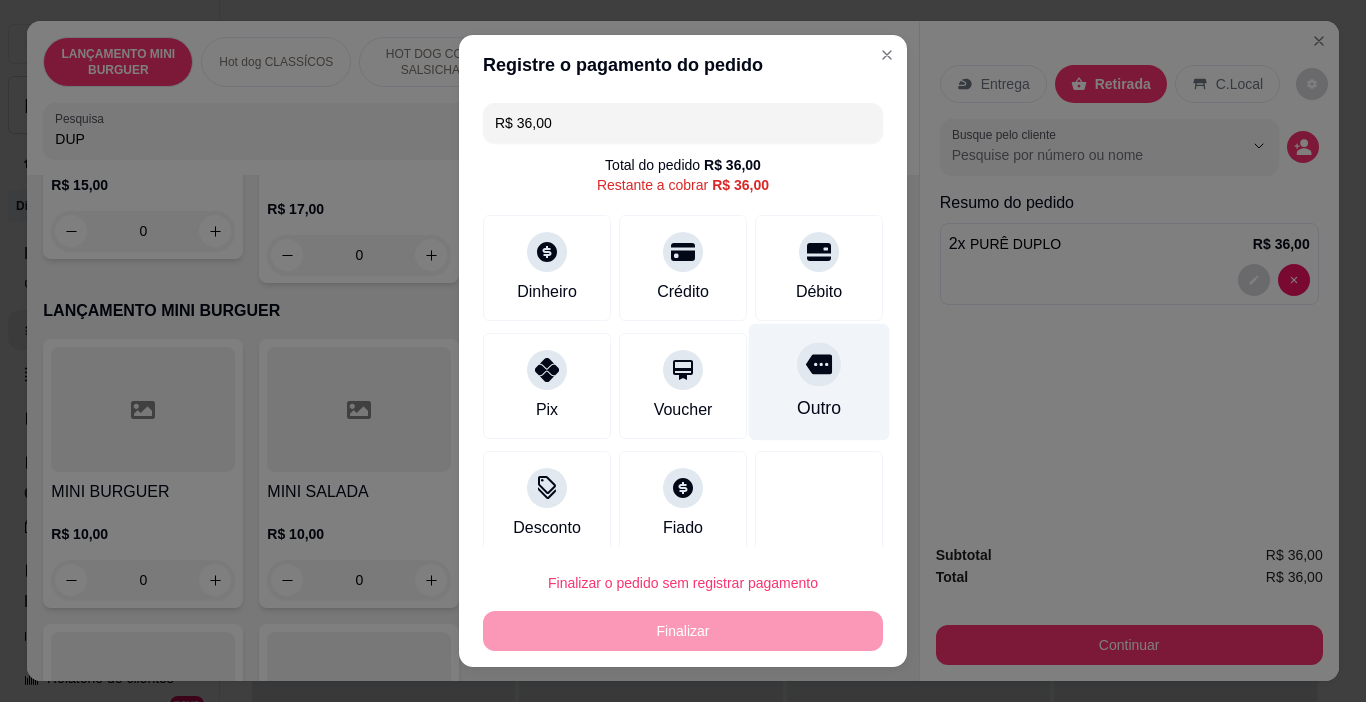 click at bounding box center (819, 365) 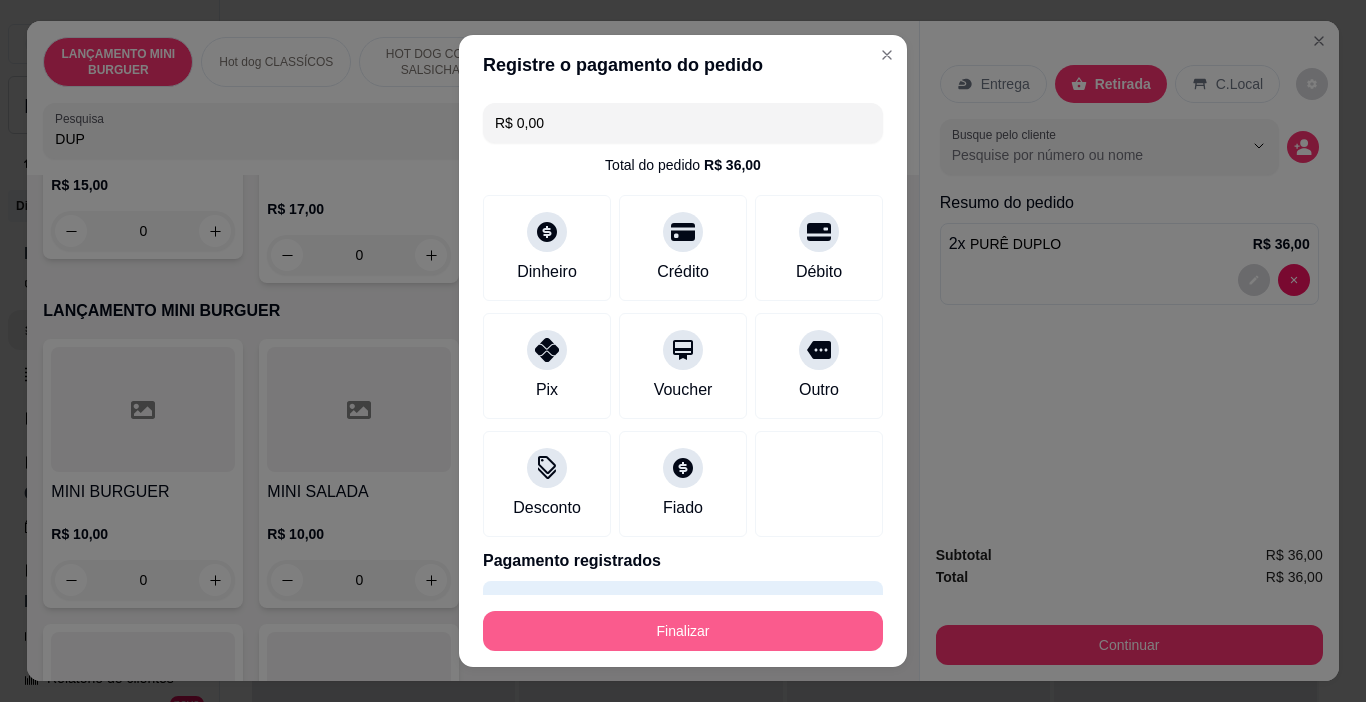 click on "Finalizar" at bounding box center (683, 631) 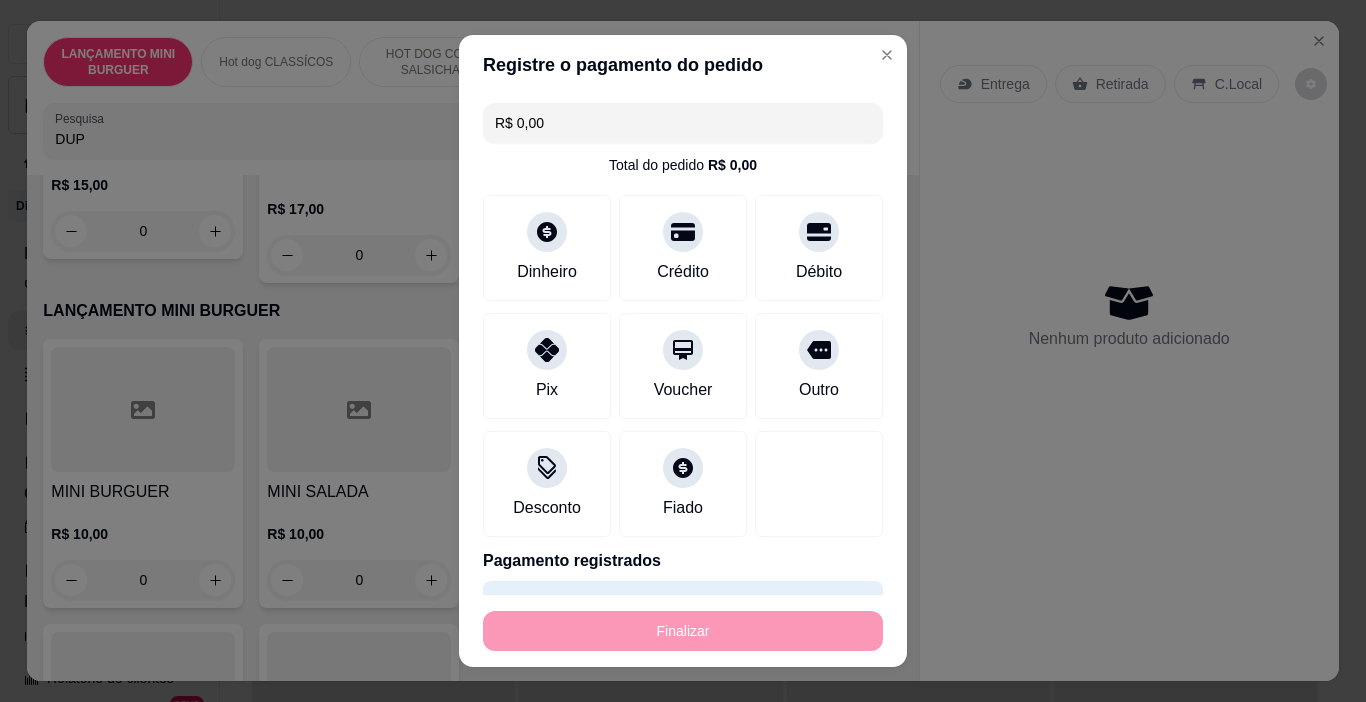 type on "0" 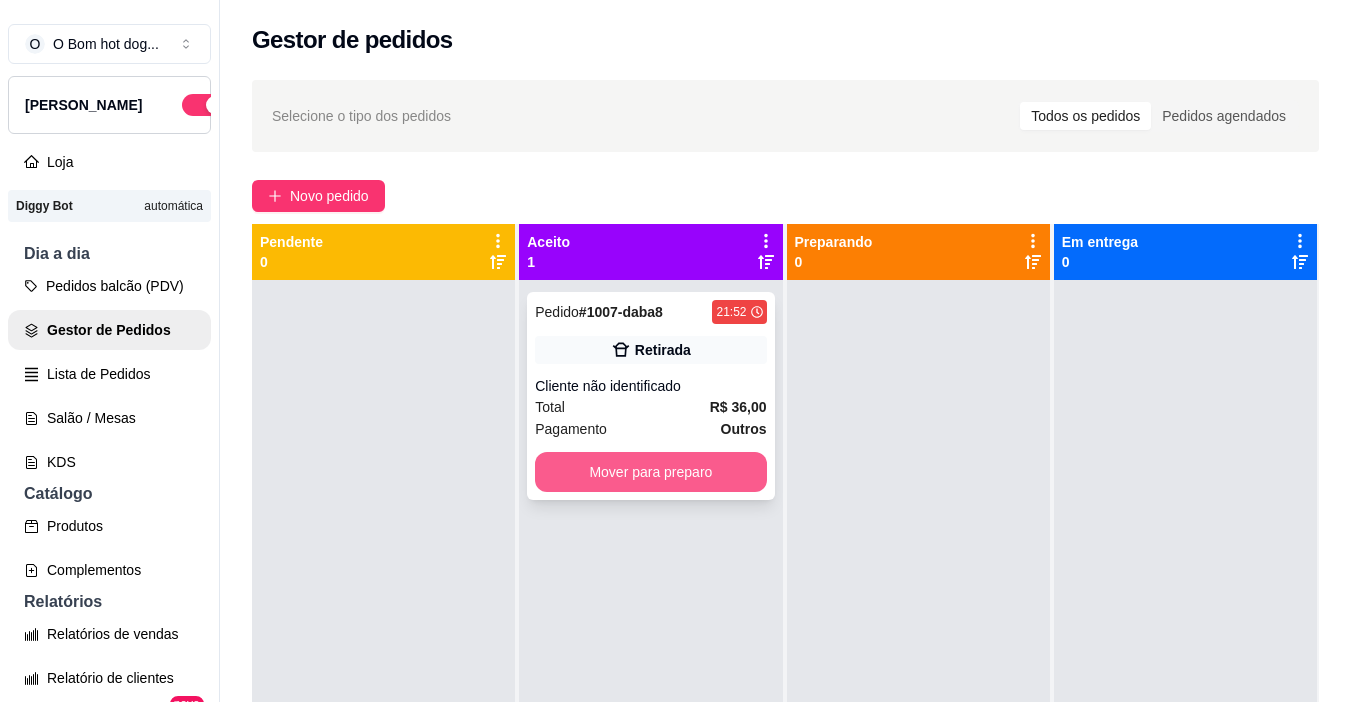 click on "Mover para preparo" at bounding box center (650, 472) 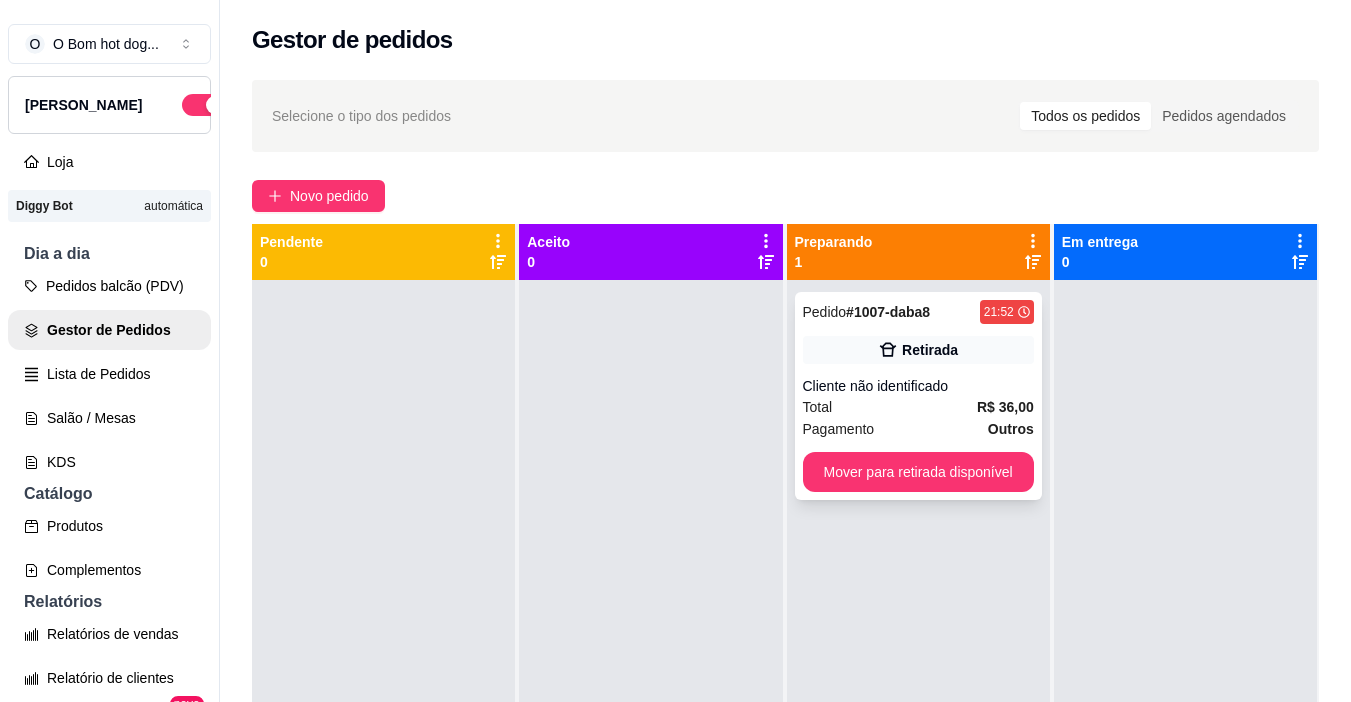 click on "Cliente não identificado" at bounding box center (918, 386) 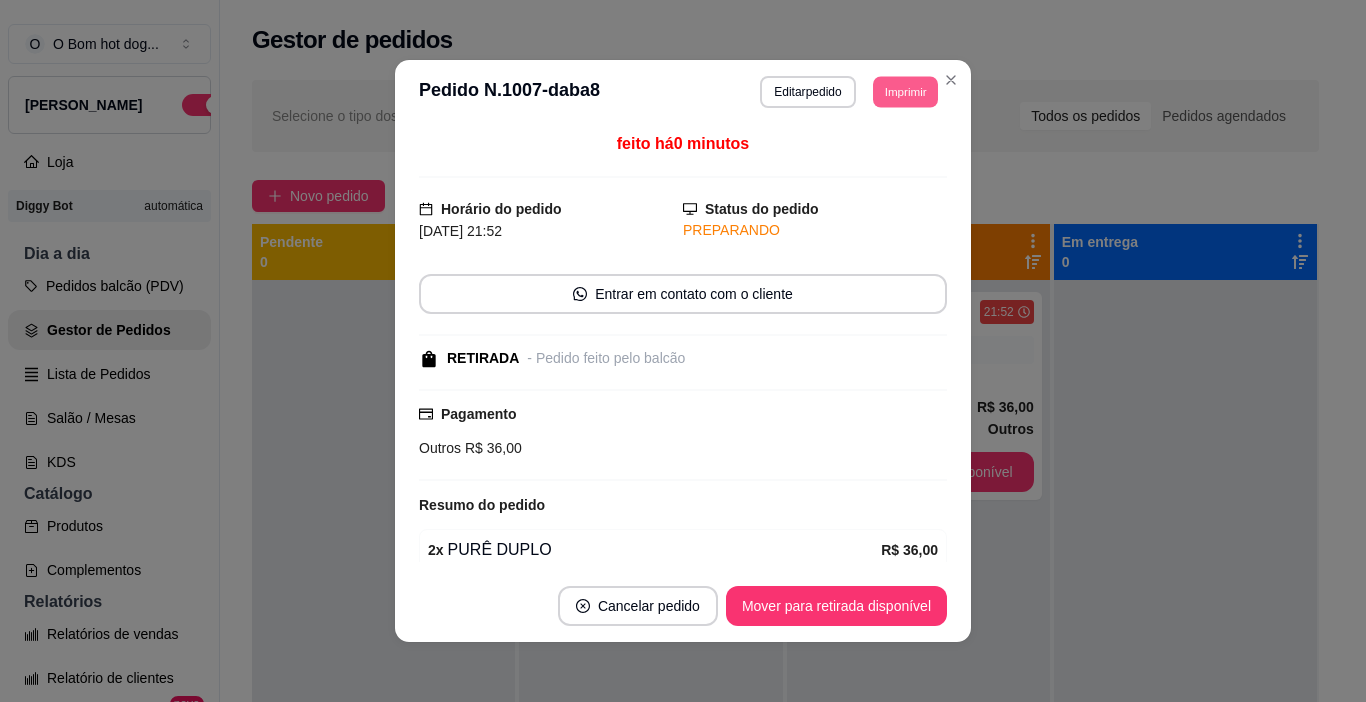 click on "Imprimir" at bounding box center [905, 91] 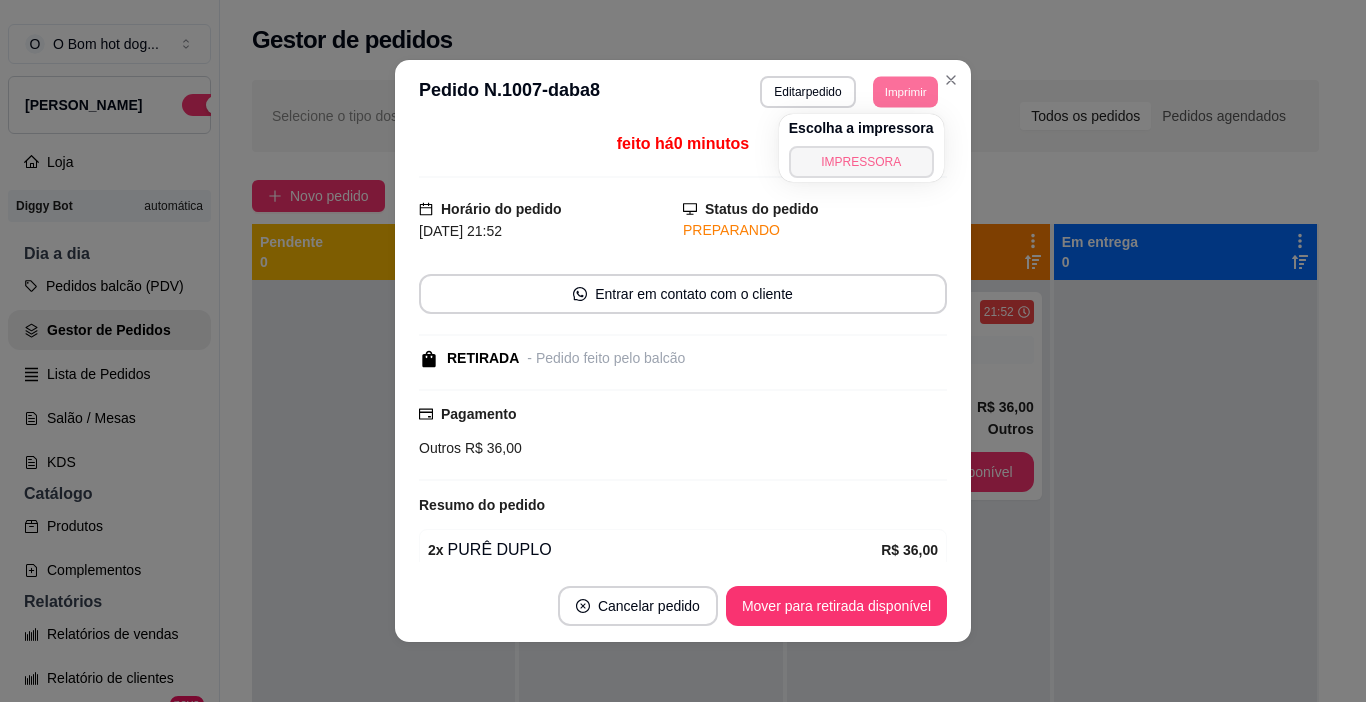 click on "IMPRESSORA" at bounding box center (861, 162) 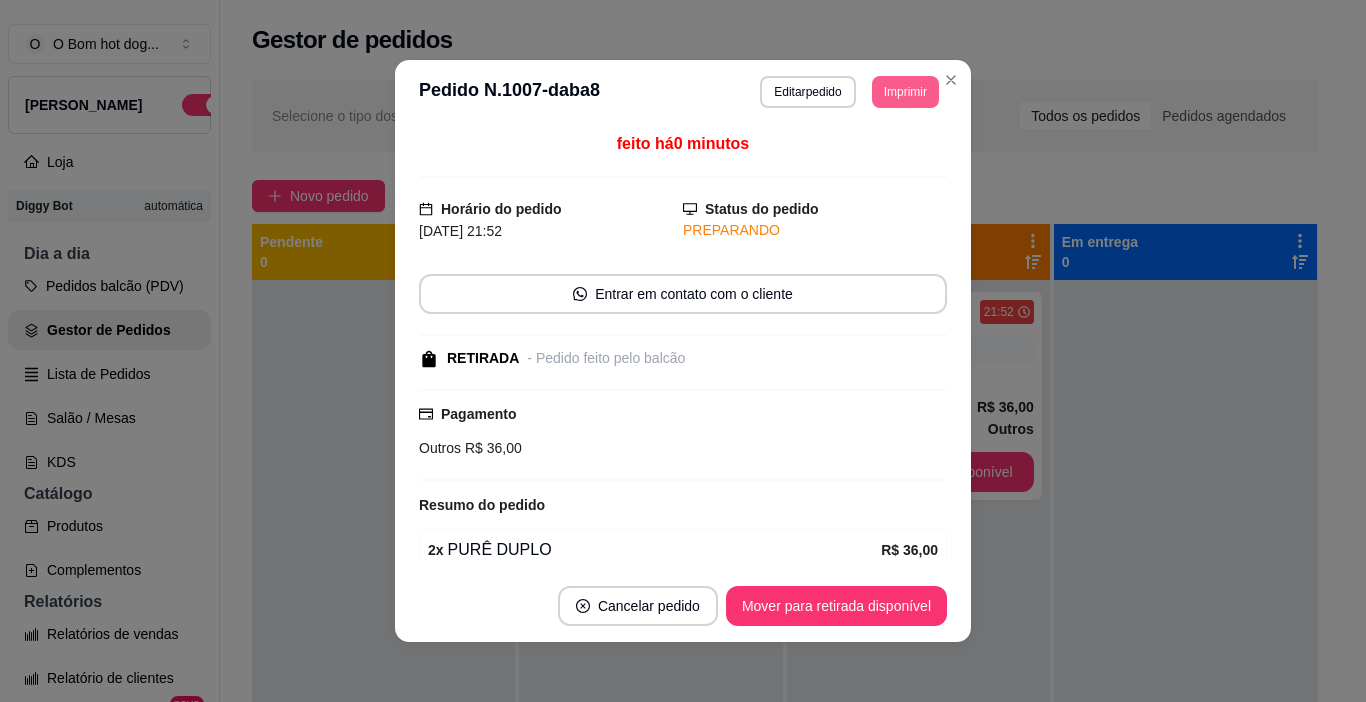 click on "Imprimir" at bounding box center [905, 92] 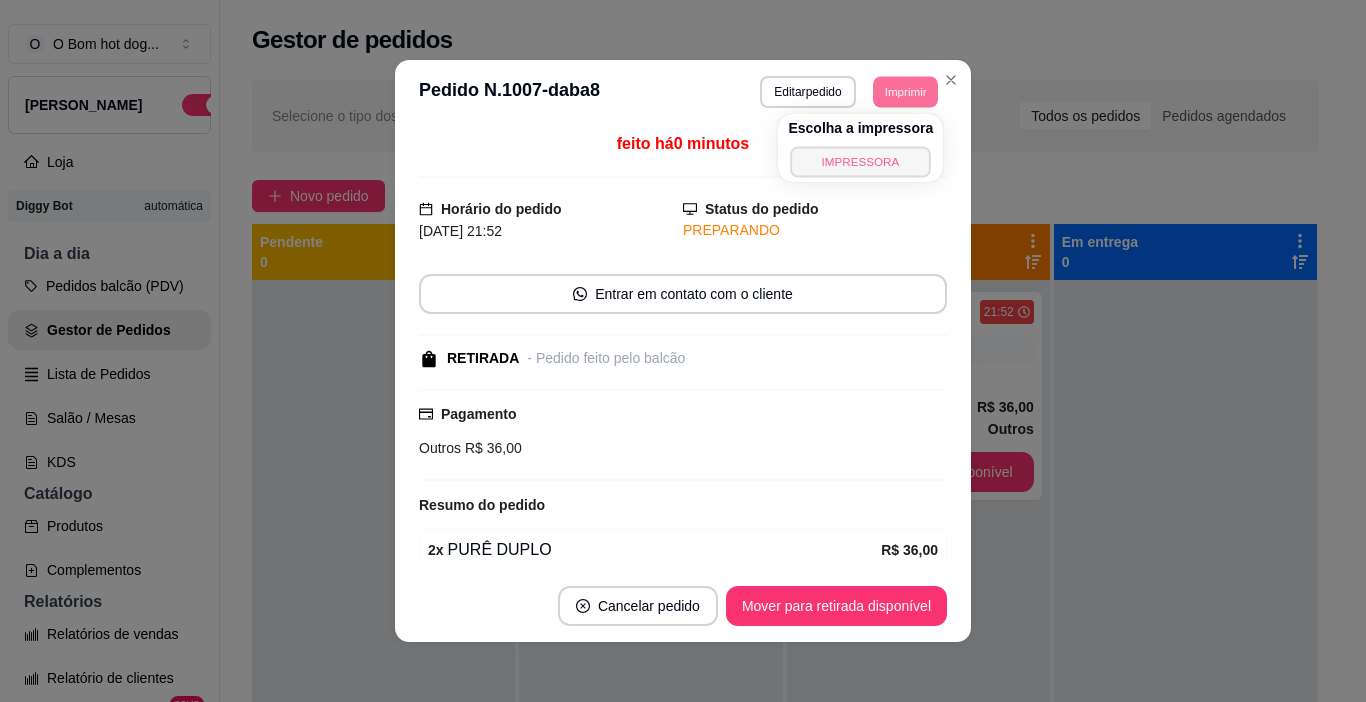 click on "IMPRESSORA" at bounding box center [861, 161] 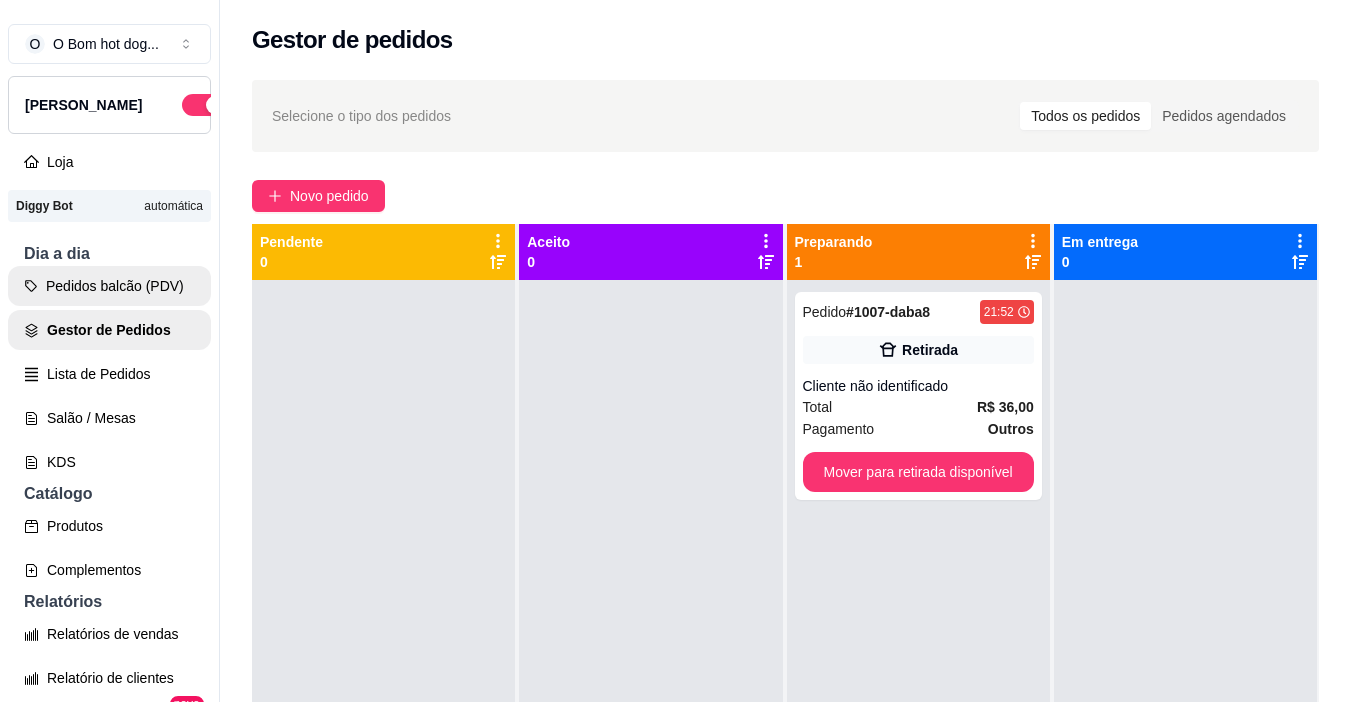 click on "Pedidos balcão (PDV)" at bounding box center (109, 286) 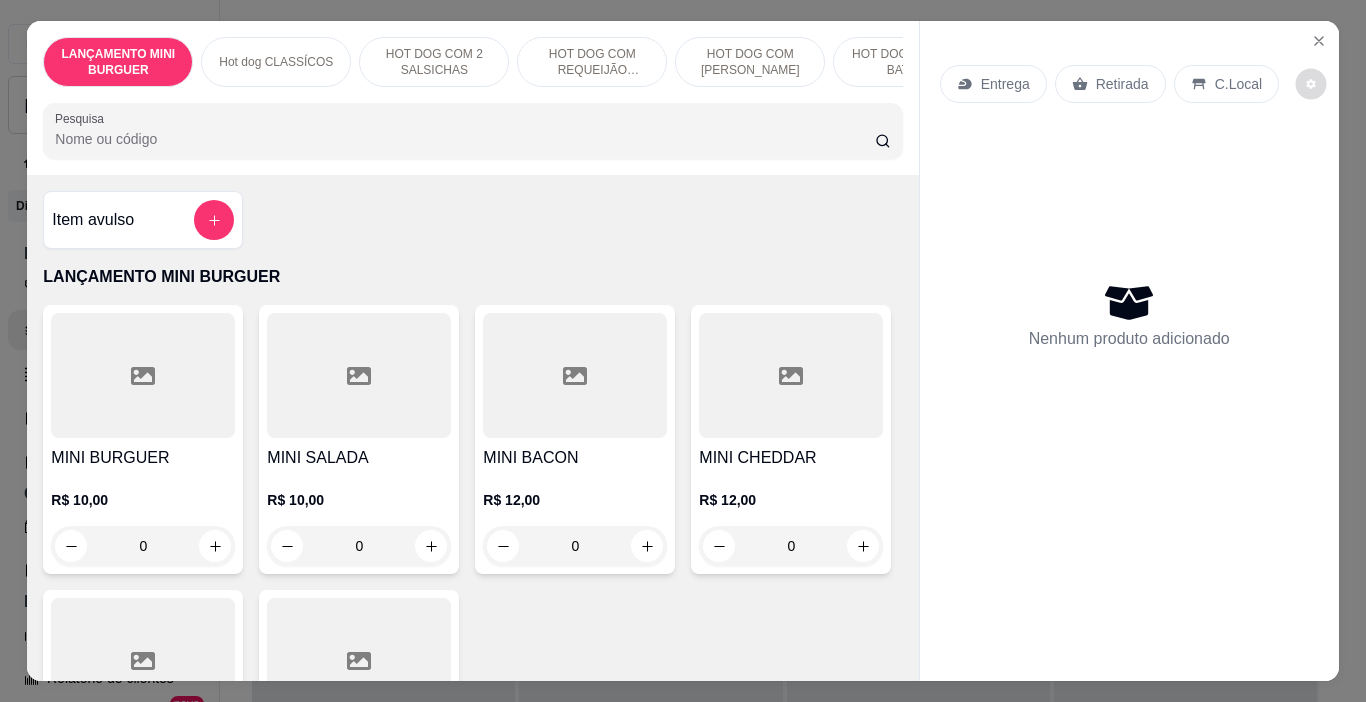 click 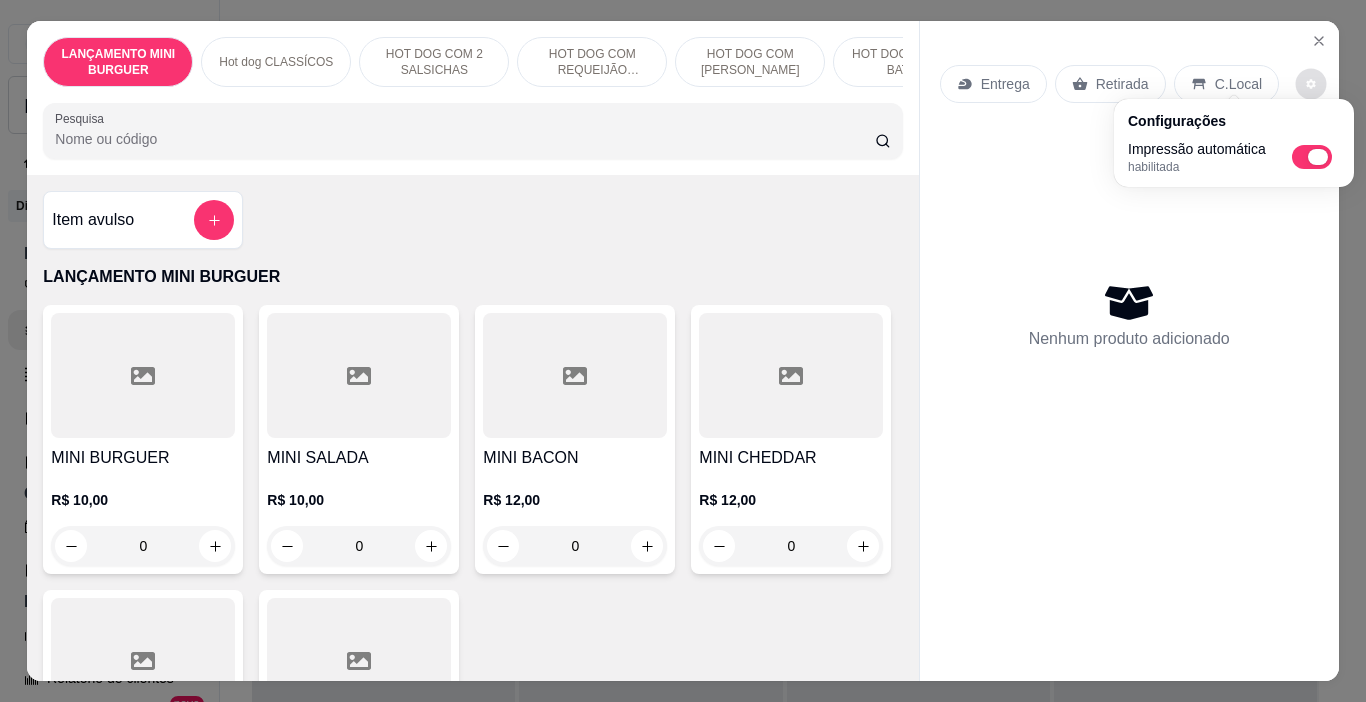 click at bounding box center (1318, 157) 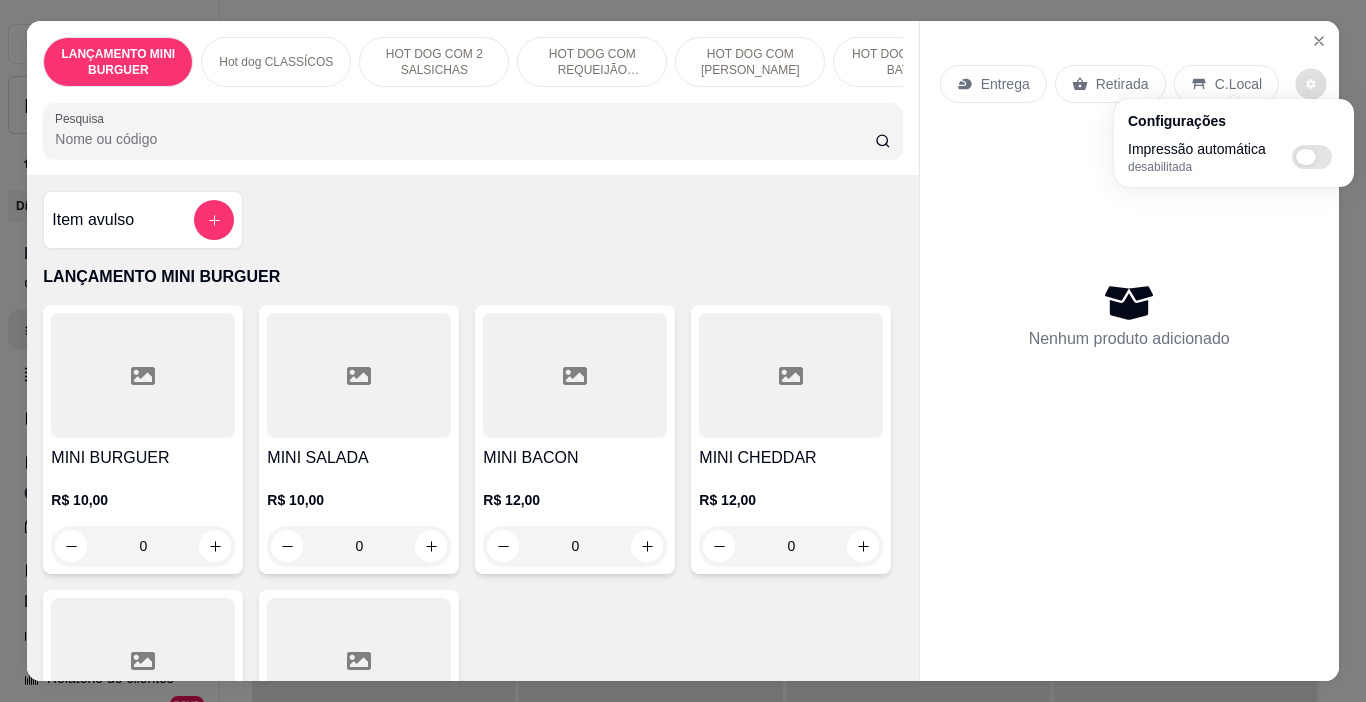 click at bounding box center (1306, 157) 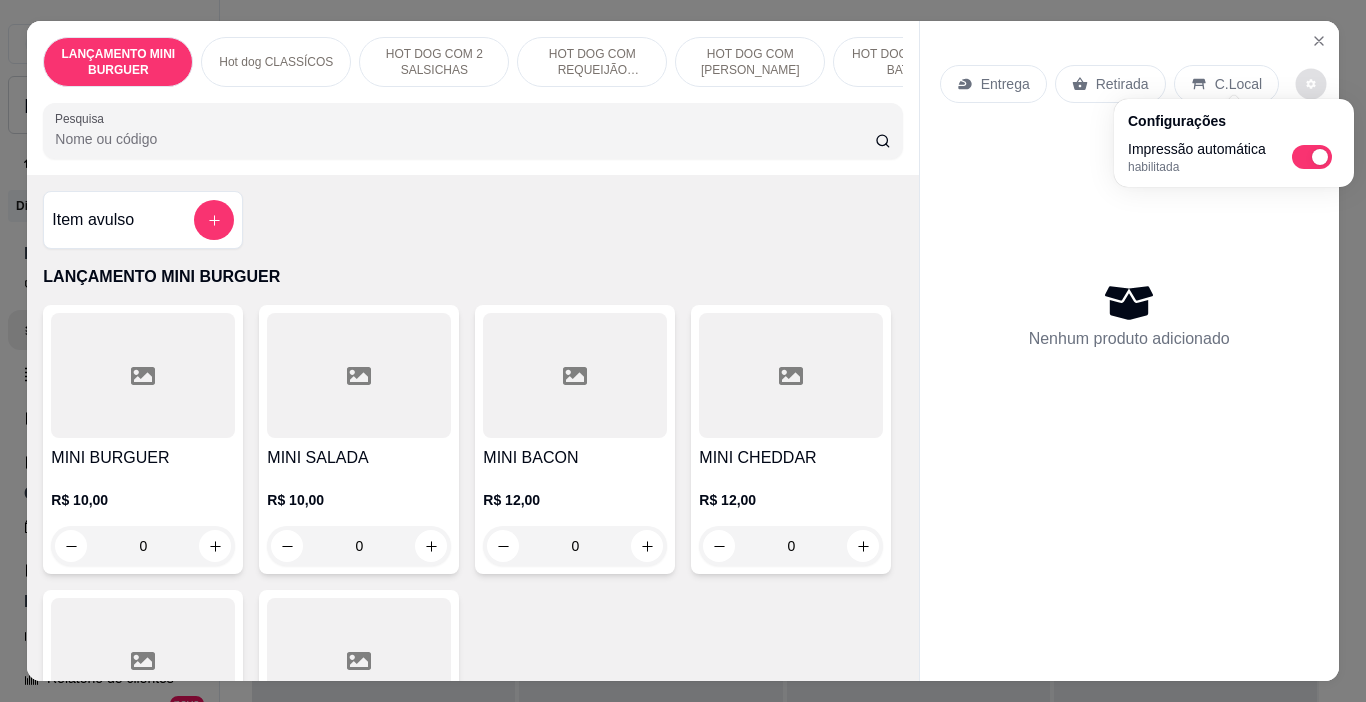 click on "Nenhum produto adicionado" at bounding box center [1129, 315] 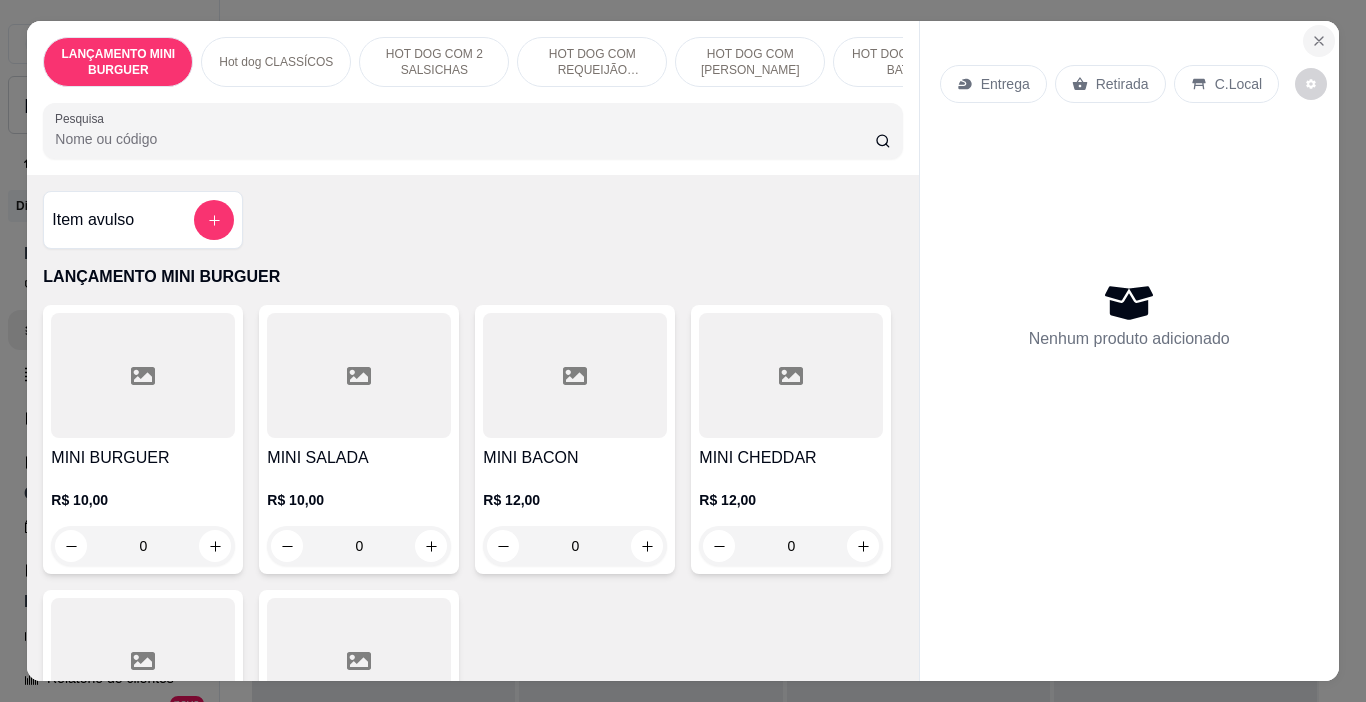 click 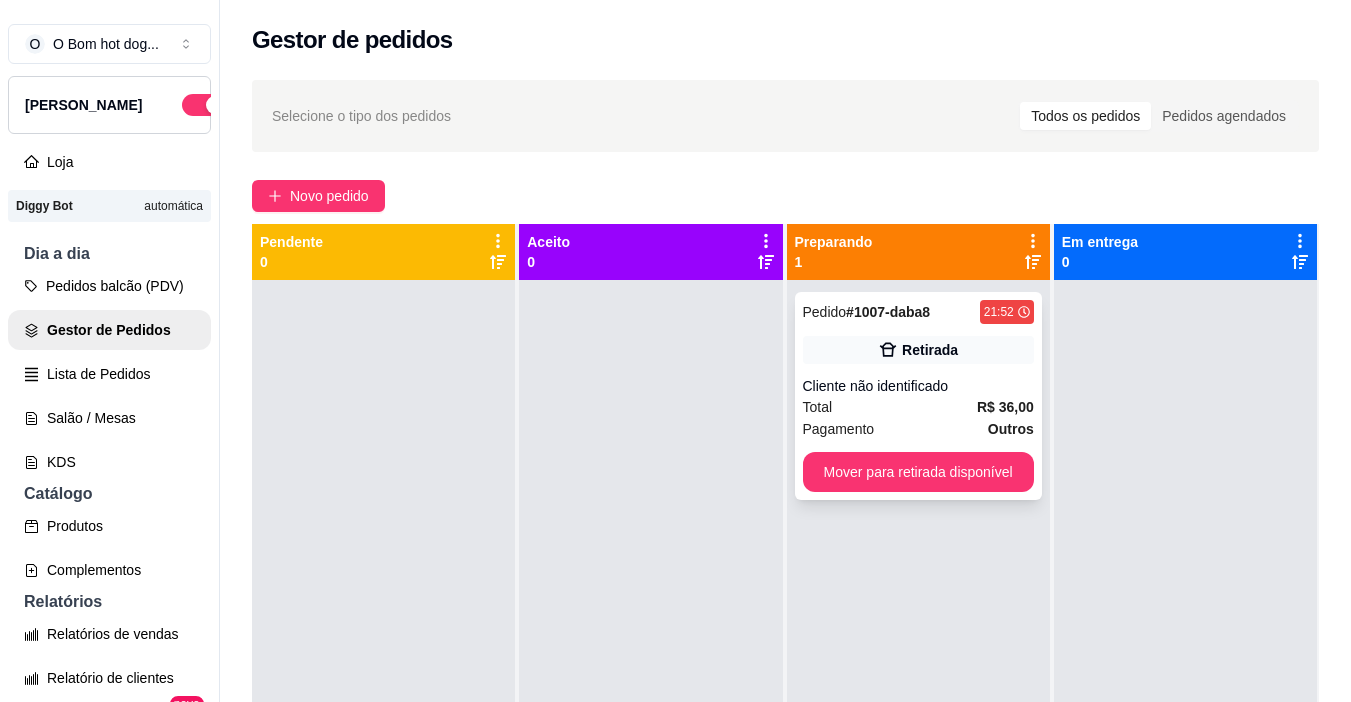 click on "Pedido  # 1007-daba8 21:52 Retirada Cliente não identificado Total R$ 36,00 Pagamento Outros Mover para retirada disponível" at bounding box center [918, 396] 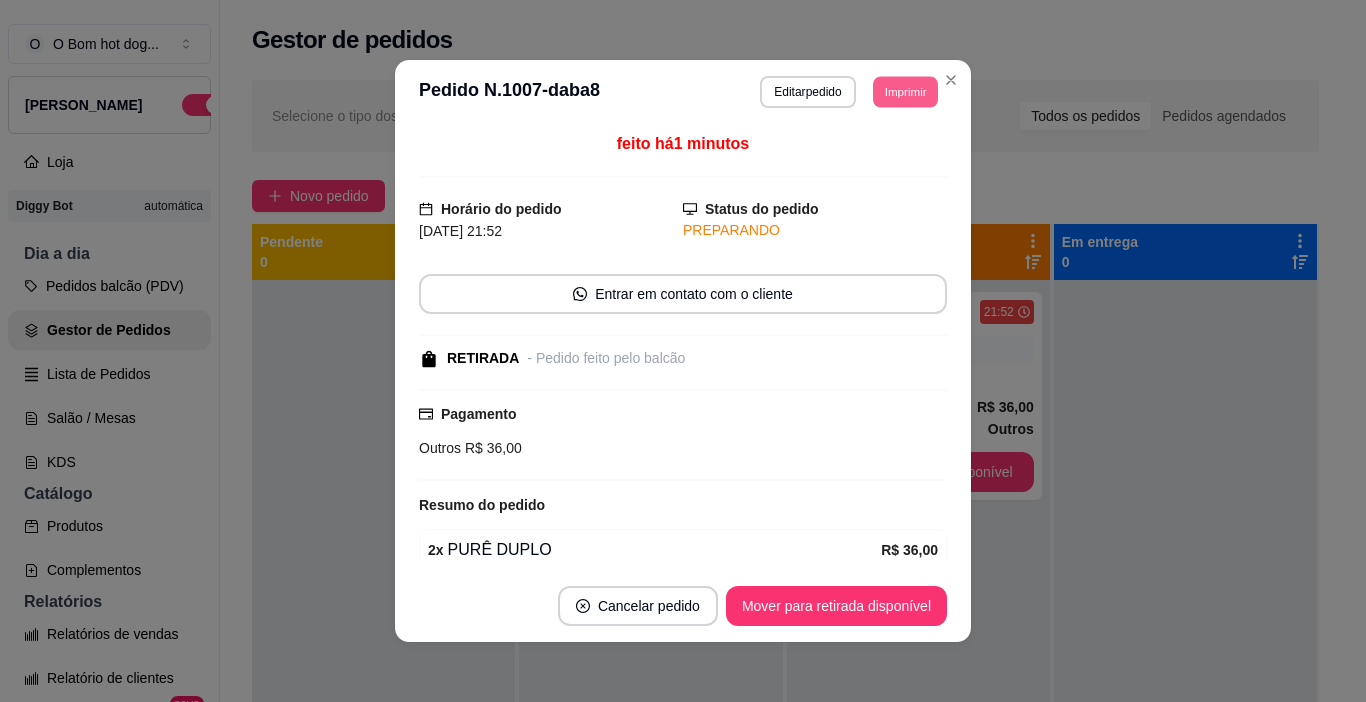 click on "Imprimir" at bounding box center [905, 91] 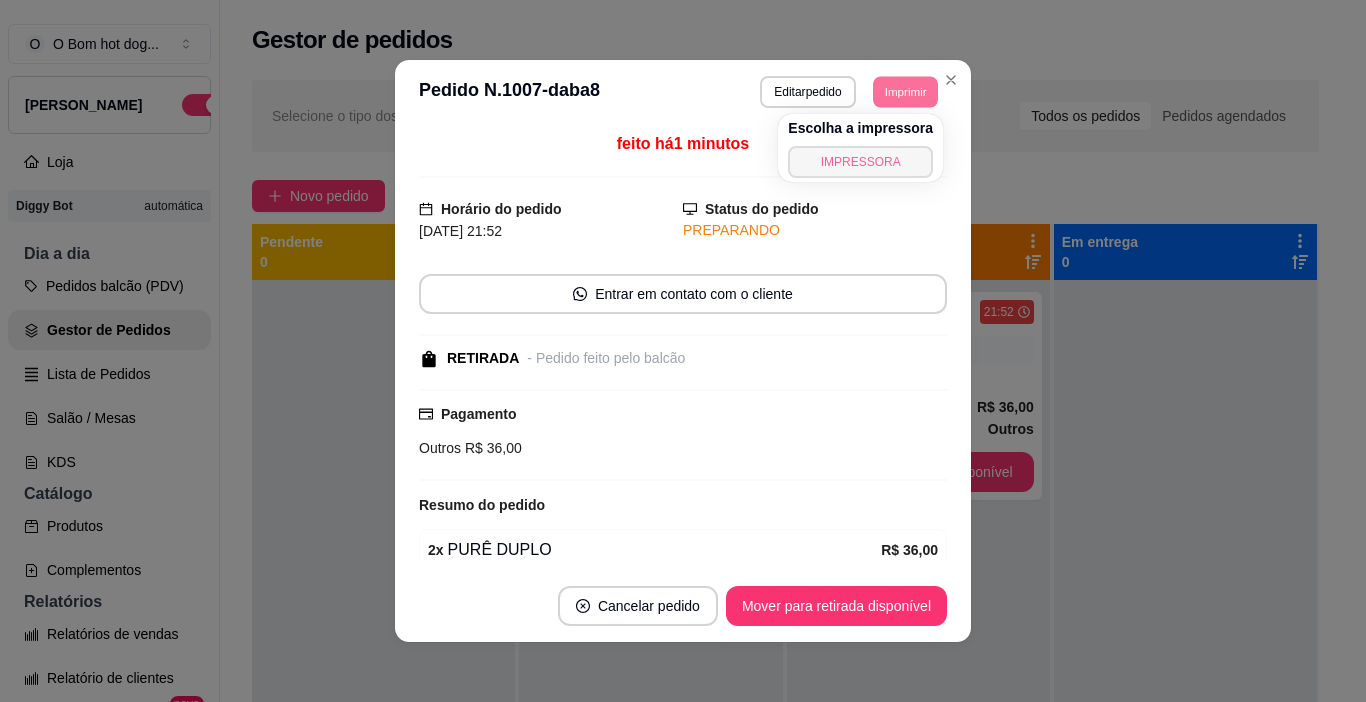 click on "IMPRESSORA" at bounding box center (860, 162) 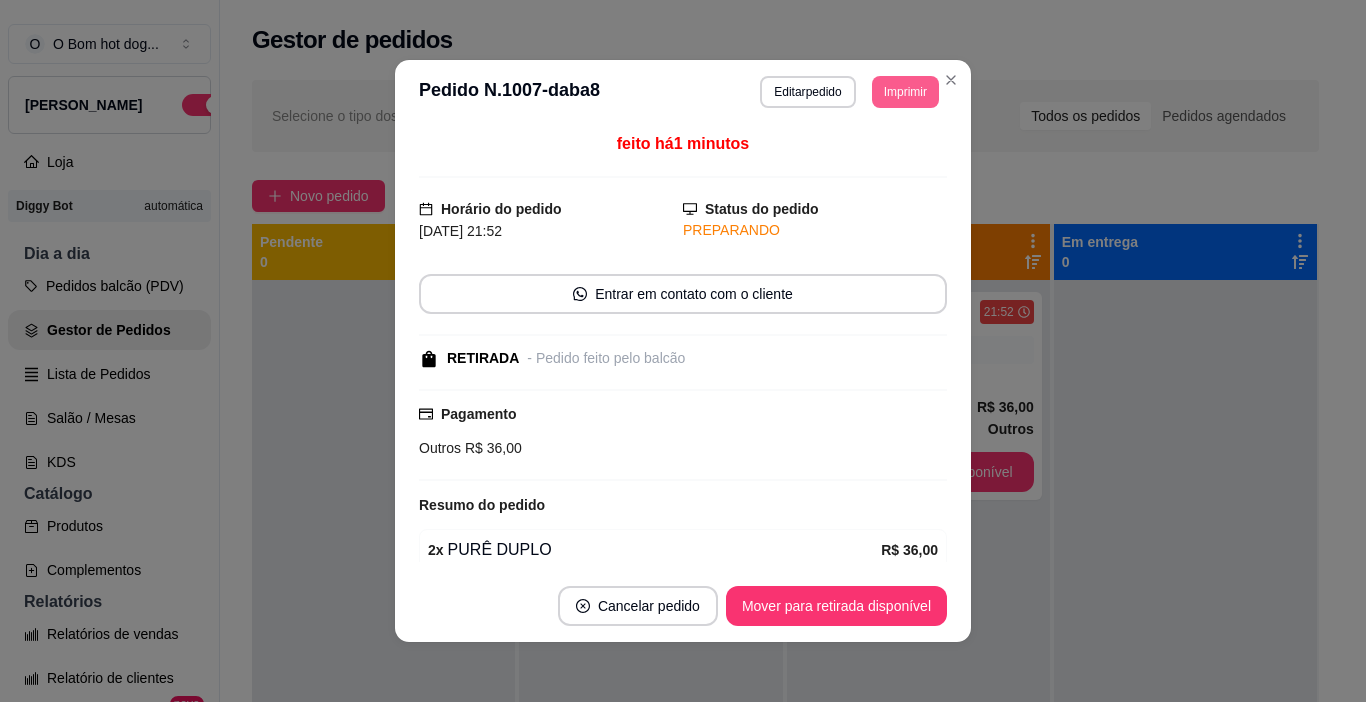 click on "Imprimir" at bounding box center (905, 92) 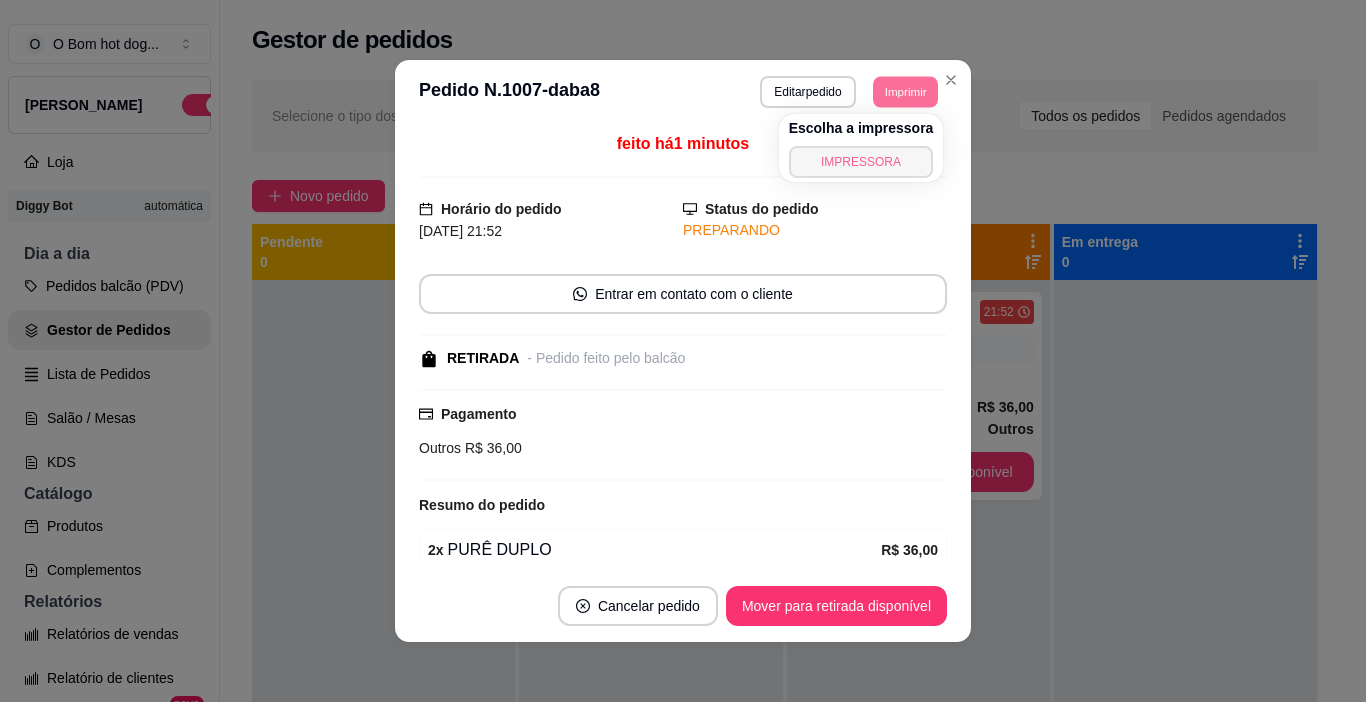 click on "IMPRESSORA" at bounding box center (861, 162) 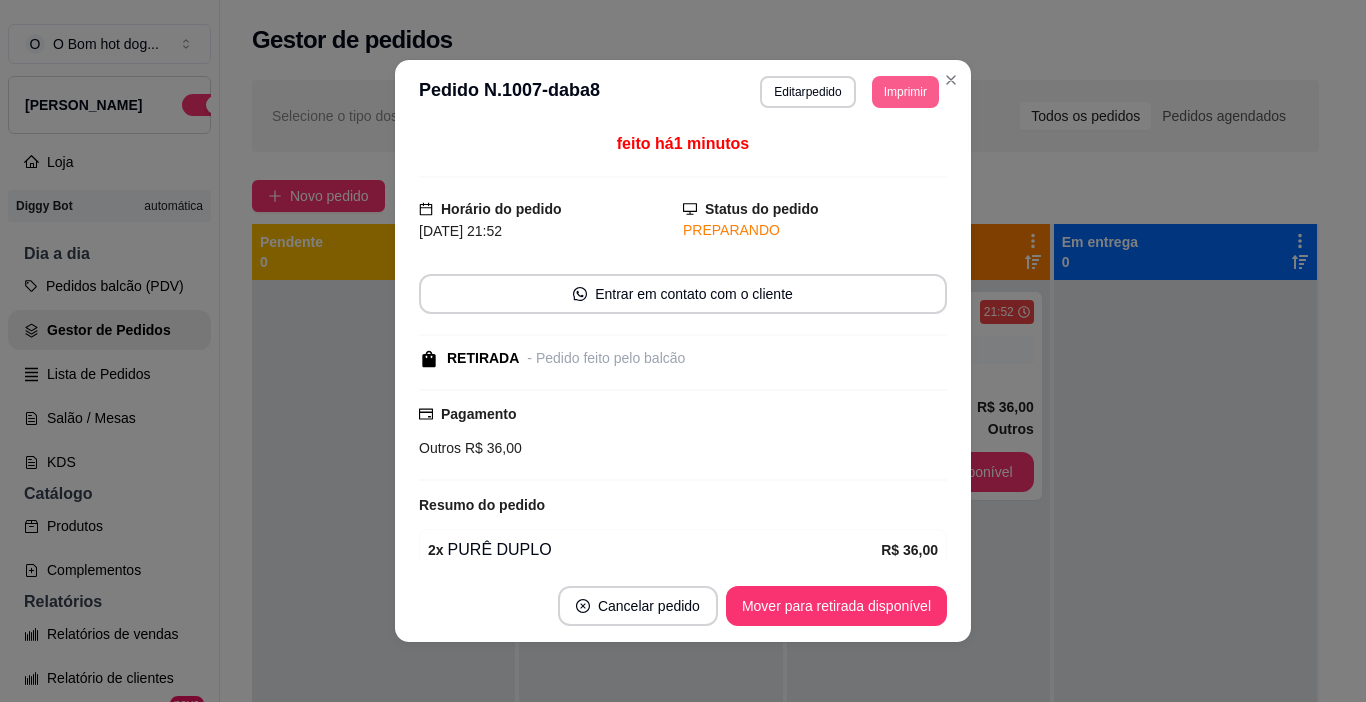 click on "Imprimir" at bounding box center [905, 92] 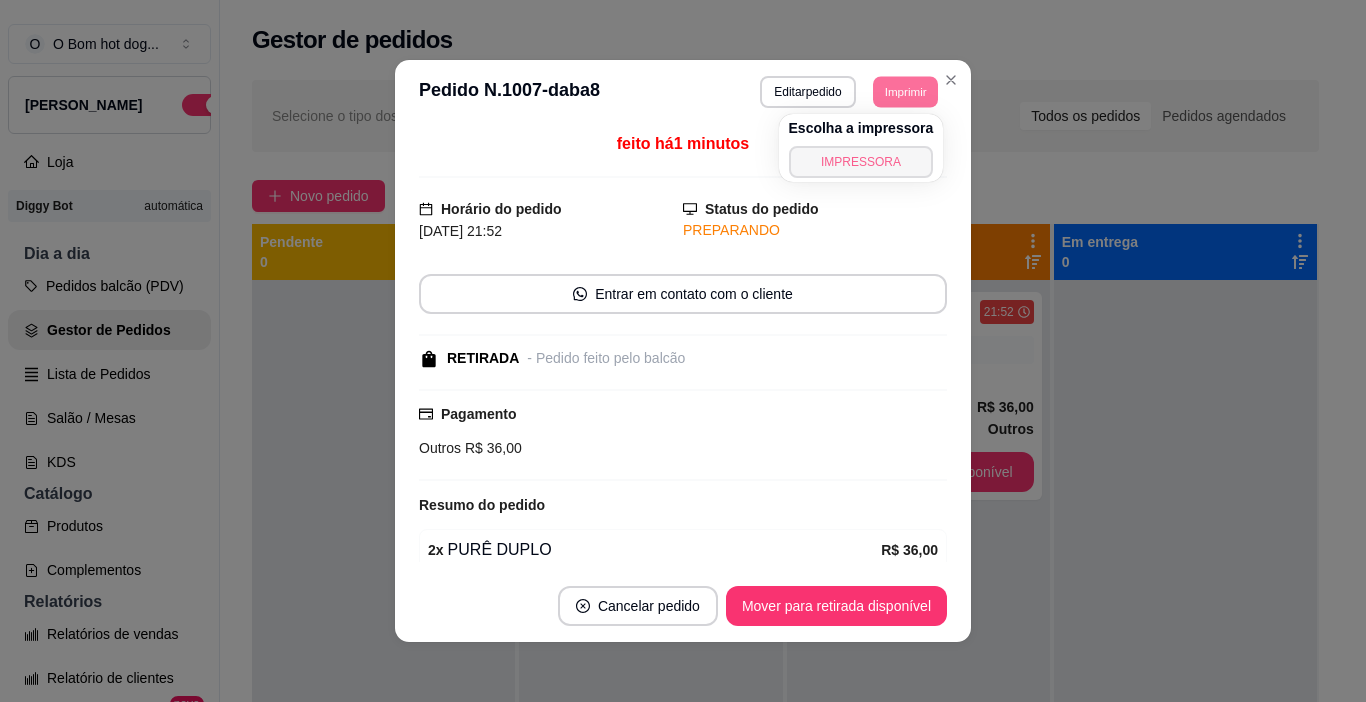 click on "IMPRESSORA" at bounding box center [861, 162] 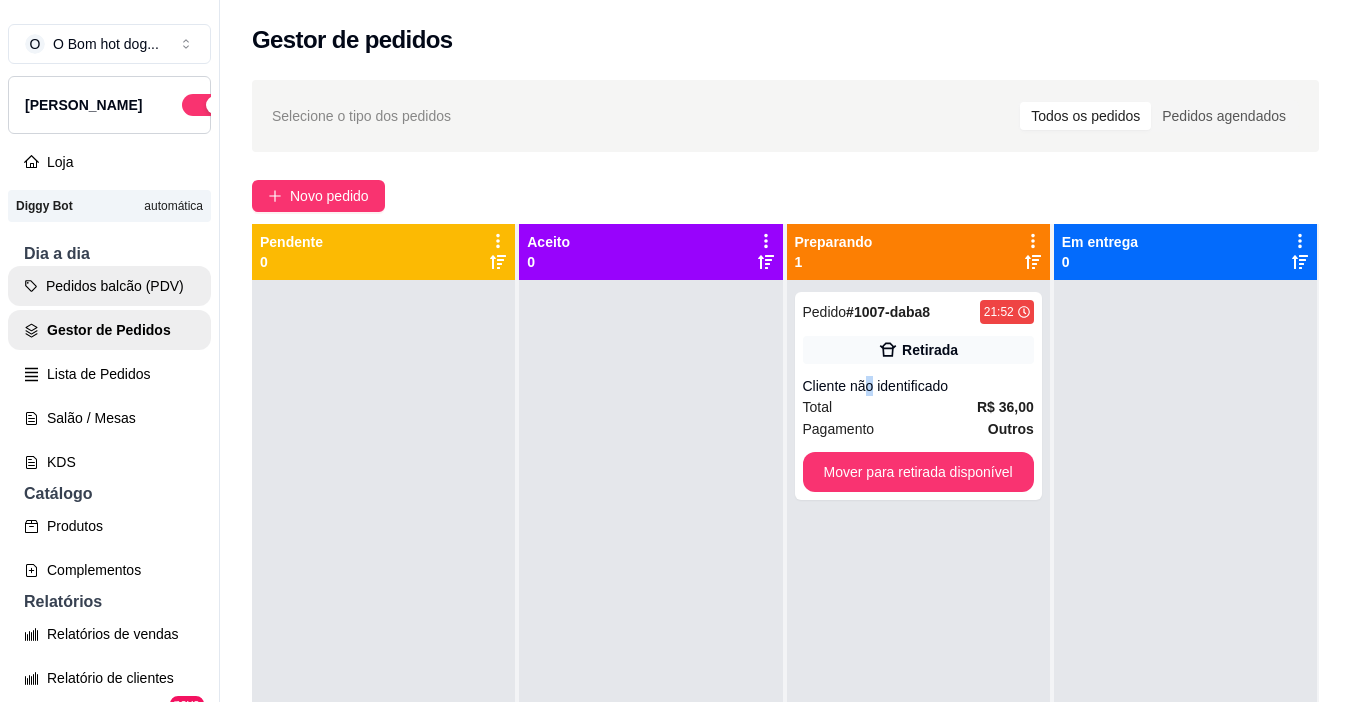 click on "Pedidos balcão (PDV)" at bounding box center (109, 286) 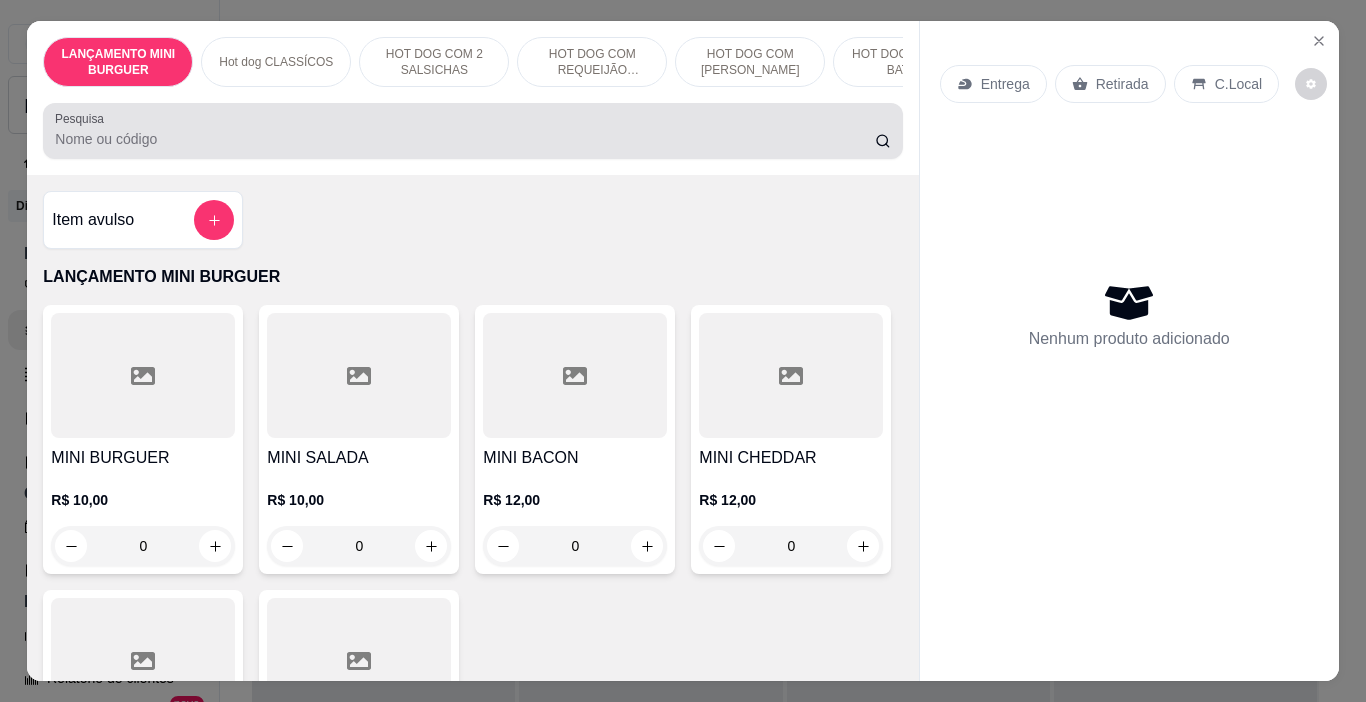 click on "Pesquisa" at bounding box center [472, 131] 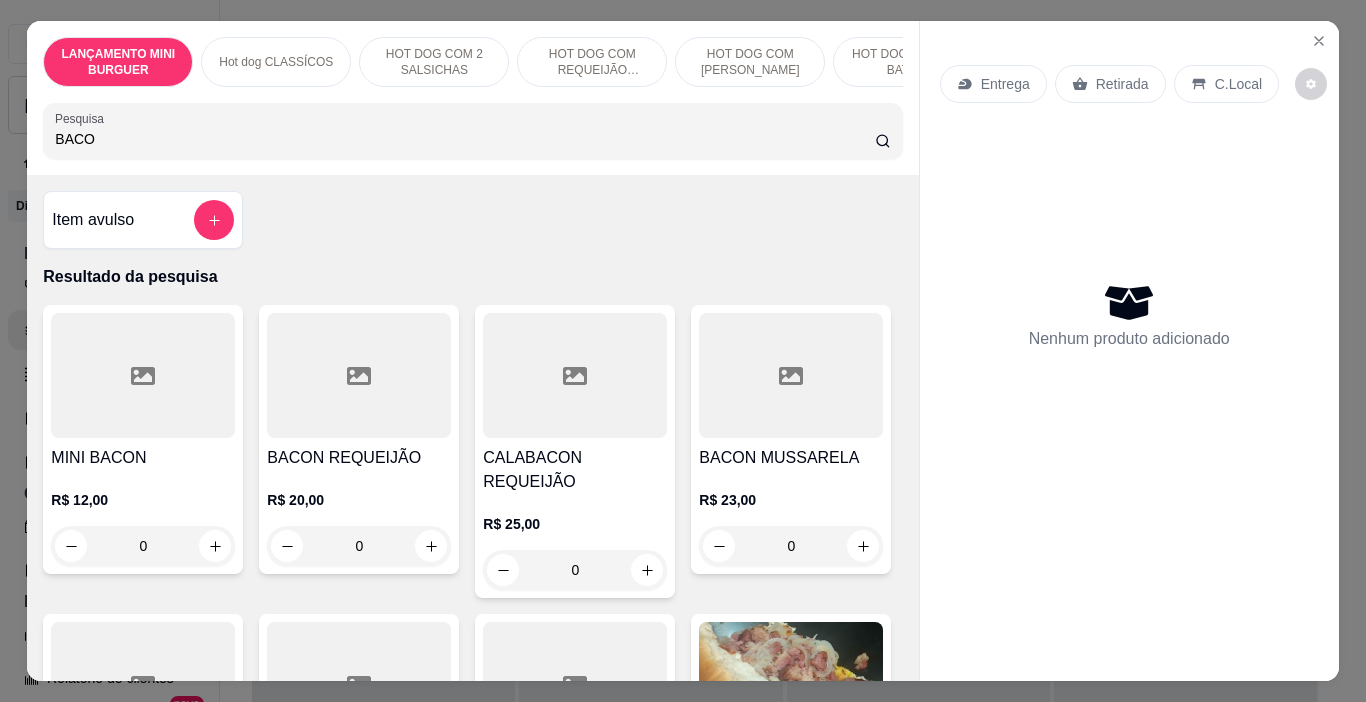 type on "BACO" 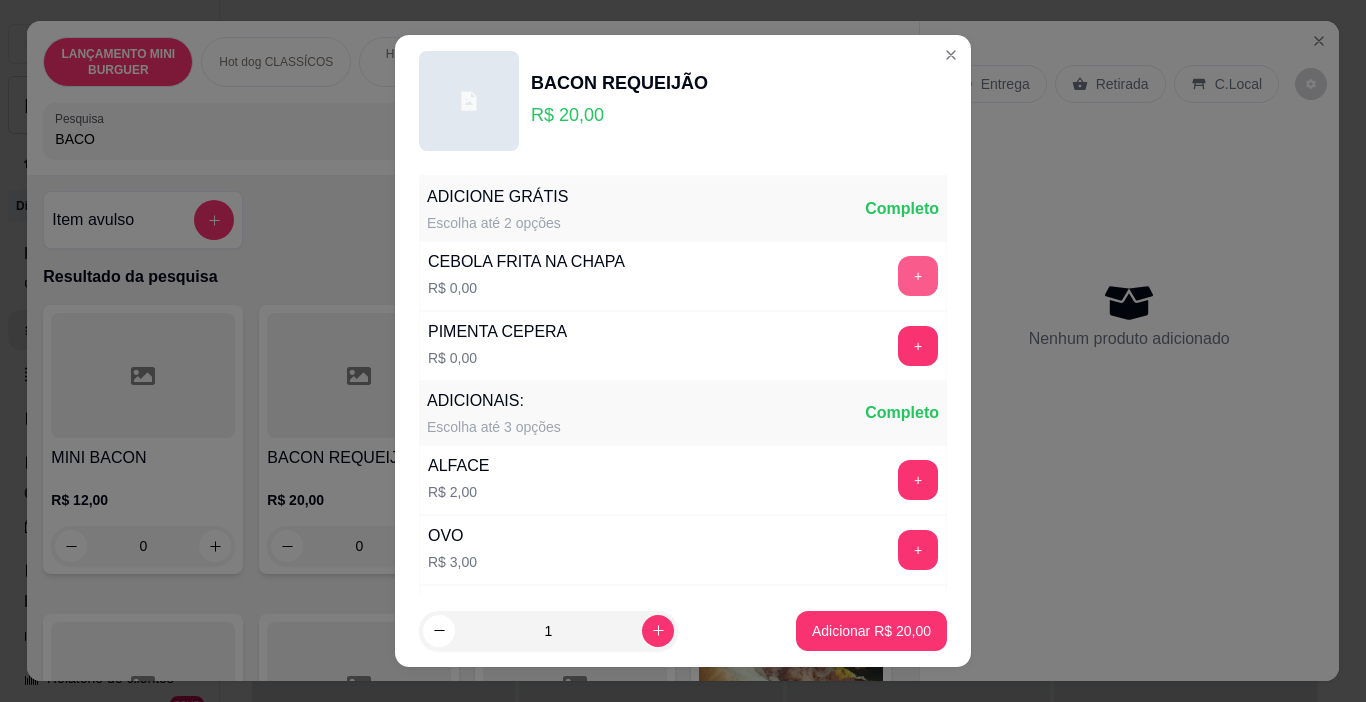 click on "+" at bounding box center [918, 276] 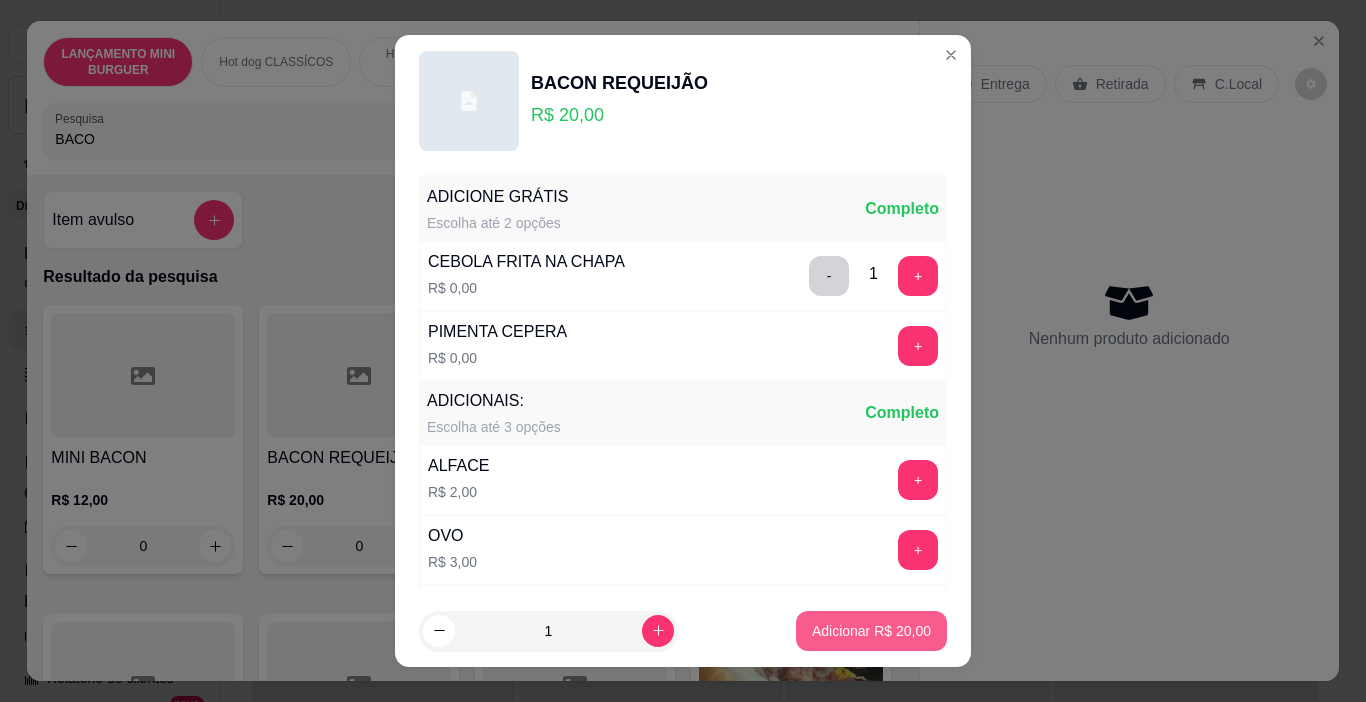 click on "Adicionar   R$ 20,00" at bounding box center (871, 631) 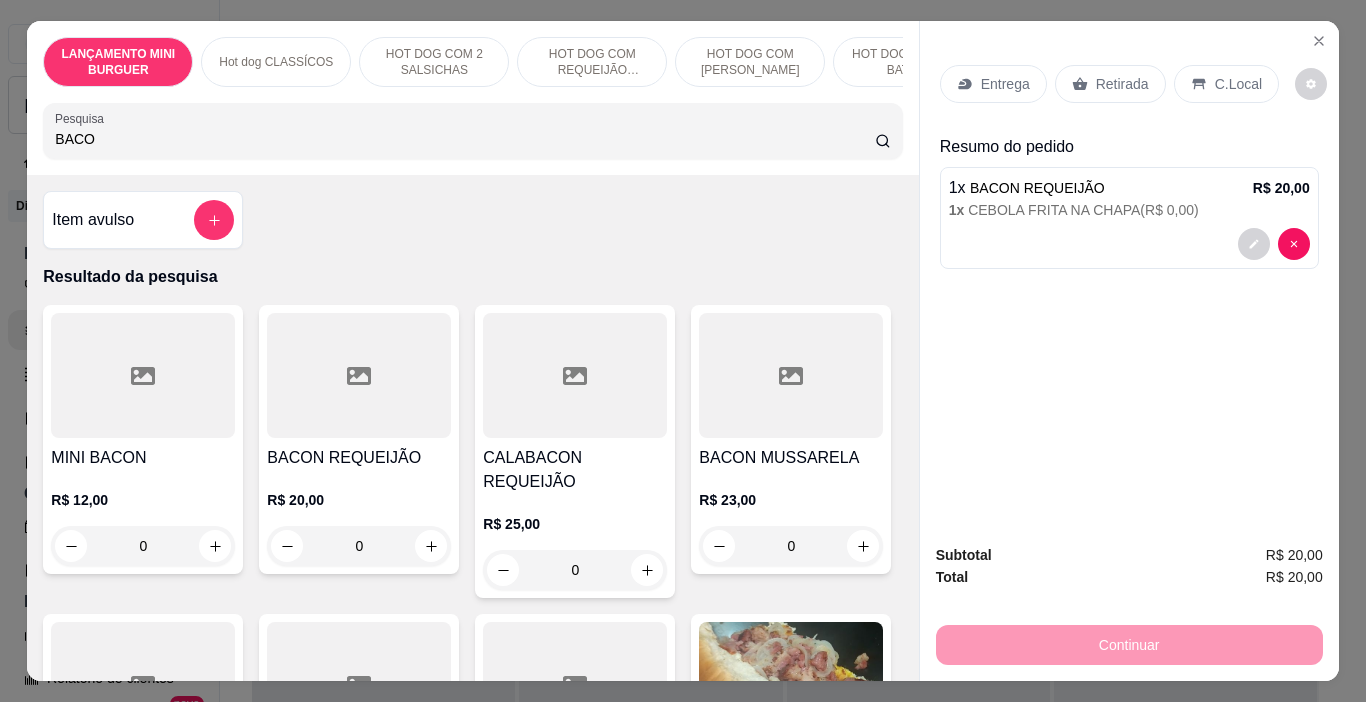 click on "Retirada" at bounding box center [1122, 84] 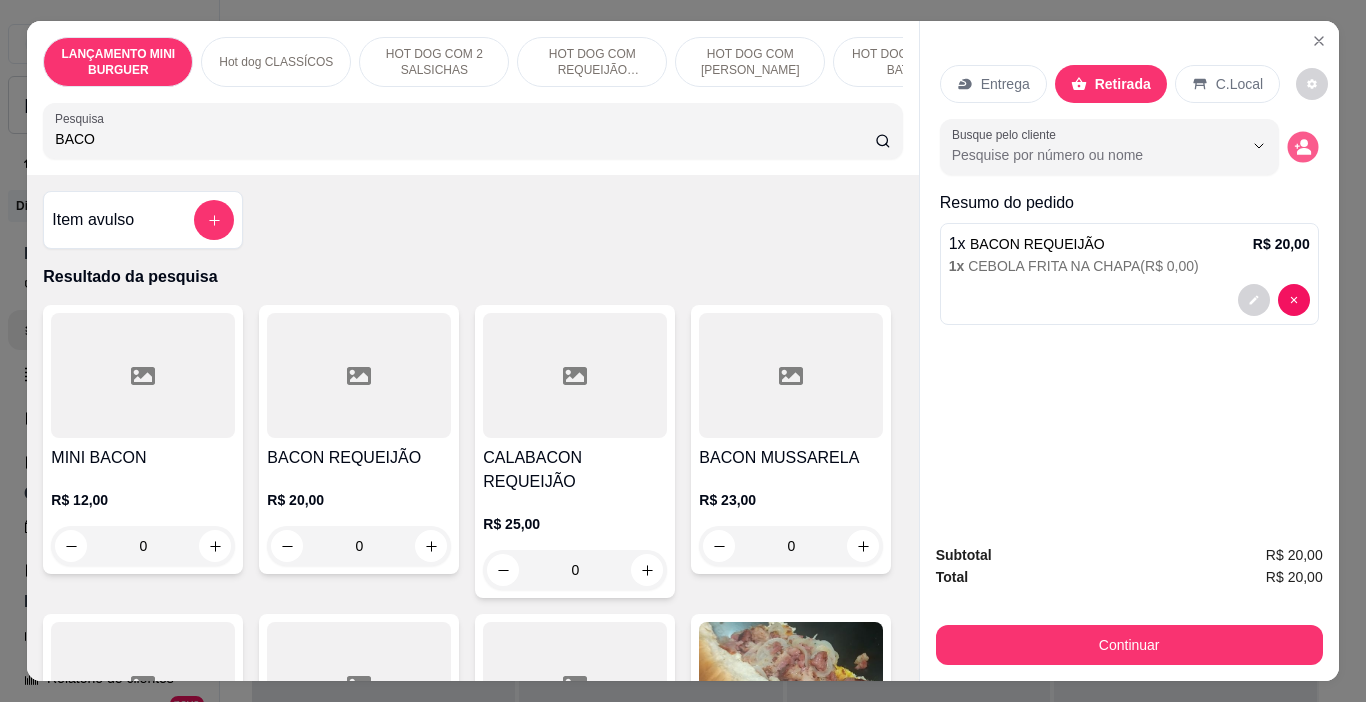 click at bounding box center (1302, 147) 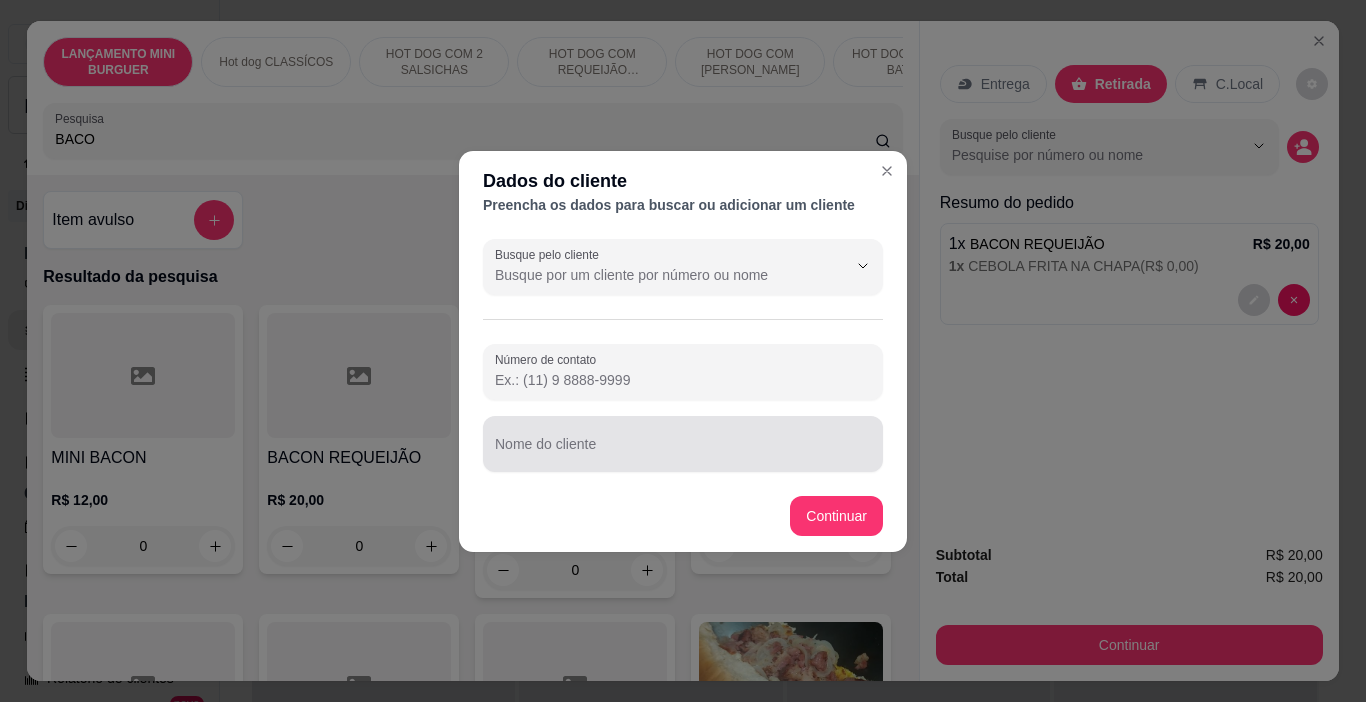 click on "Nome do cliente" at bounding box center (683, 452) 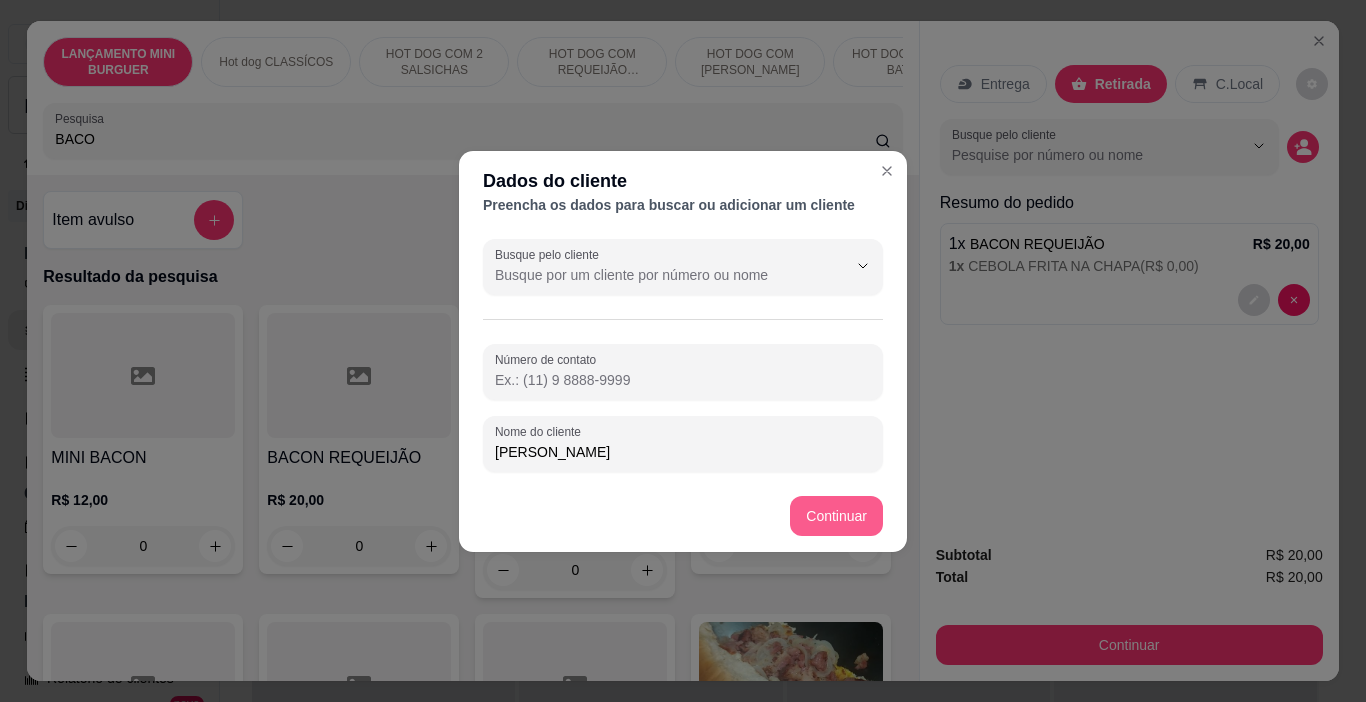 type on "[PERSON_NAME]" 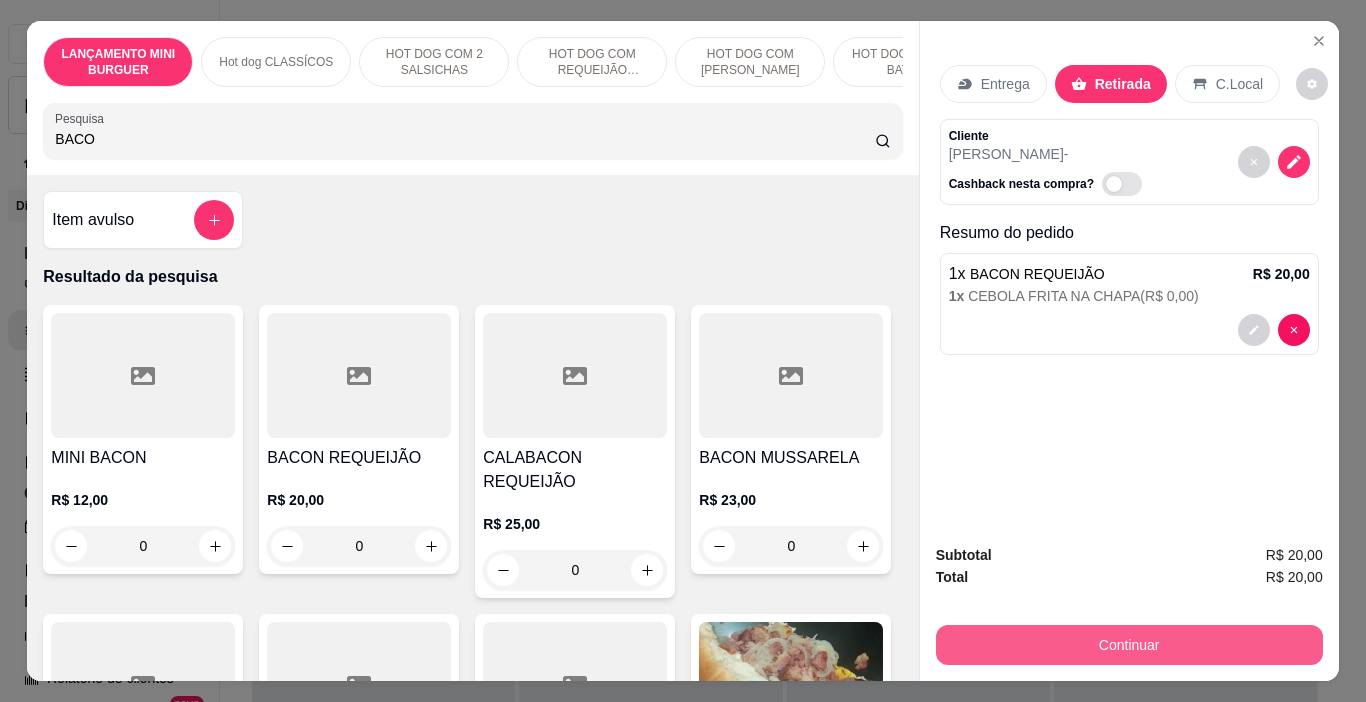 click on "Continuar" at bounding box center [1129, 645] 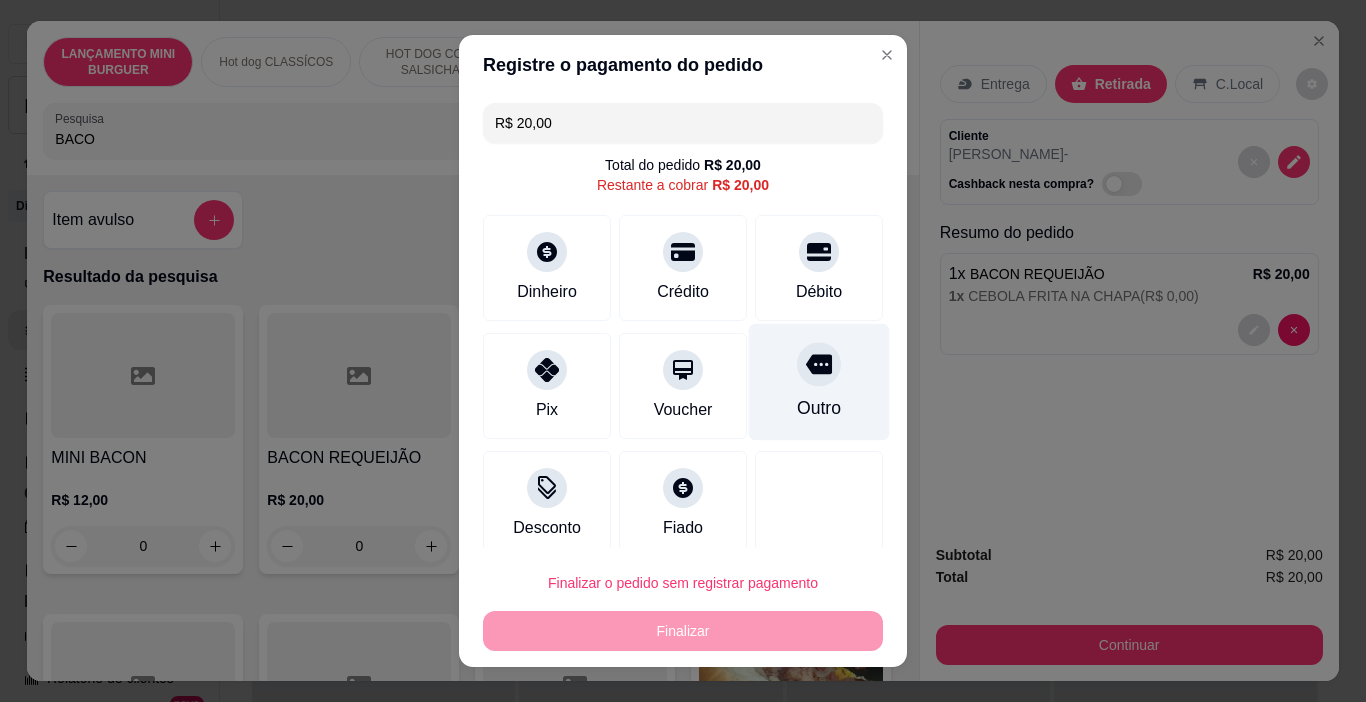 click on "Outro" at bounding box center (819, 382) 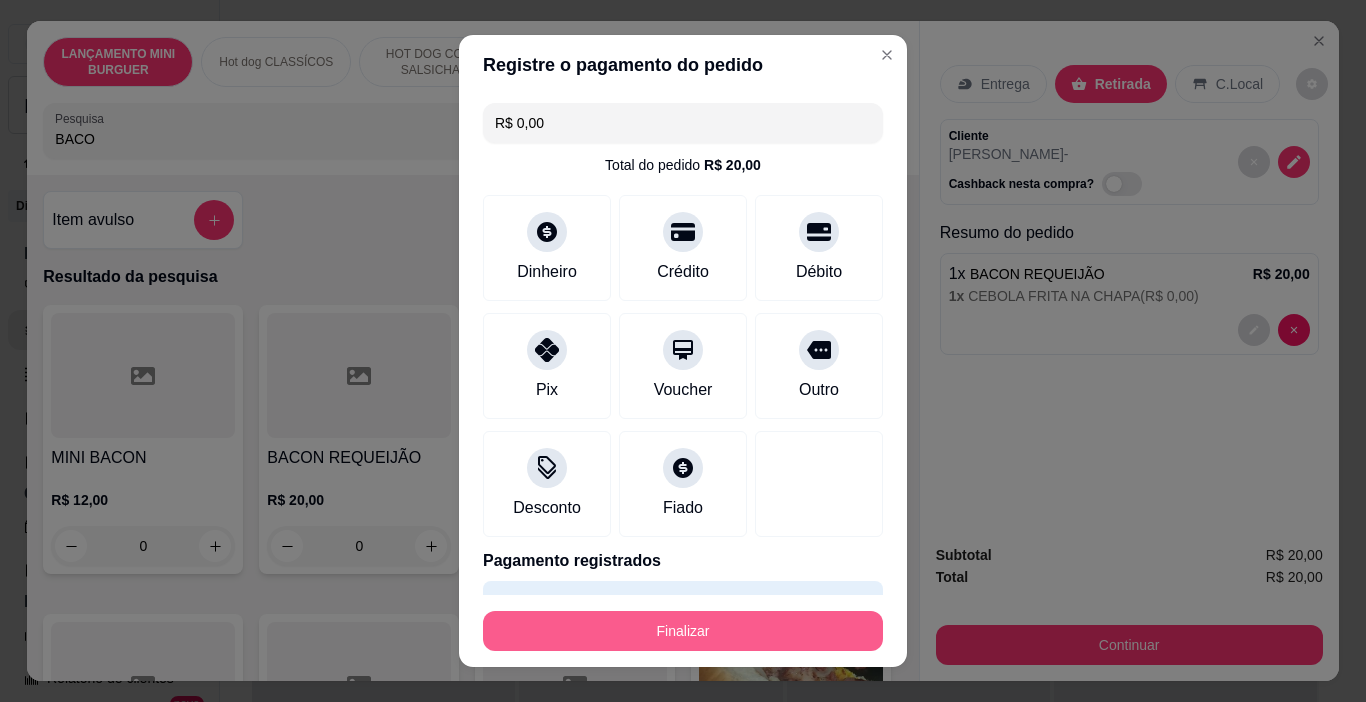 click on "Finalizar" at bounding box center [683, 631] 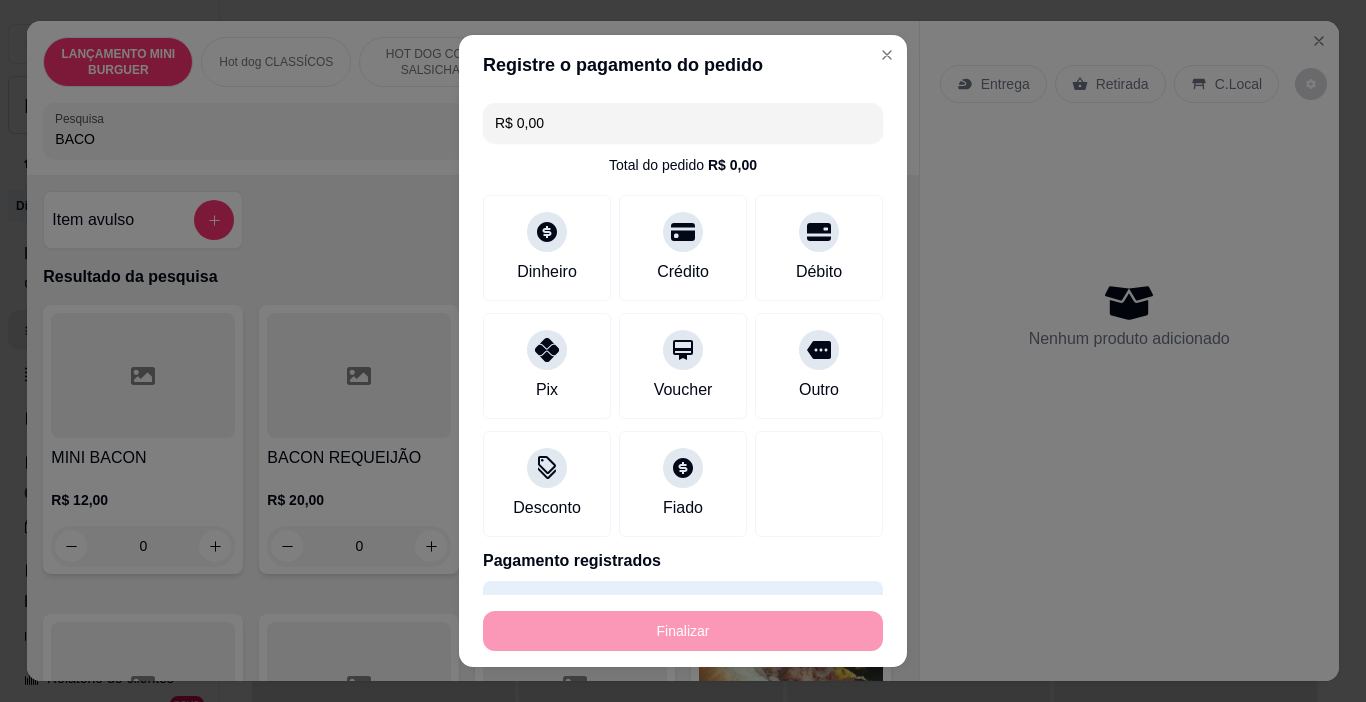 type on "-R$ 20,00" 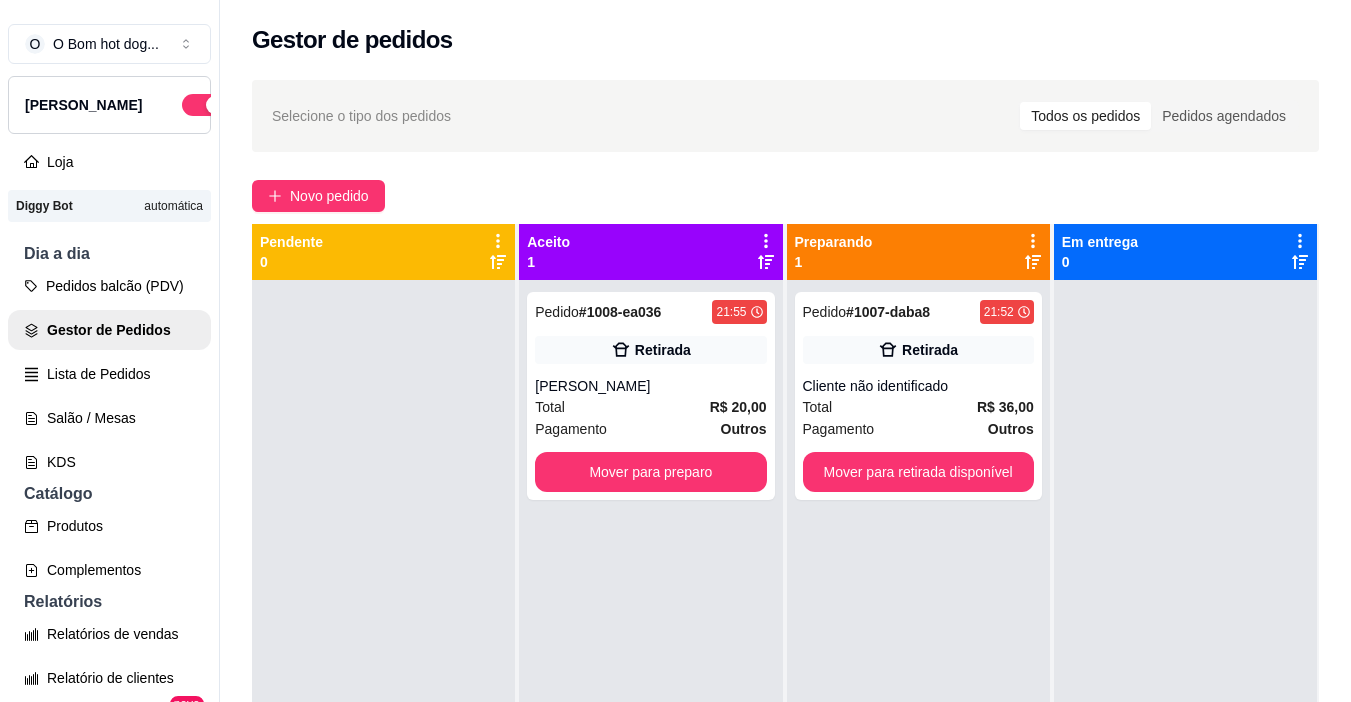 click on "[PERSON_NAME]" at bounding box center [109, 105] 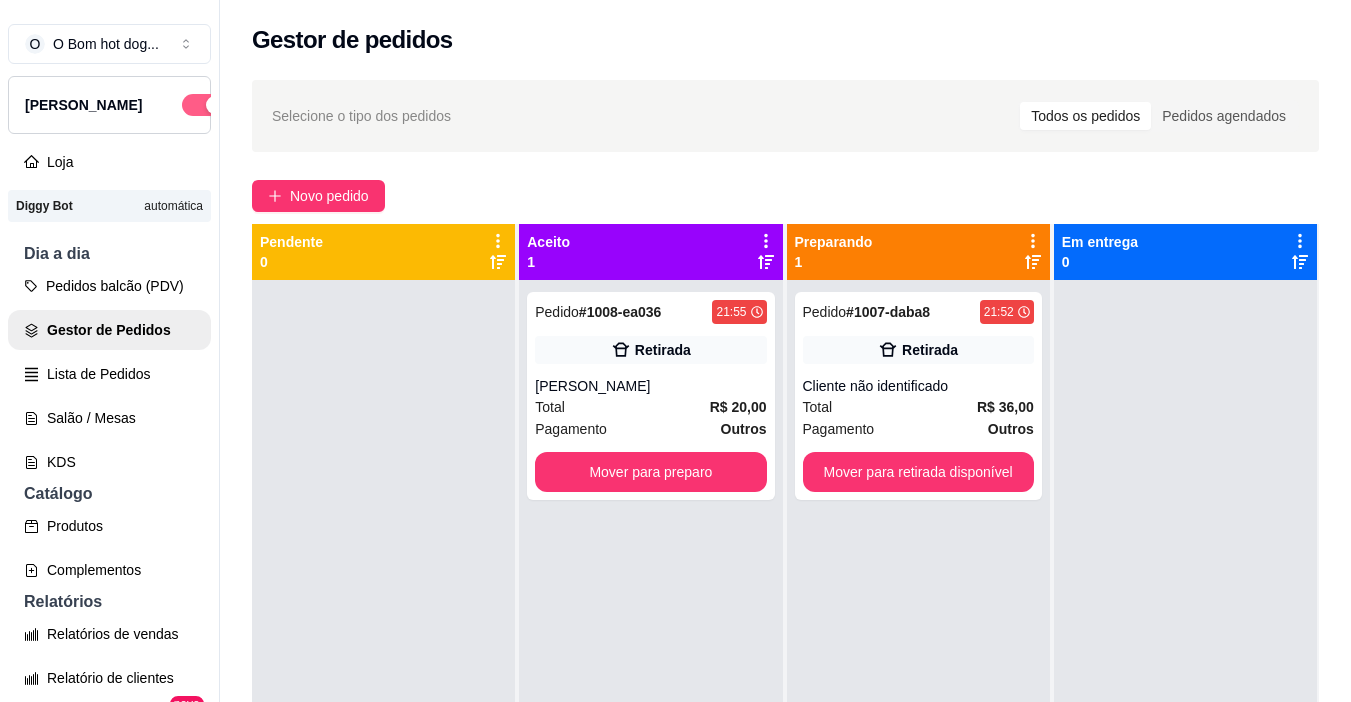 click at bounding box center [204, 105] 